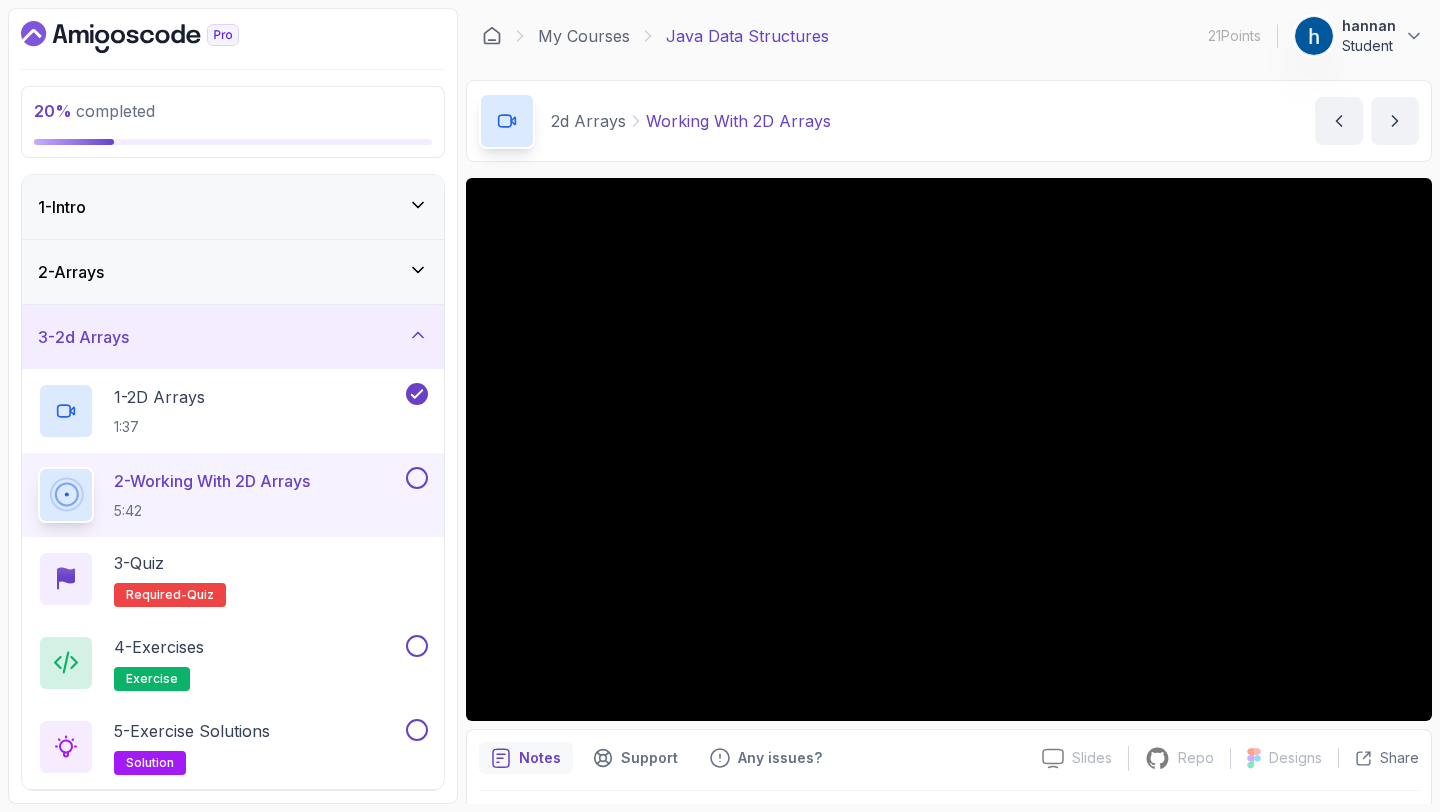 scroll, scrollTop: 0, scrollLeft: 0, axis: both 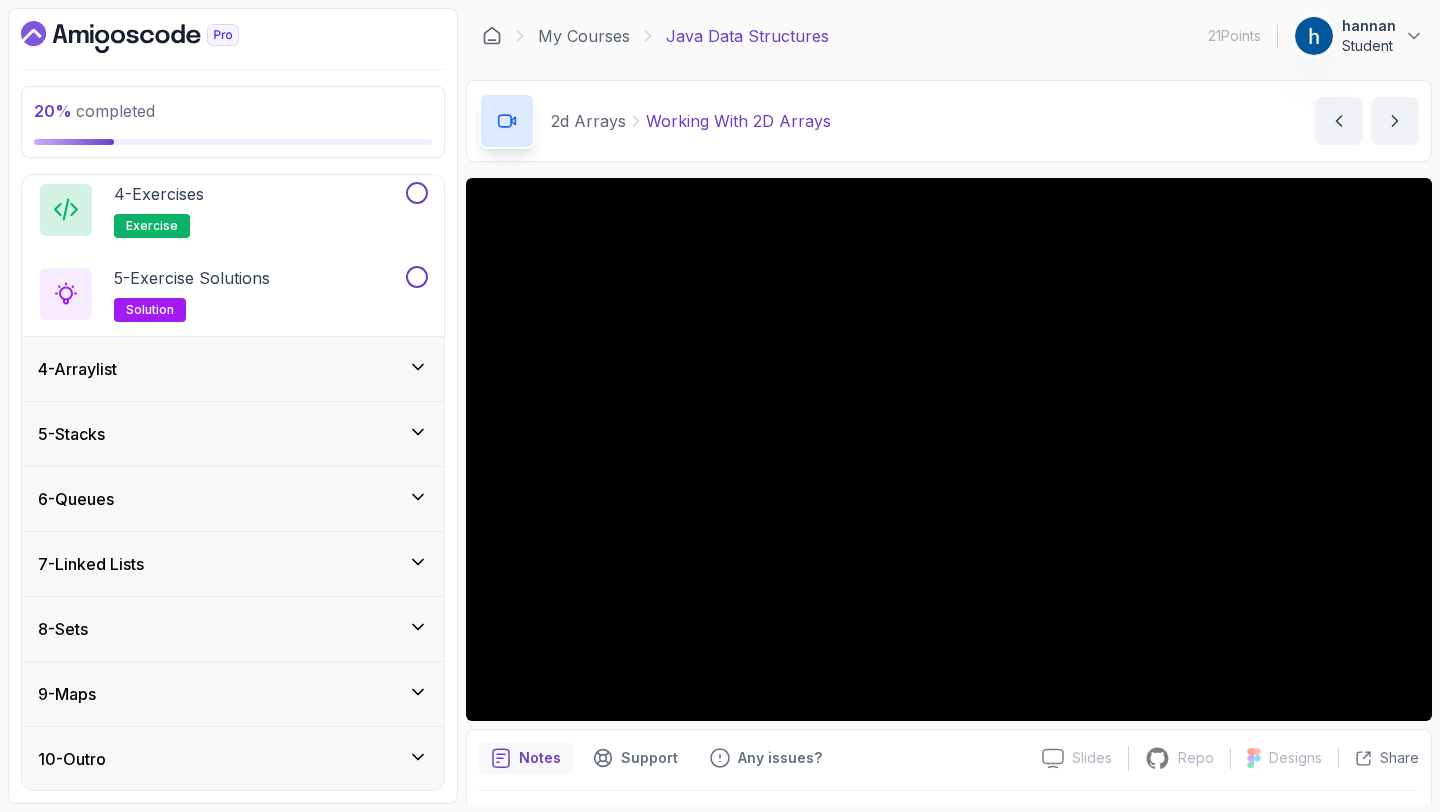click on "9  -  Maps" at bounding box center [233, 694] 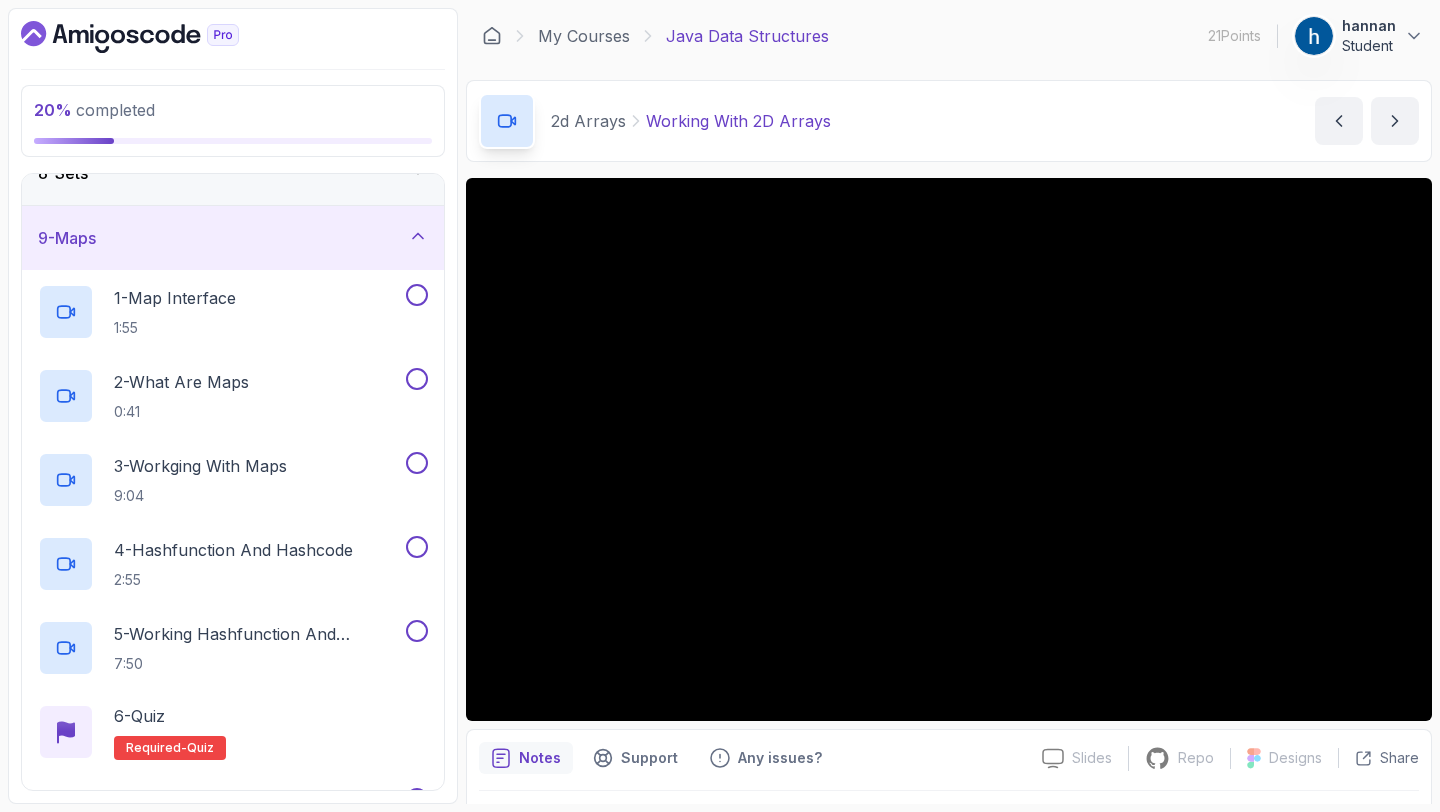 scroll, scrollTop: 482, scrollLeft: 0, axis: vertical 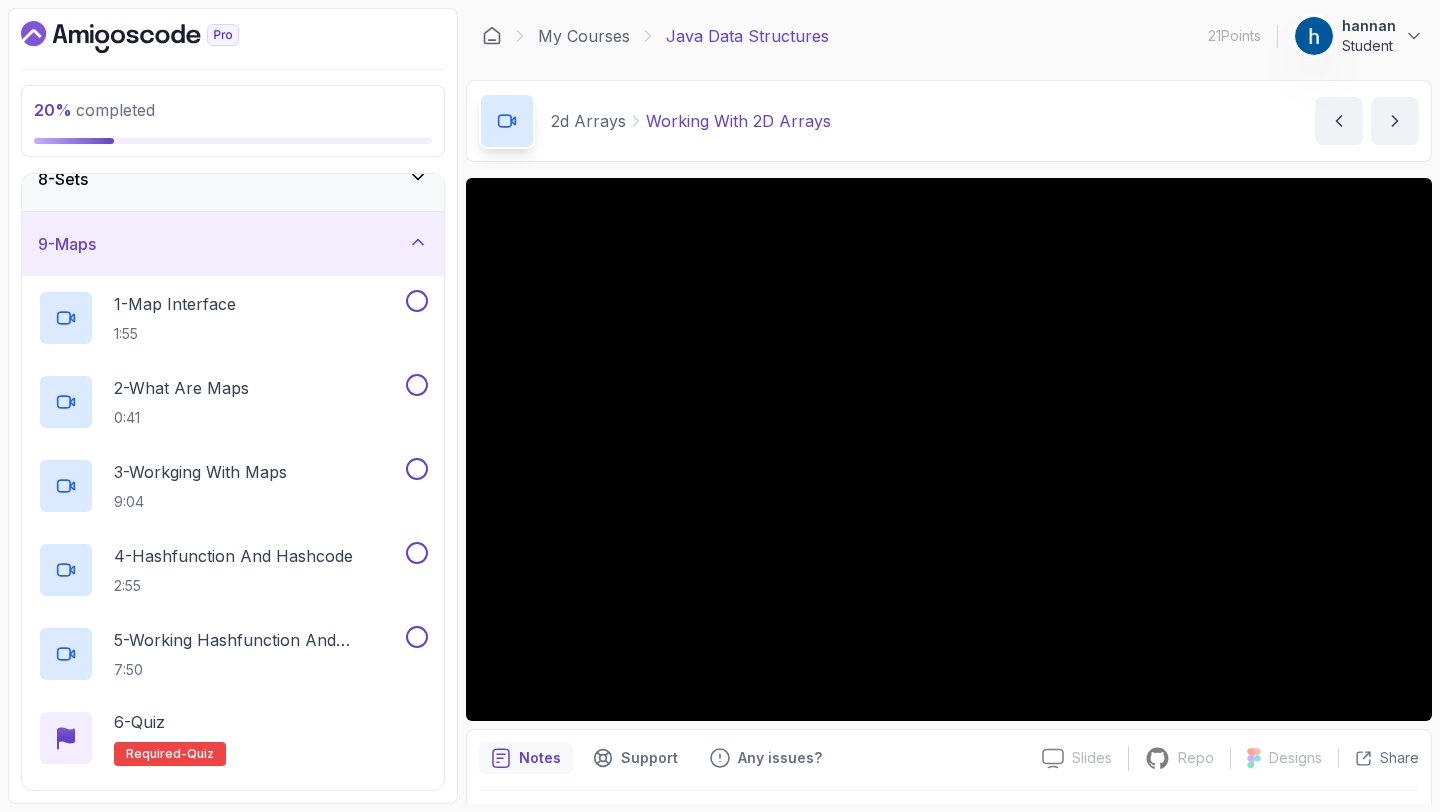 click on "9  -  Maps" at bounding box center [233, 244] 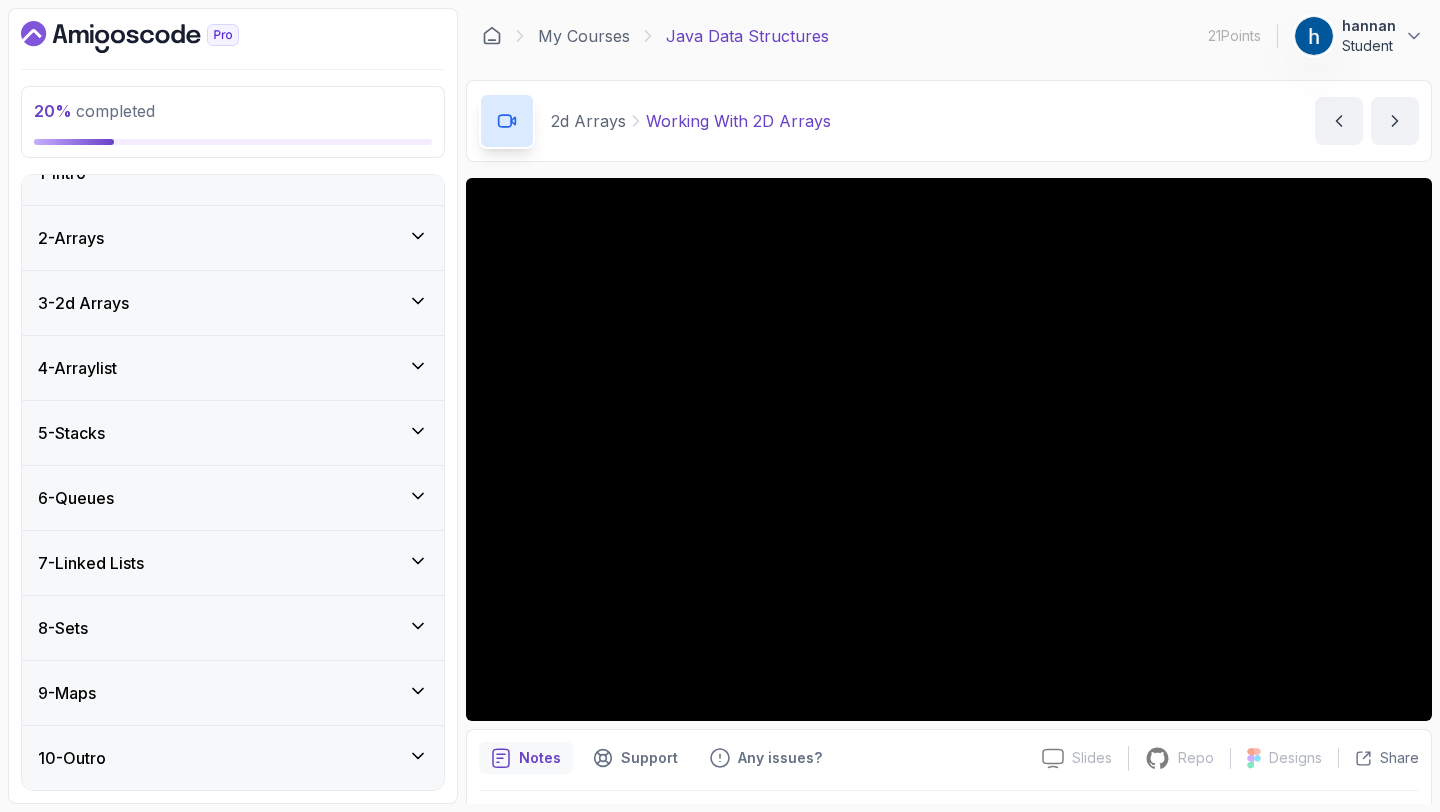 scroll, scrollTop: 34, scrollLeft: 0, axis: vertical 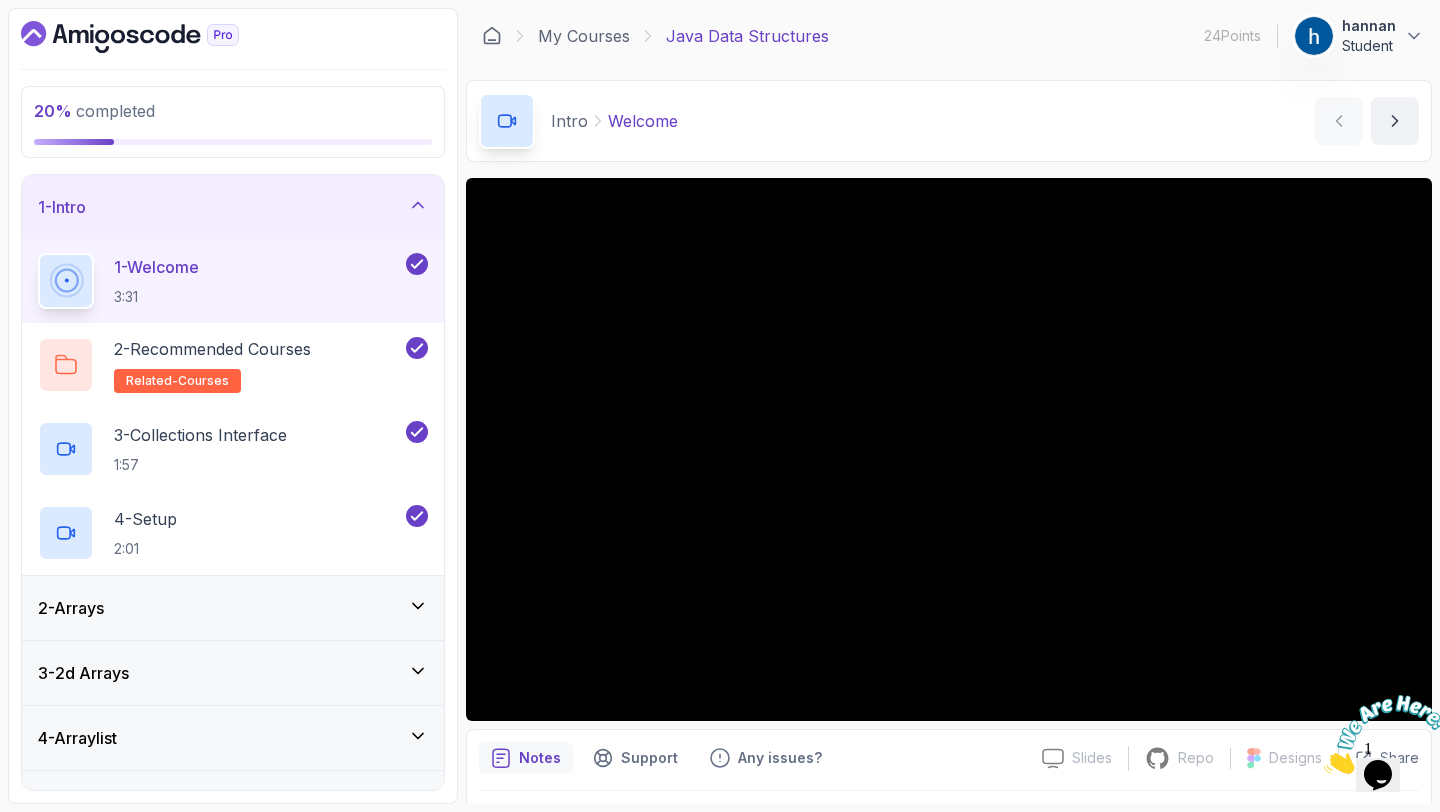 click on "1  -  Intro" at bounding box center [233, 207] 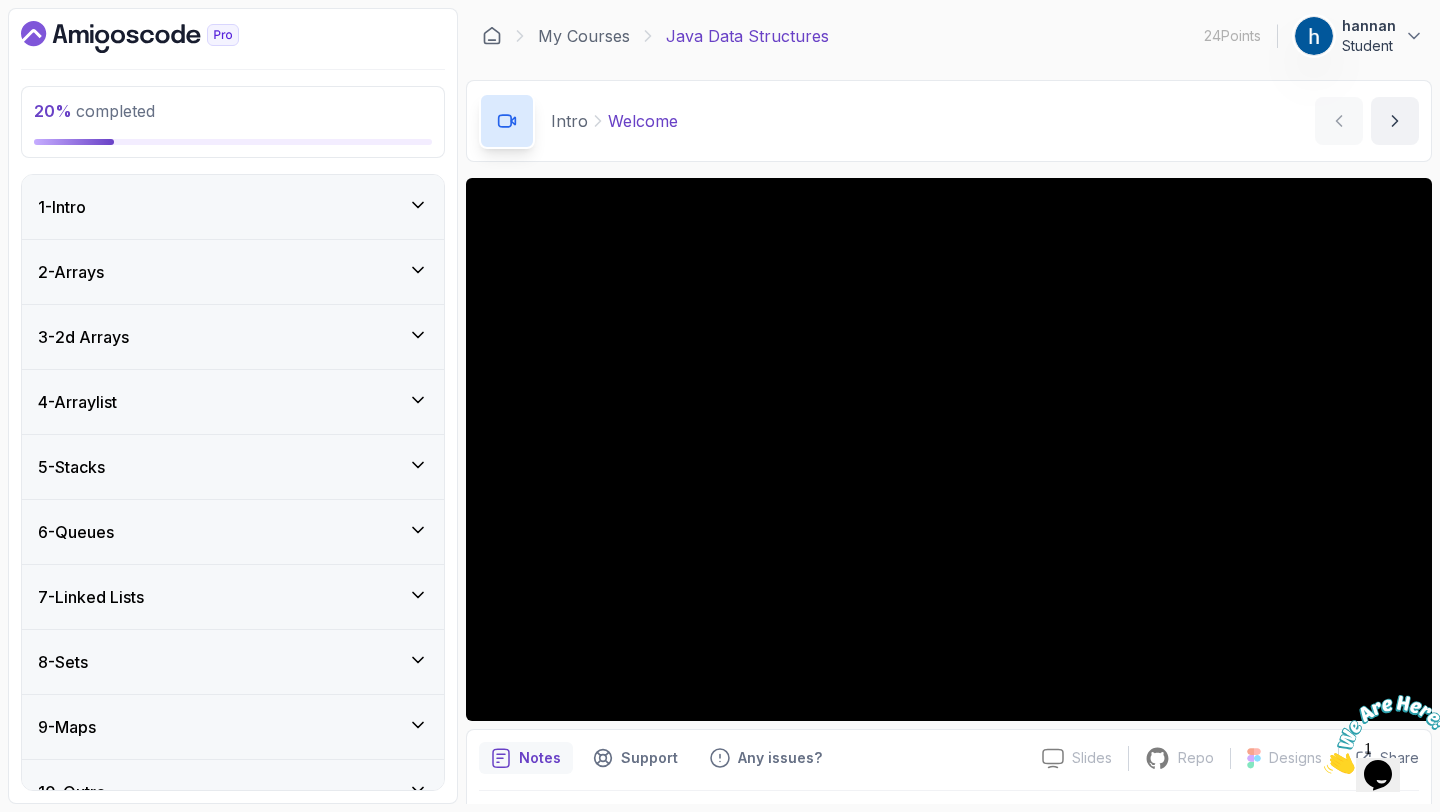 click on "3  -  2d Arrays" at bounding box center [233, 337] 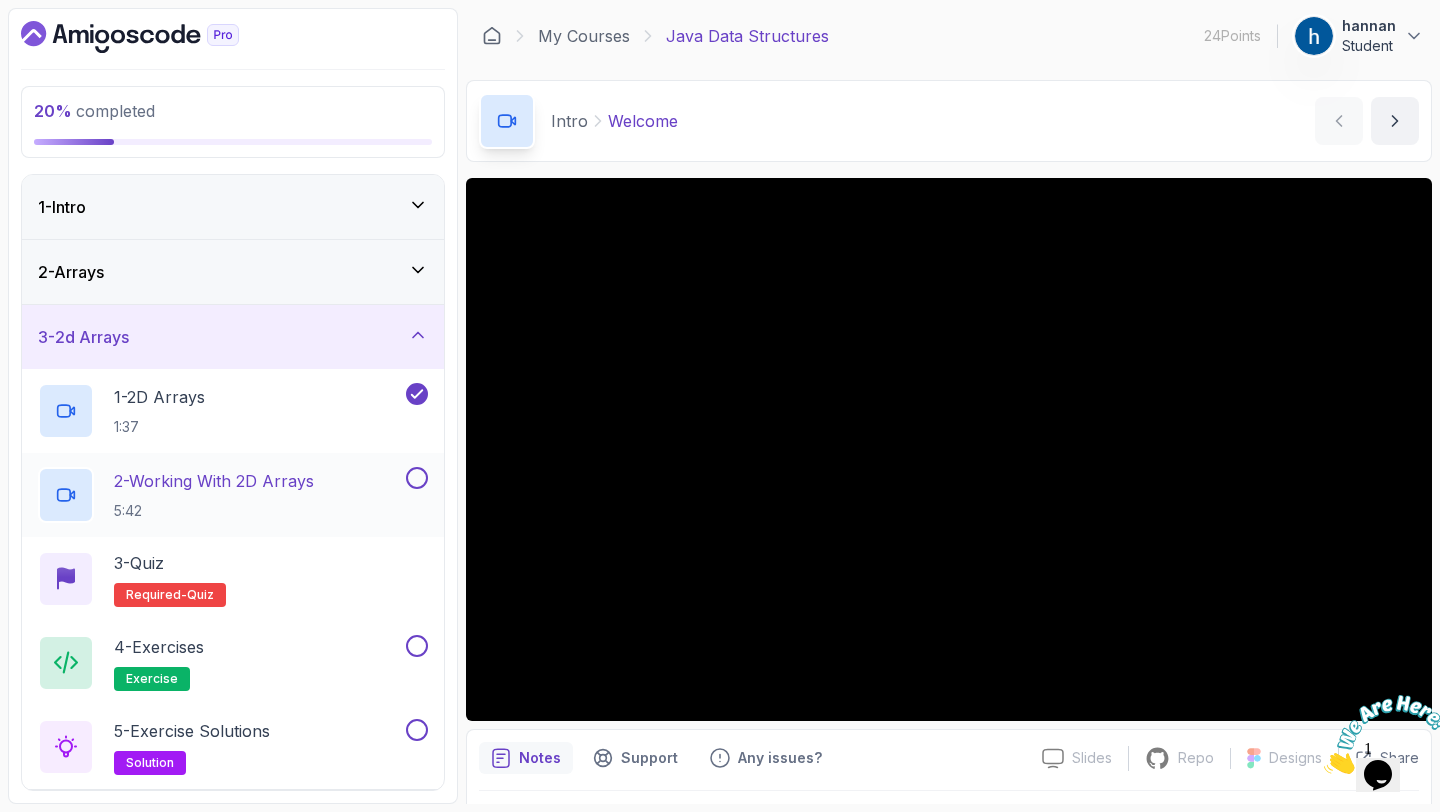click on "2  -  Working With 2D Arrays" at bounding box center (214, 481) 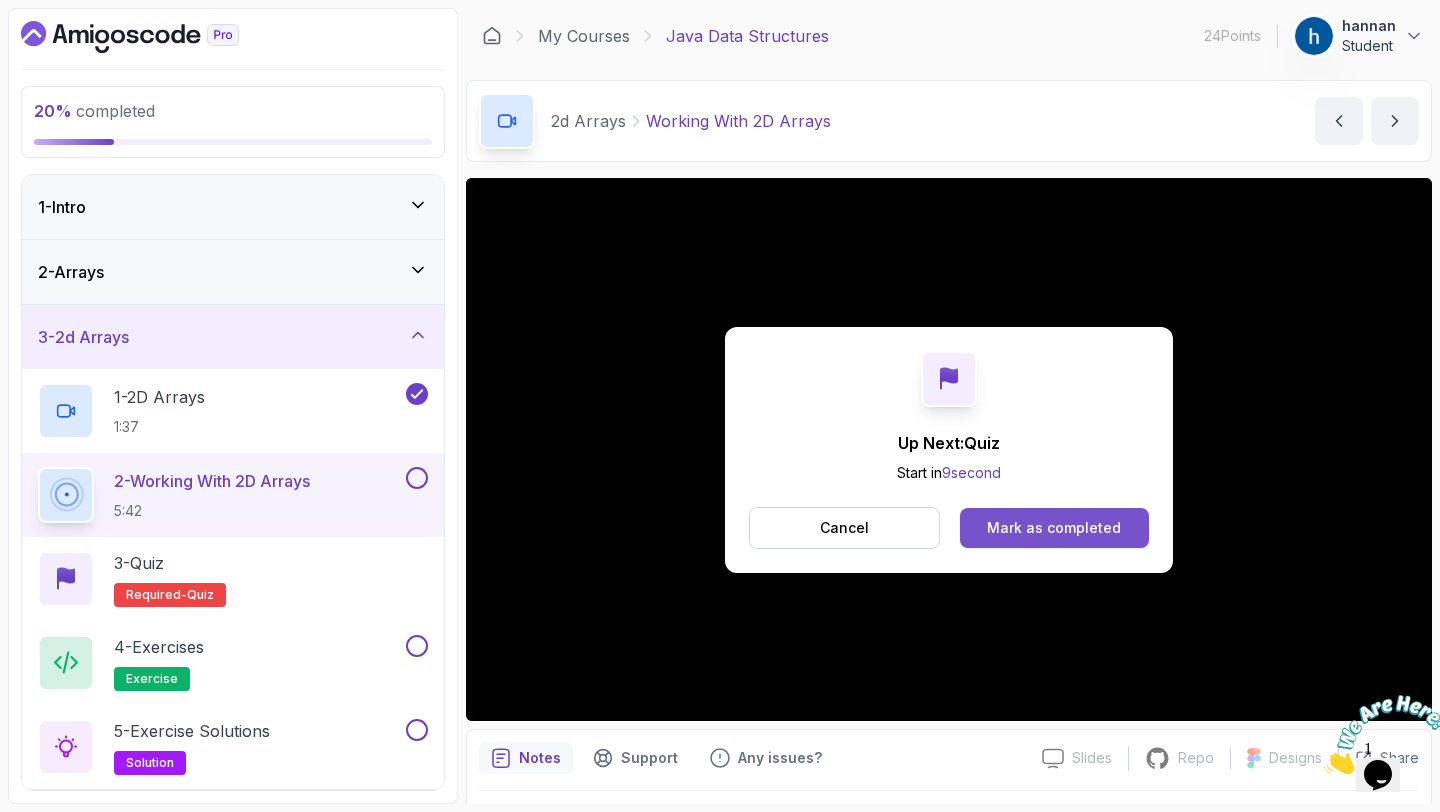 click on "Mark as completed" at bounding box center (1054, 528) 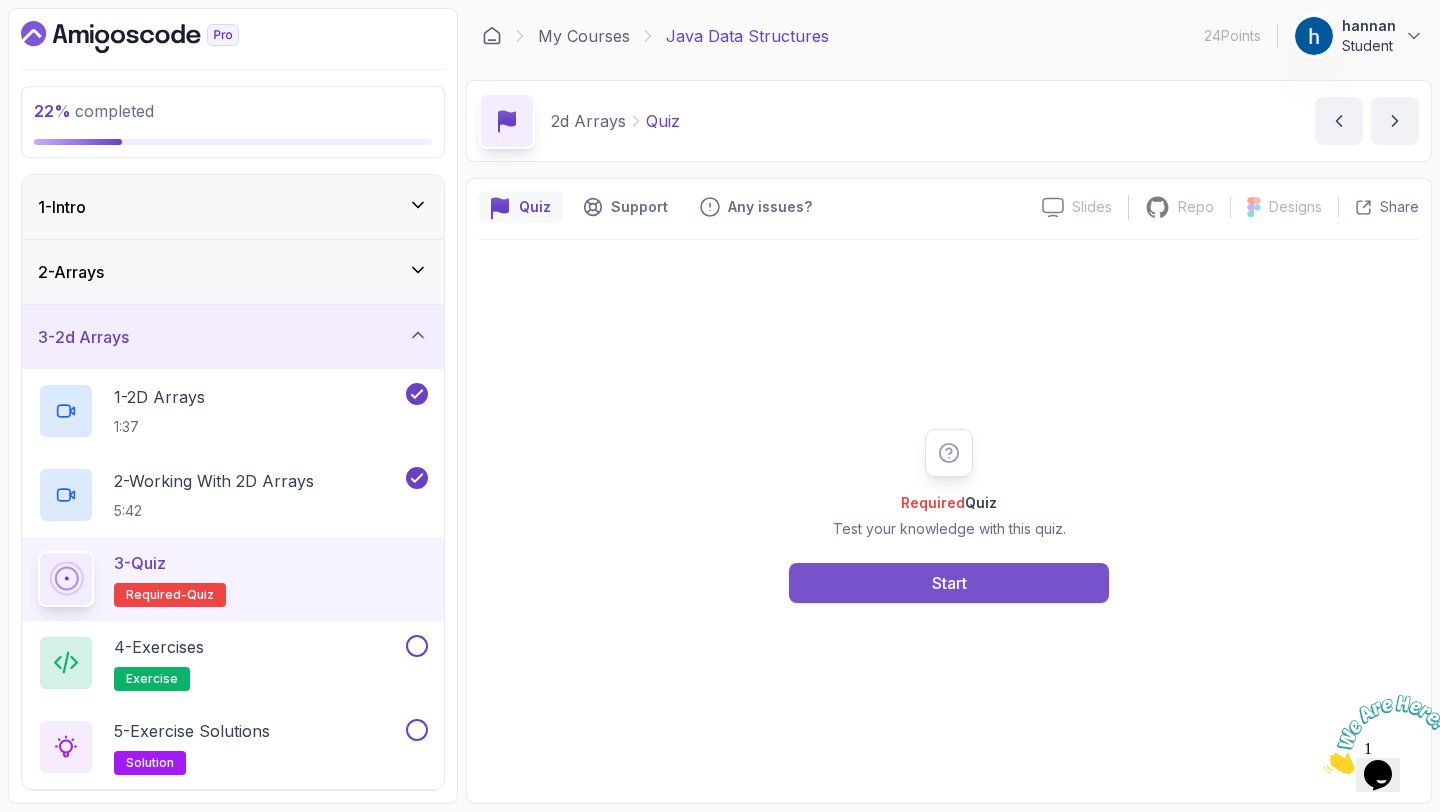 click on "Start" at bounding box center (949, 583) 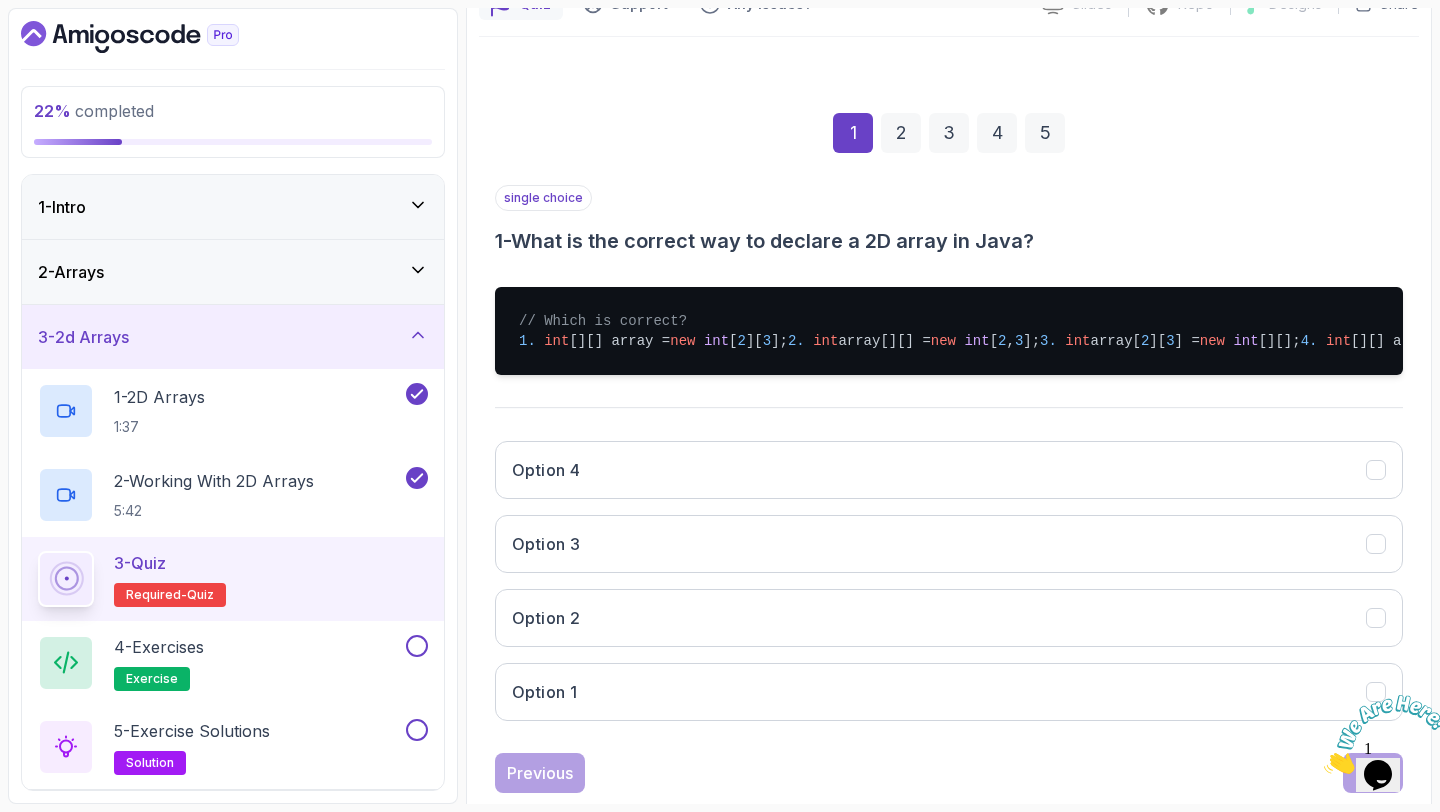 scroll, scrollTop: 242, scrollLeft: 0, axis: vertical 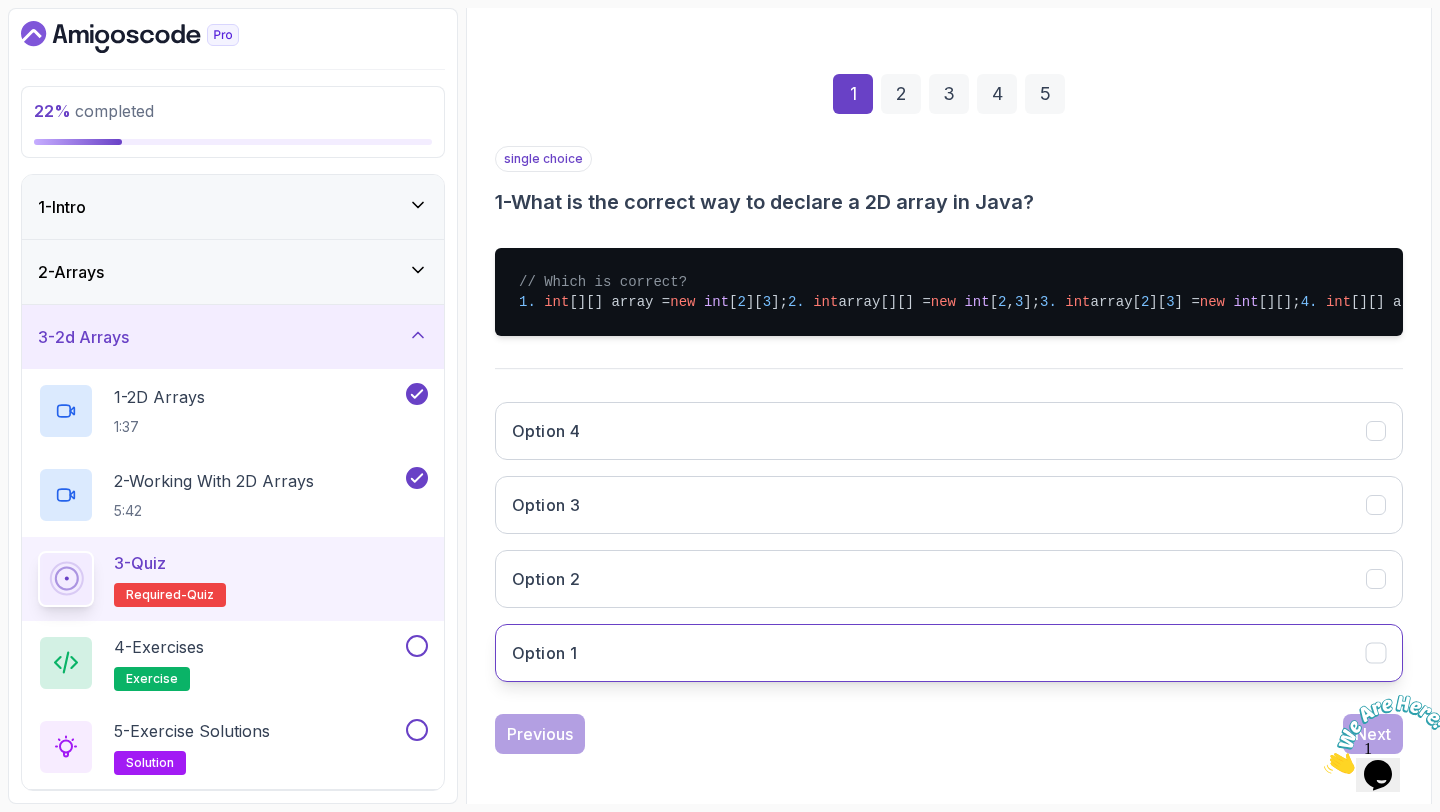 click on "Option 1" at bounding box center [949, 653] 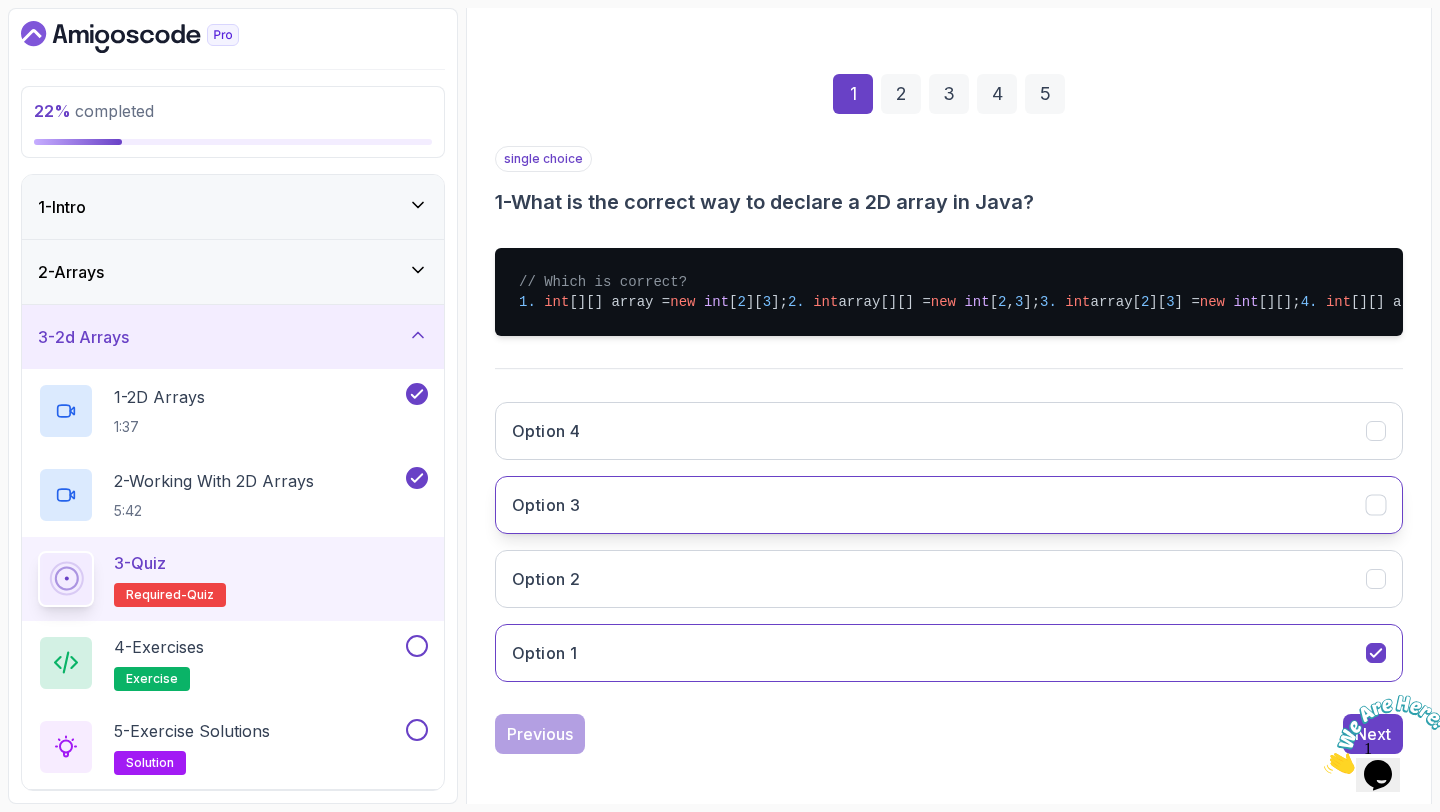 scroll, scrollTop: 309, scrollLeft: 0, axis: vertical 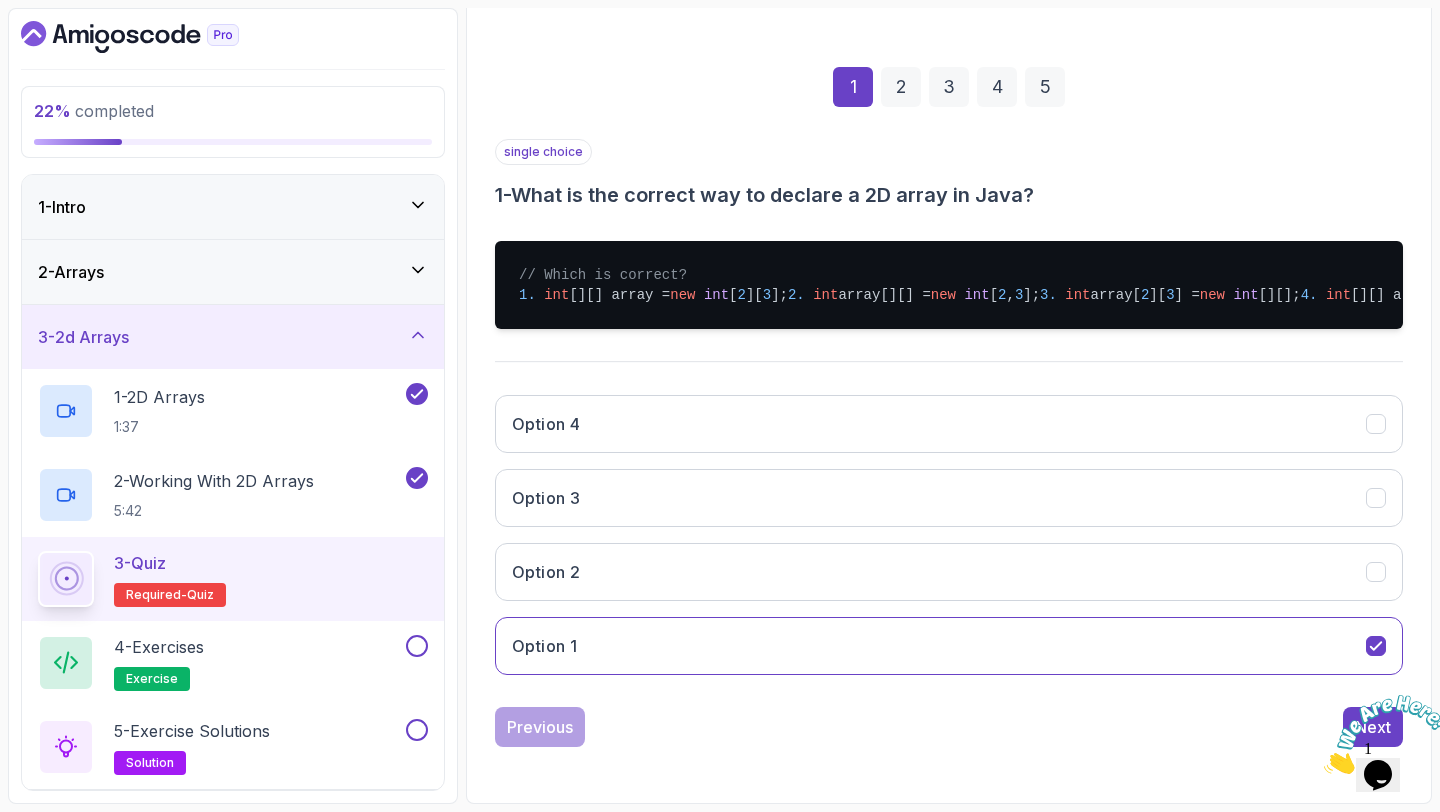 click at bounding box center [1324, 768] 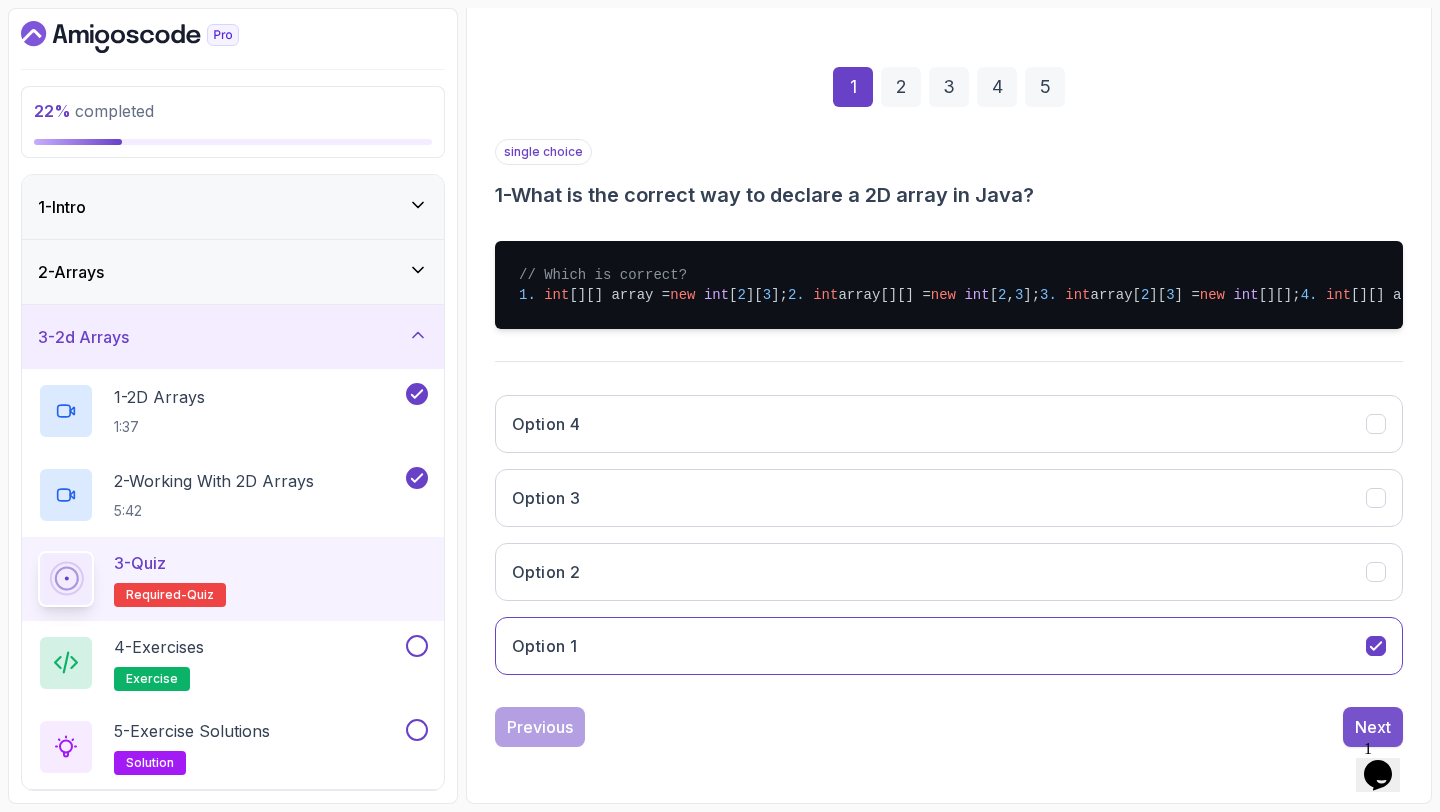 click on "Next" at bounding box center [1373, 727] 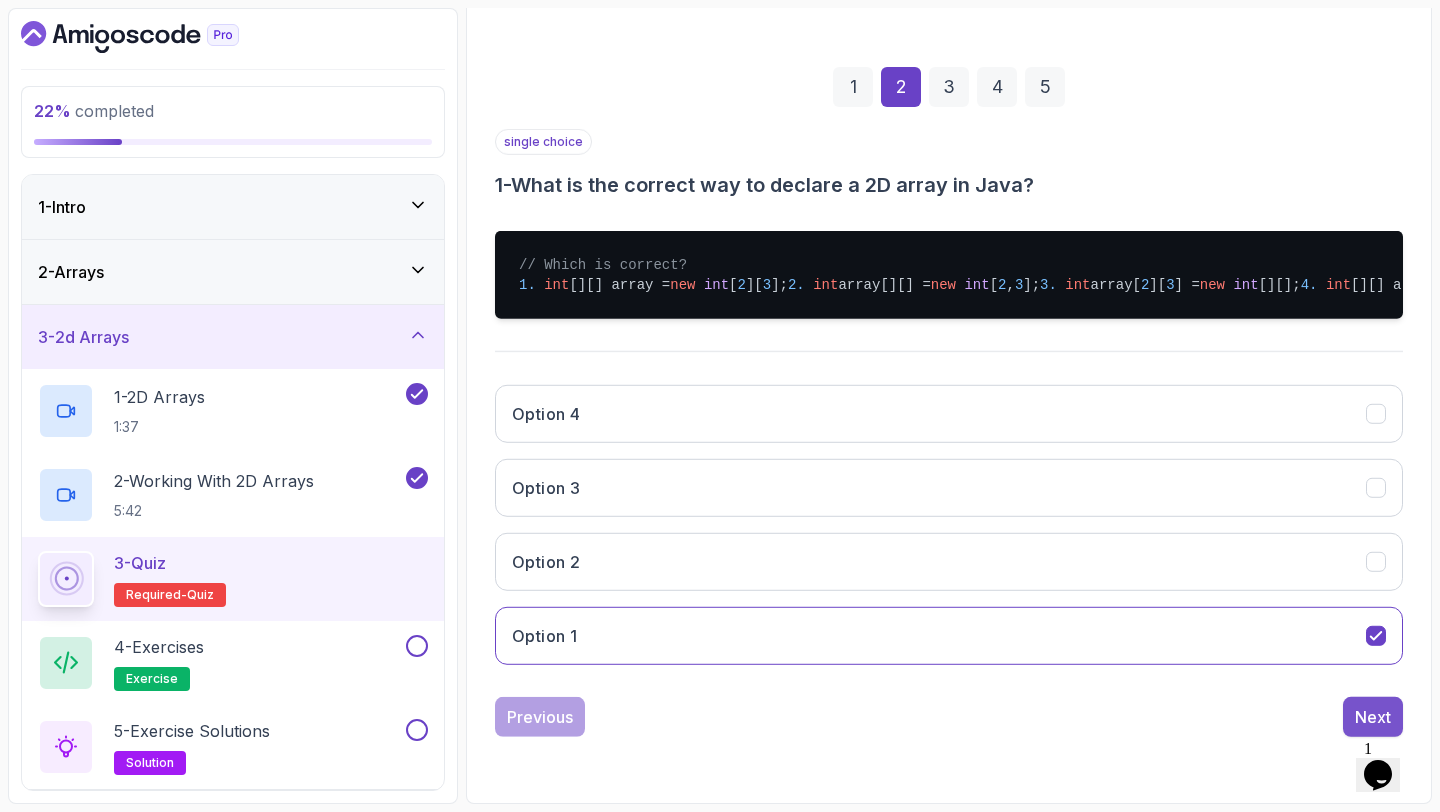 scroll, scrollTop: 67, scrollLeft: 0, axis: vertical 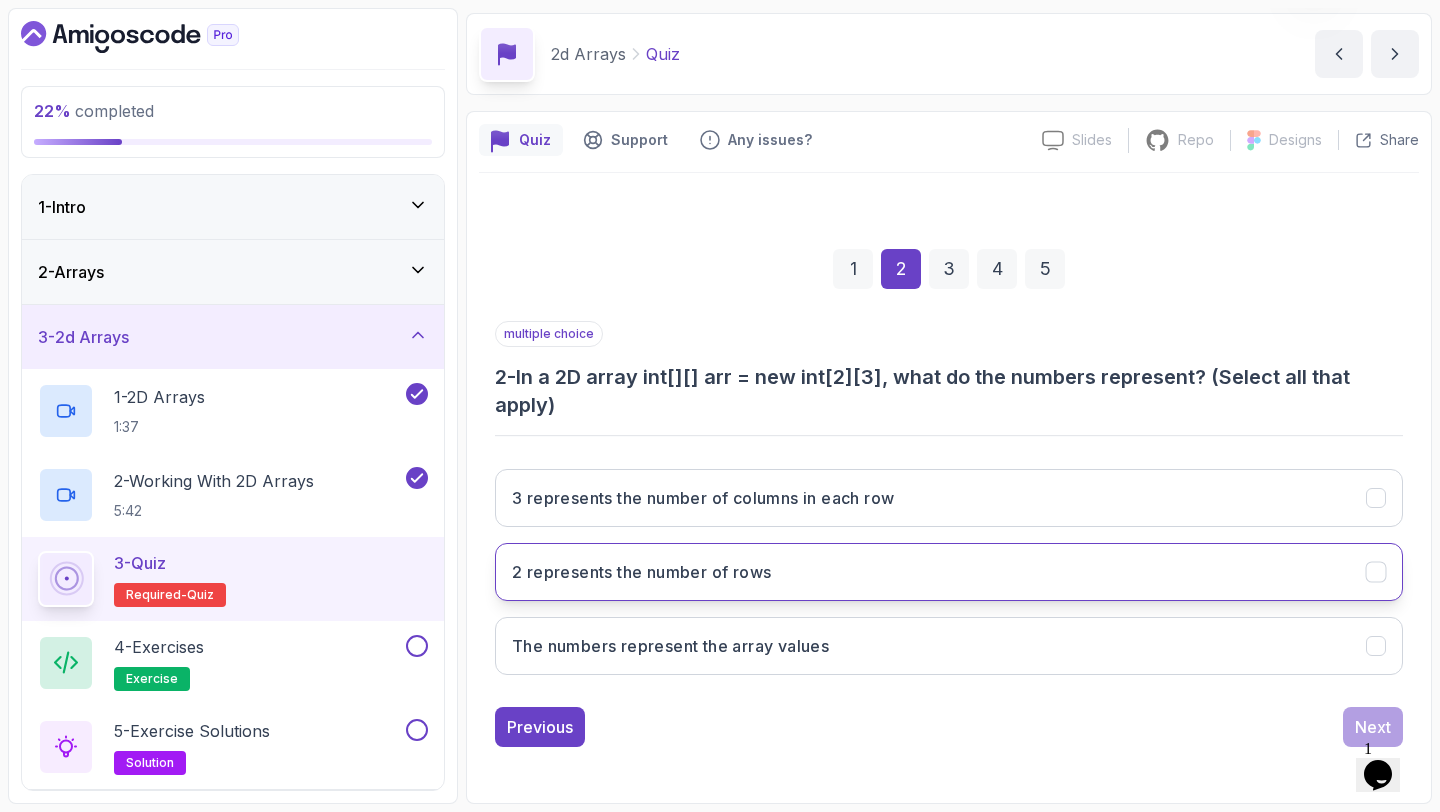click on "2 represents the number of rows" at bounding box center [949, 572] 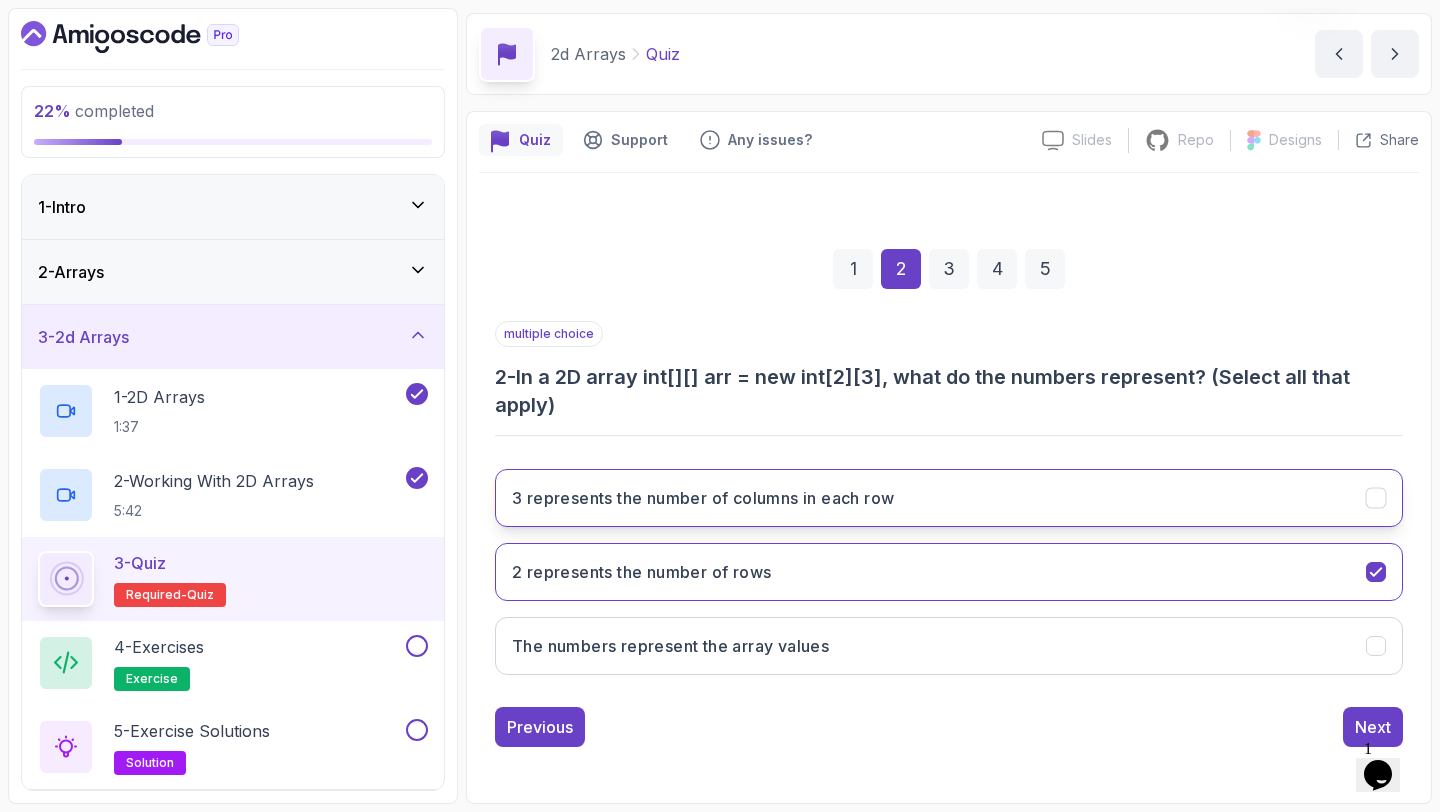 click on "3 represents the number of columns in each row" at bounding box center [949, 498] 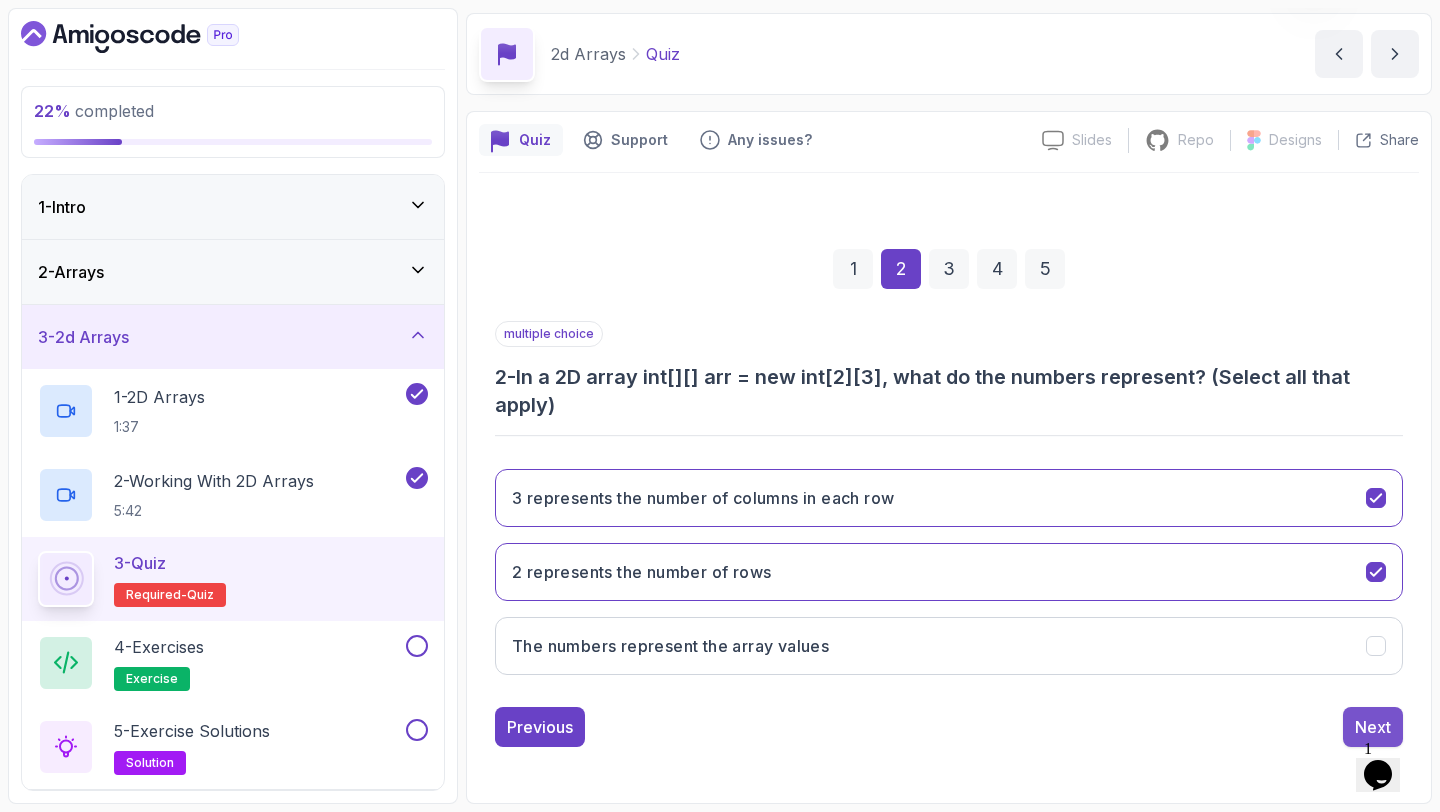 click on "Next" at bounding box center (1373, 727) 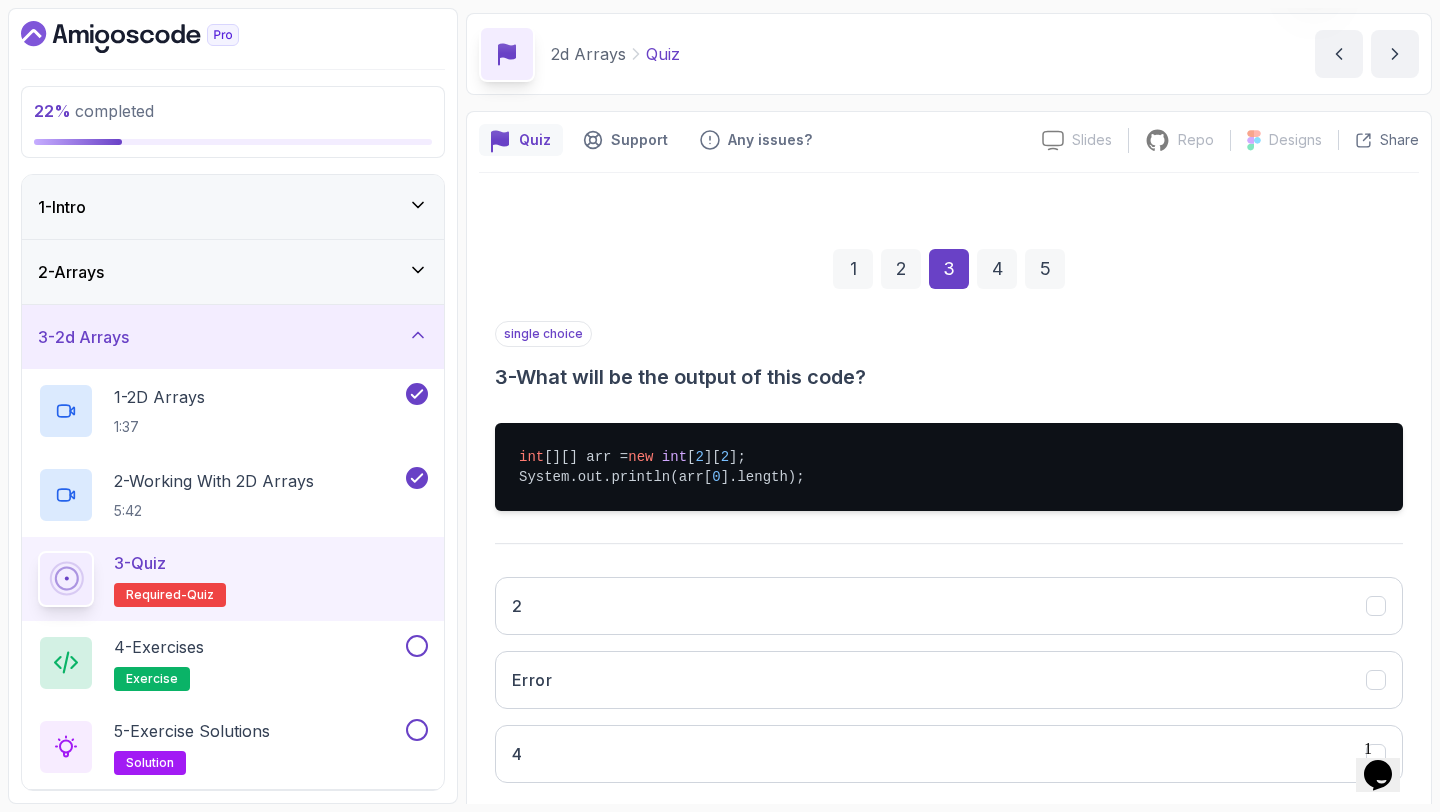 scroll, scrollTop: 175, scrollLeft: 0, axis: vertical 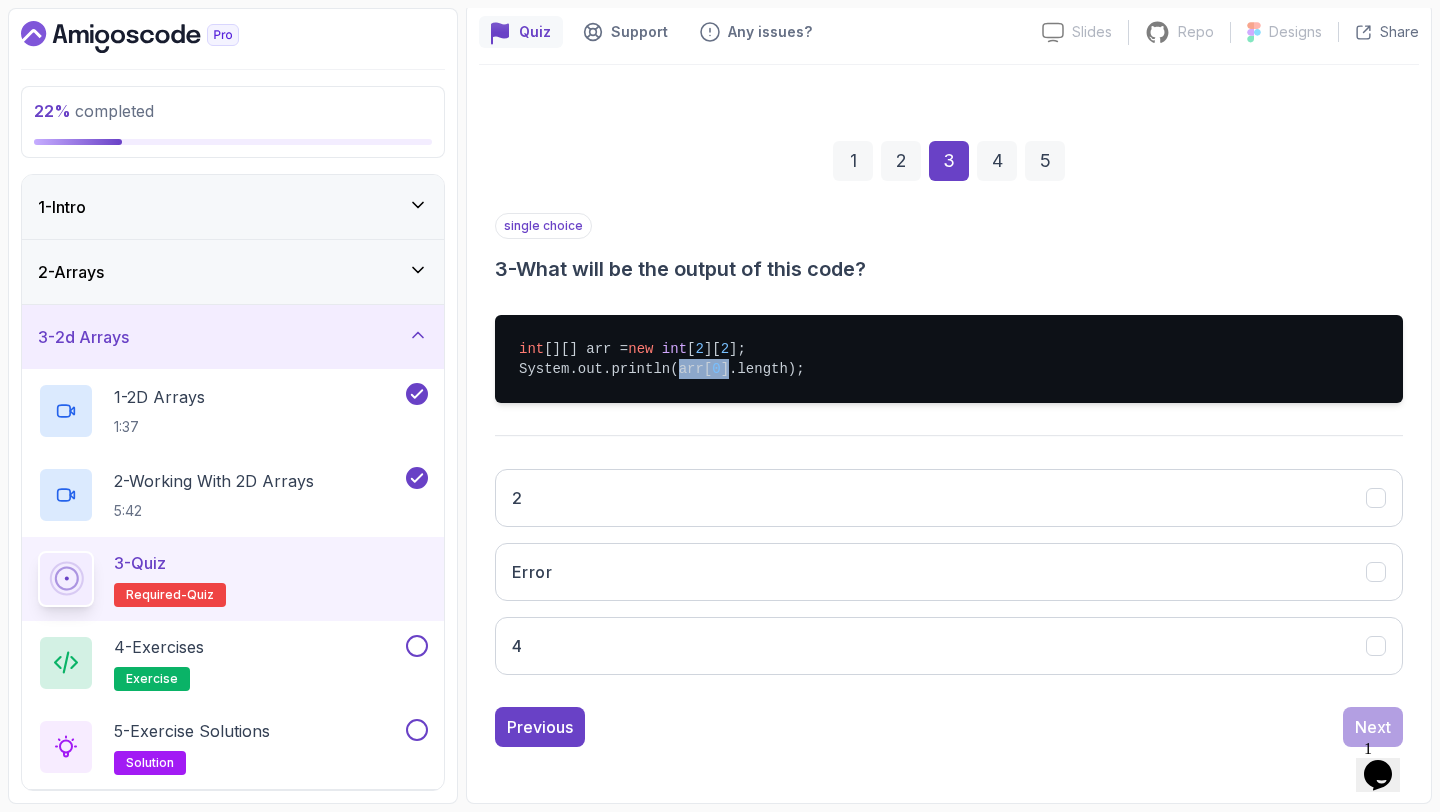 drag, startPoint x: 676, startPoint y: 369, endPoint x: 727, endPoint y: 368, distance: 51.009804 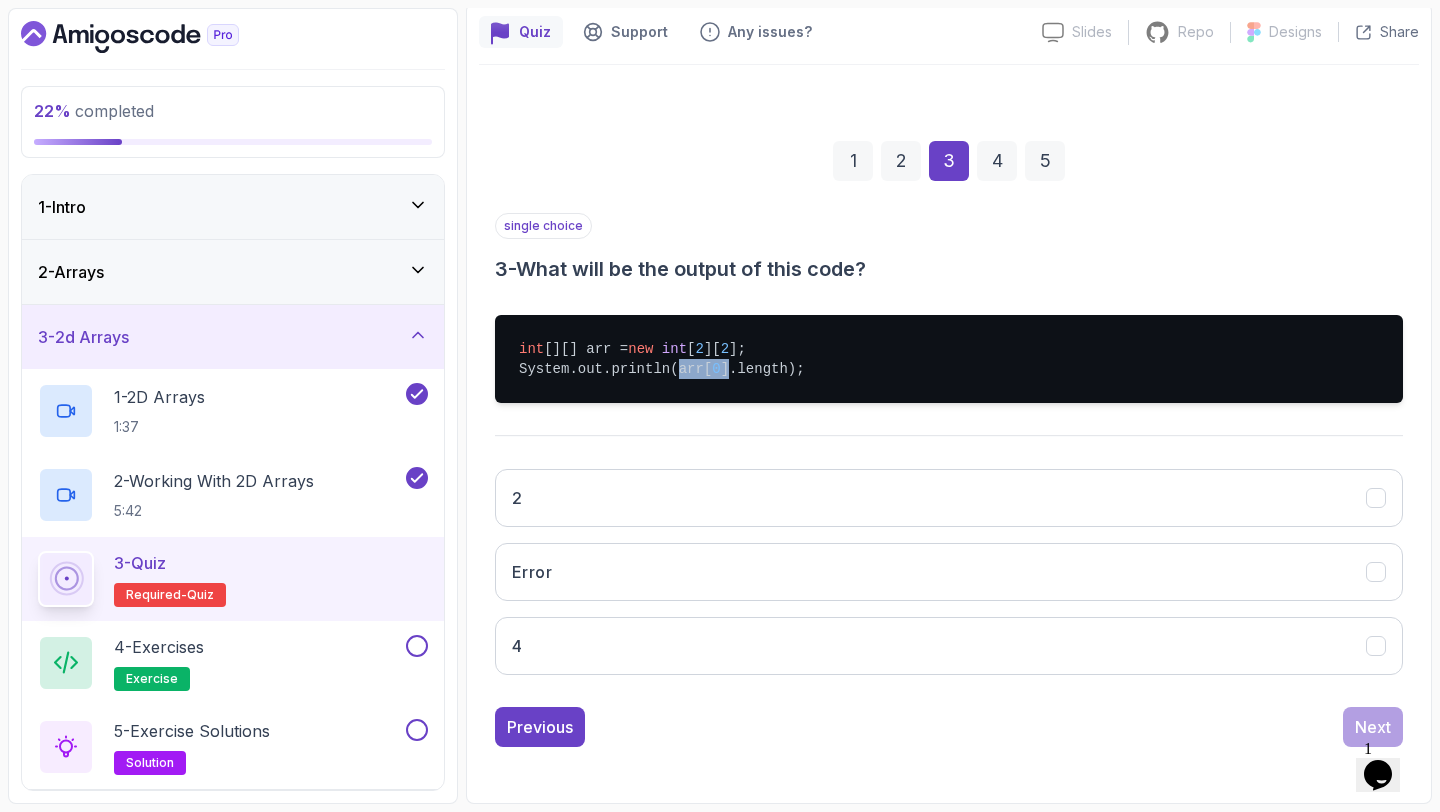 click on "int [][] arr =  new   int [ 2 ][ 2 ];
System.out.println(arr[ 0 ].length);" at bounding box center (949, 359) 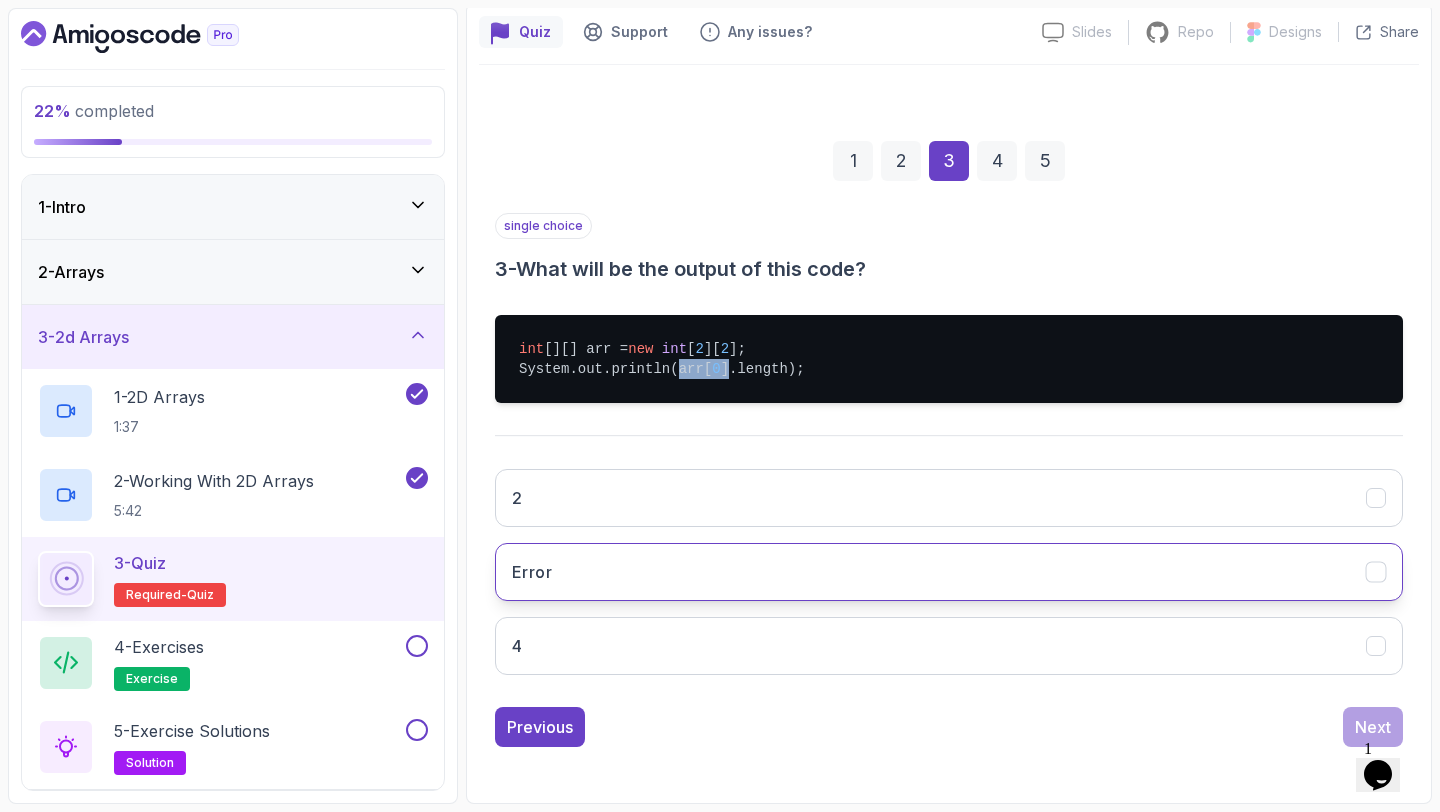 click on "Error" at bounding box center (949, 572) 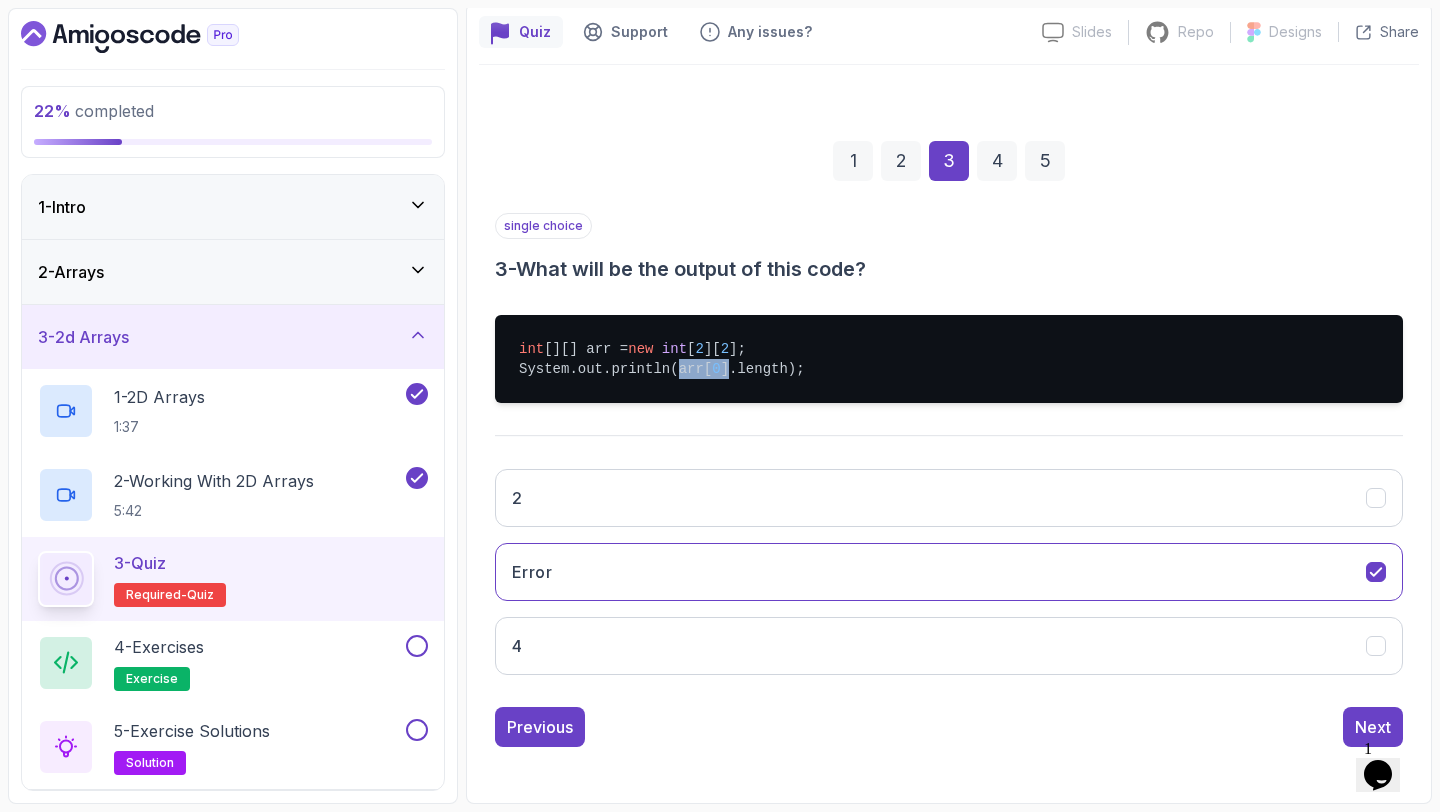 click on "0" at bounding box center (716, 369) 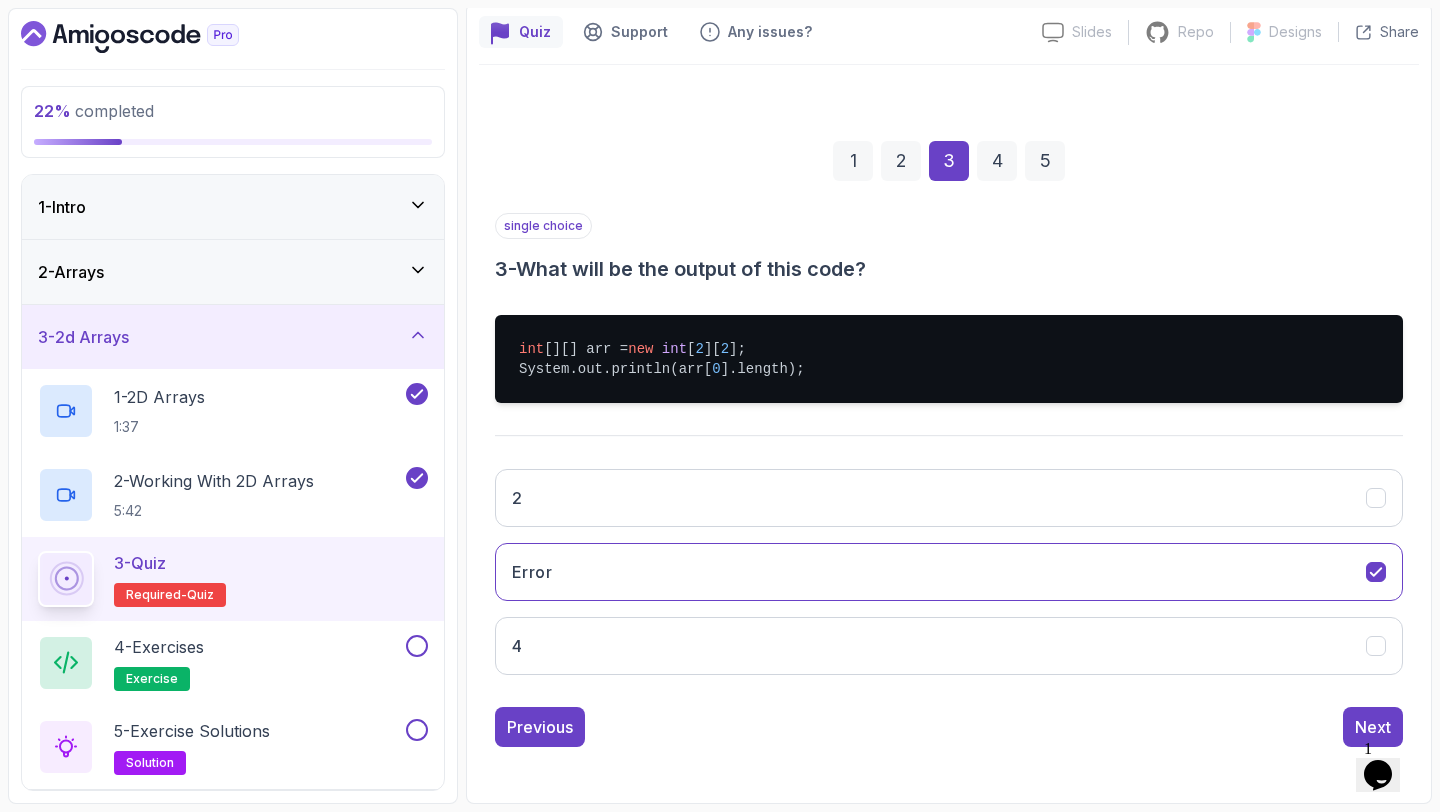 drag, startPoint x: 708, startPoint y: 368, endPoint x: 729, endPoint y: 368, distance: 21 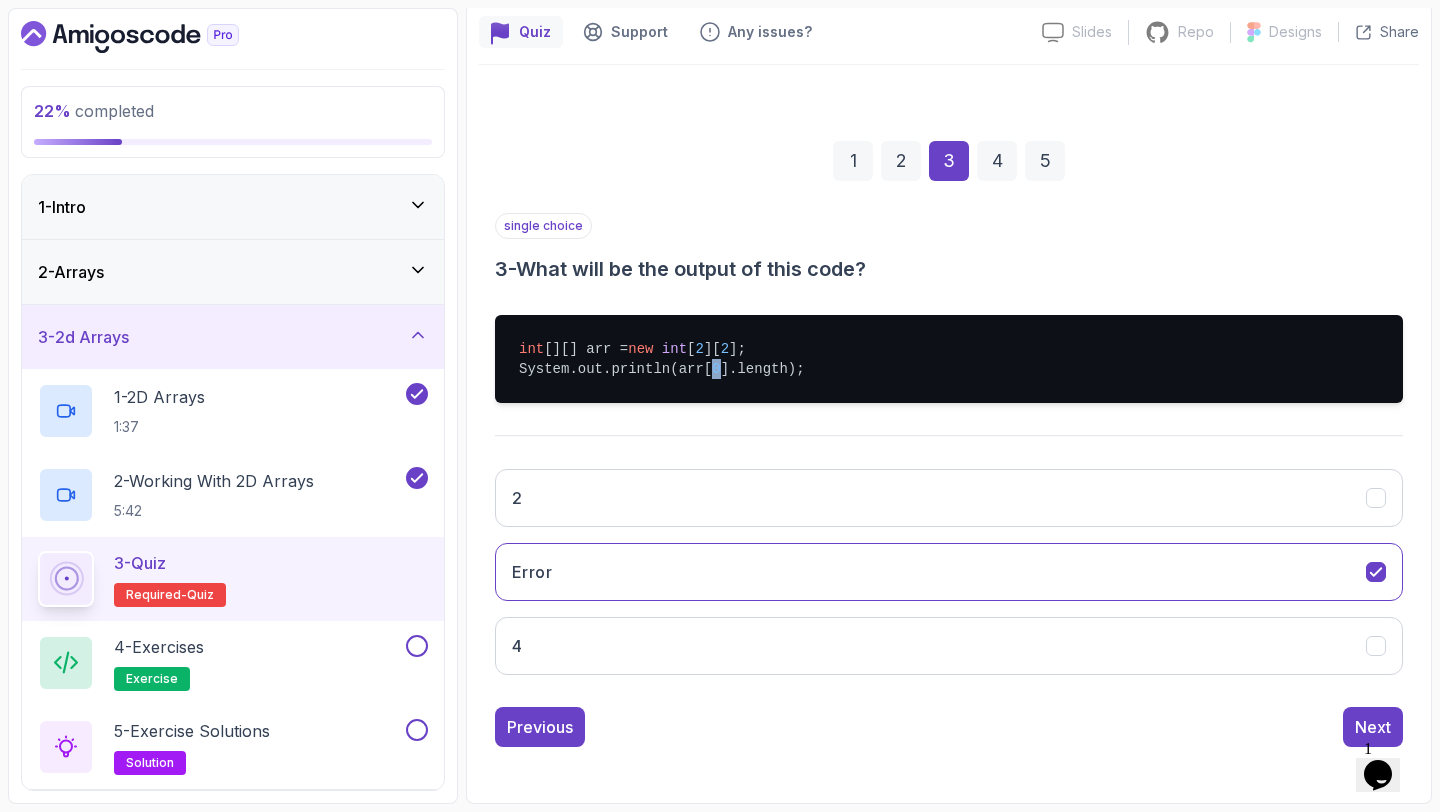 drag, startPoint x: 709, startPoint y: 370, endPoint x: 724, endPoint y: 370, distance: 15 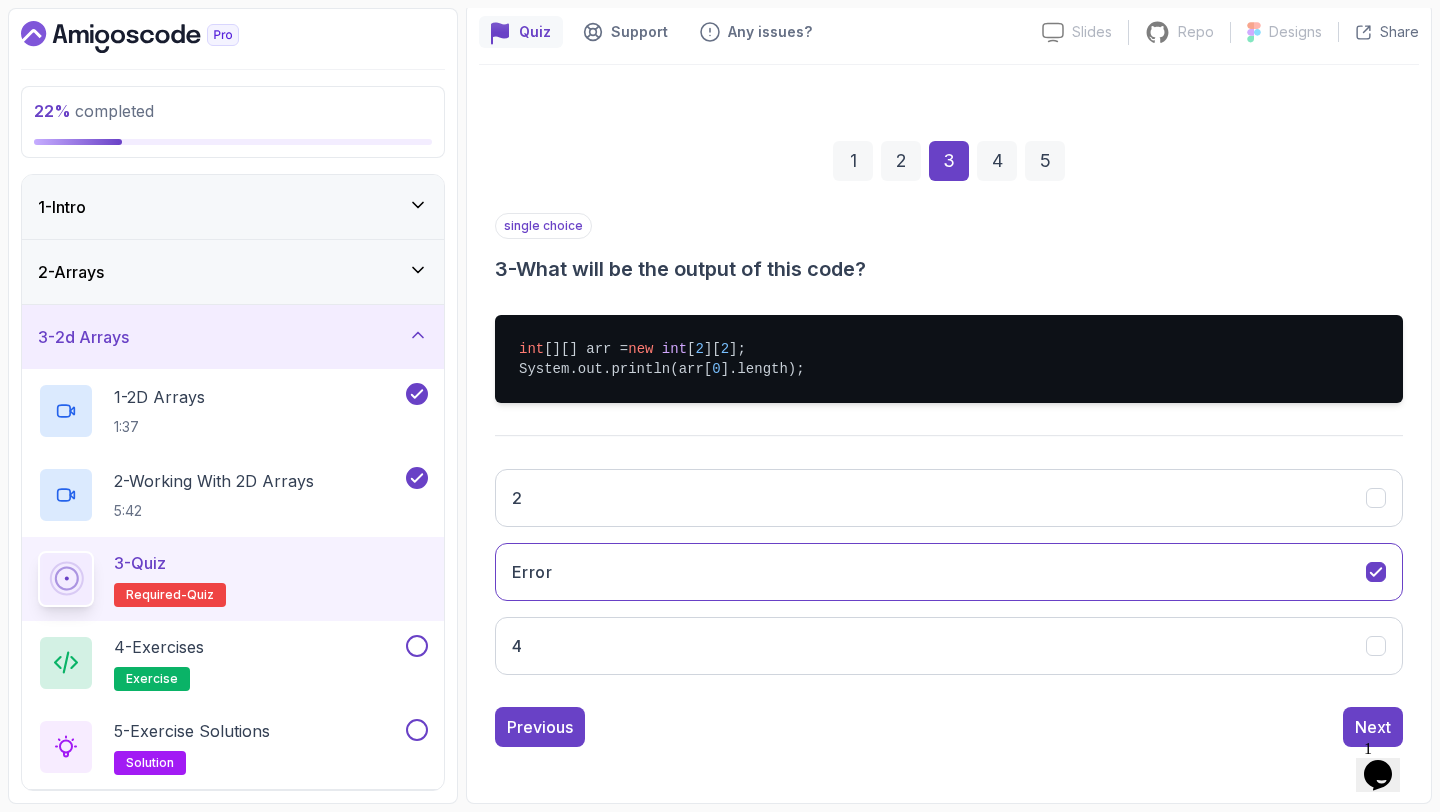 click on "int [][] arr =  new   int [ 2 ][ 2 ];
System.out.println(arr[ 0 ].length);" at bounding box center (949, 359) 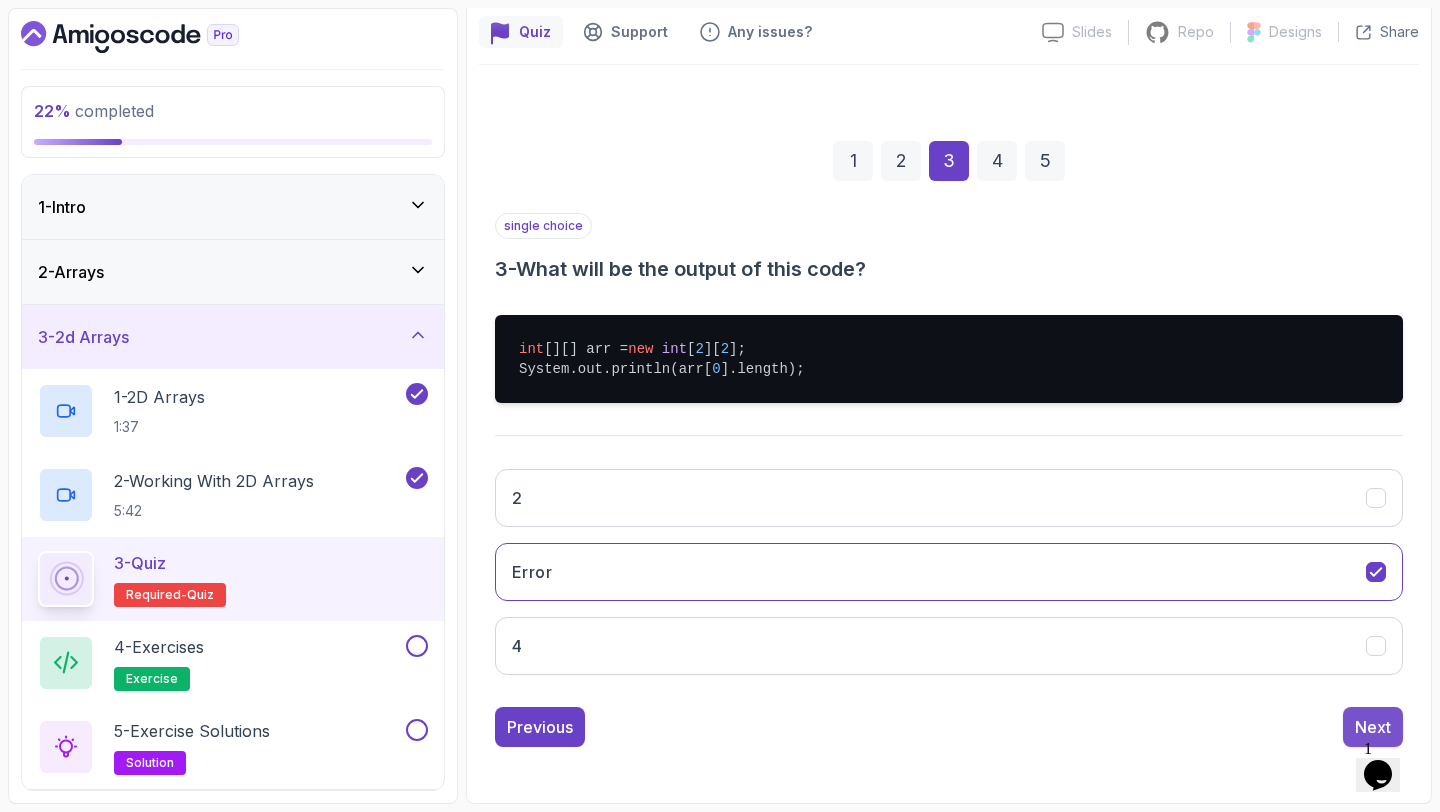 click on "Next" at bounding box center (1373, 727) 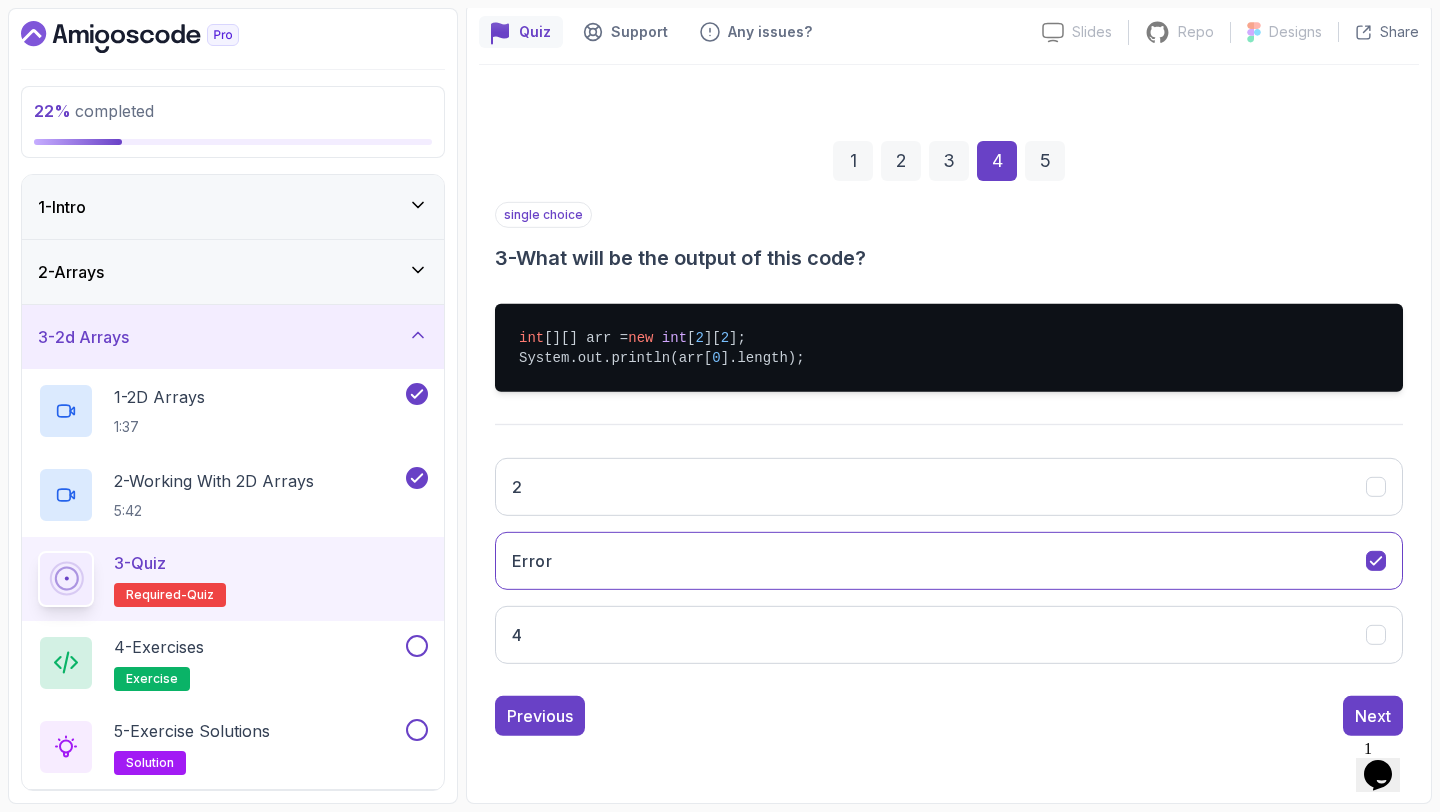 scroll, scrollTop: 113, scrollLeft: 0, axis: vertical 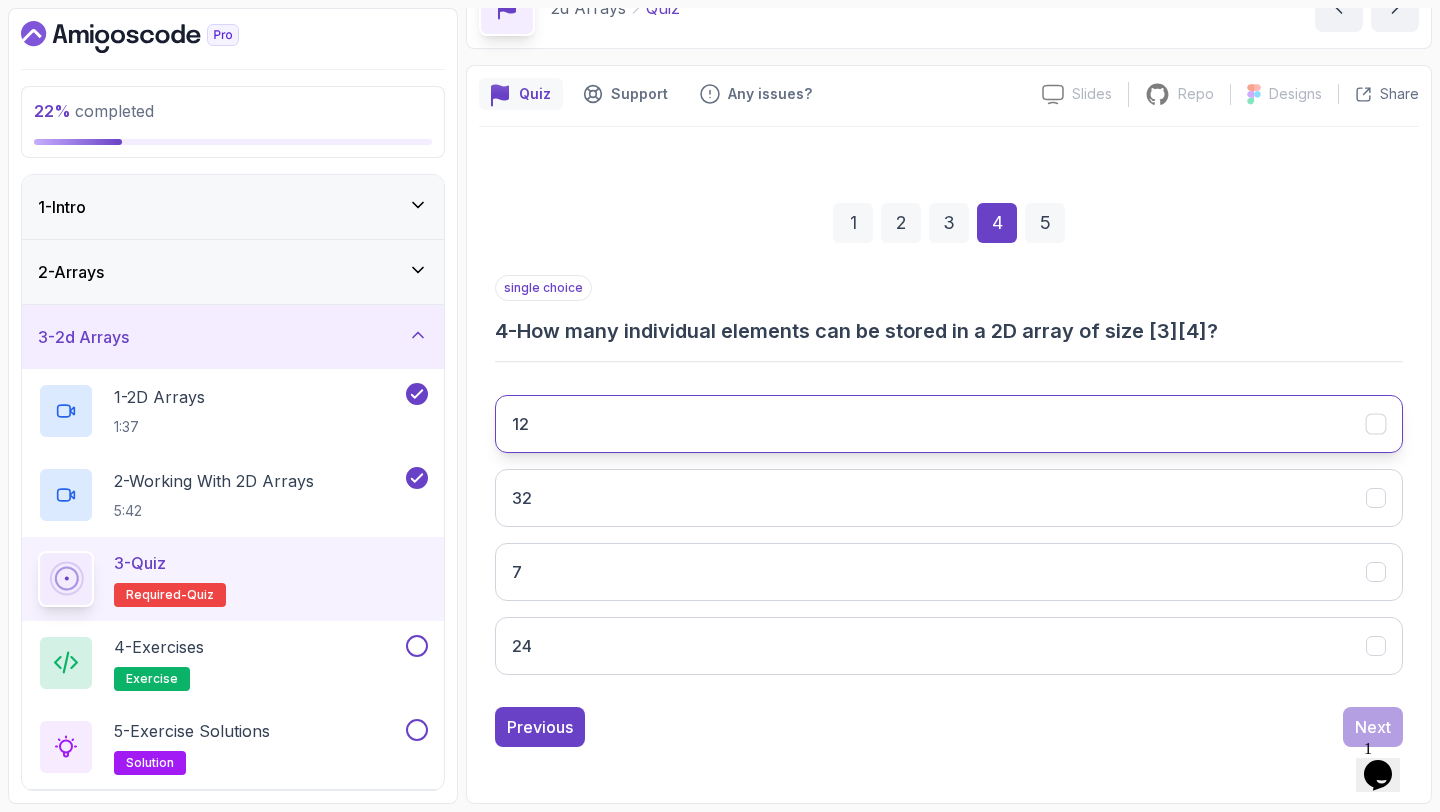 click on "12" at bounding box center (949, 424) 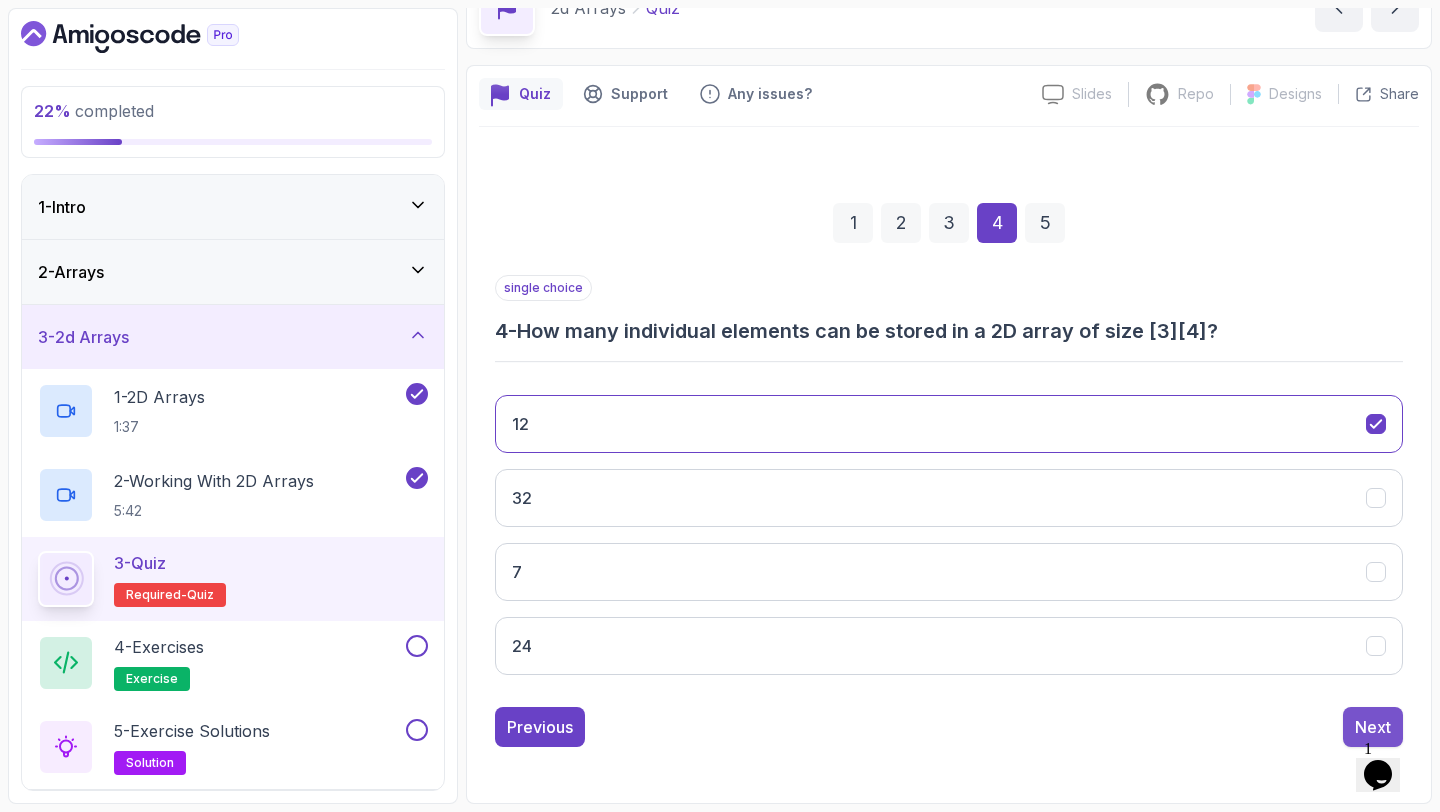 click on "Next" at bounding box center (1373, 727) 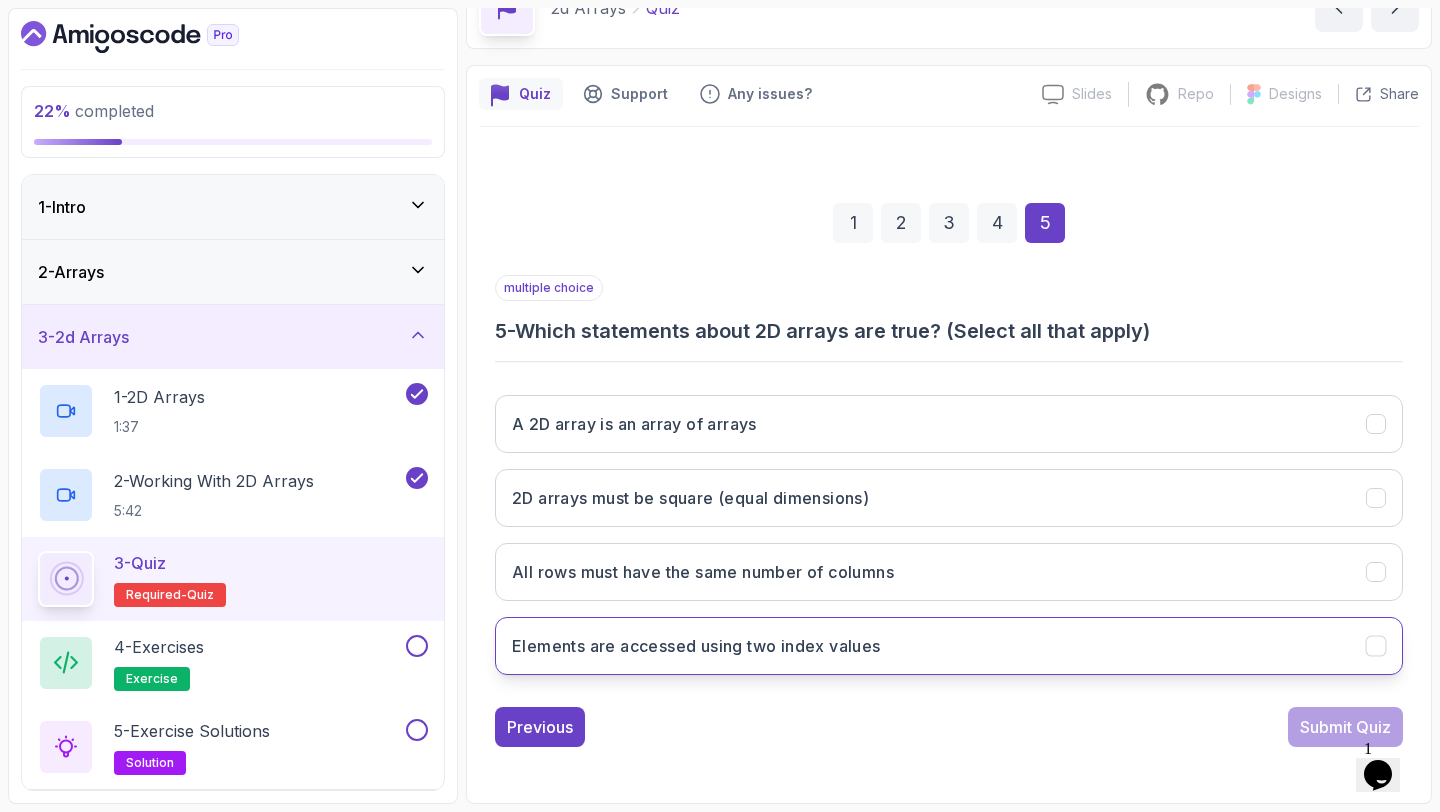 click on "Elements are accessed using two index values" at bounding box center [949, 646] 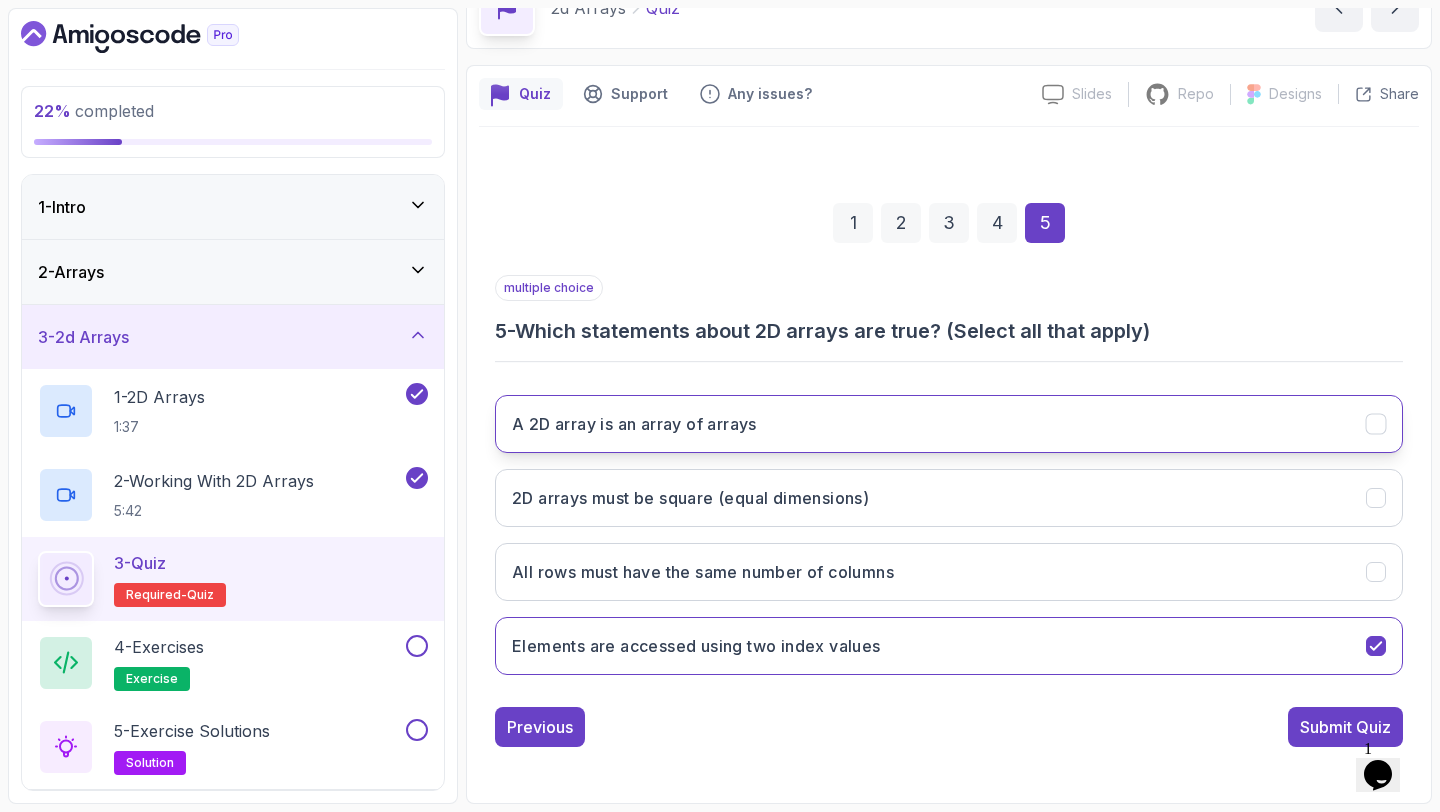 click on "A 2D array is an array of arrays" at bounding box center (949, 424) 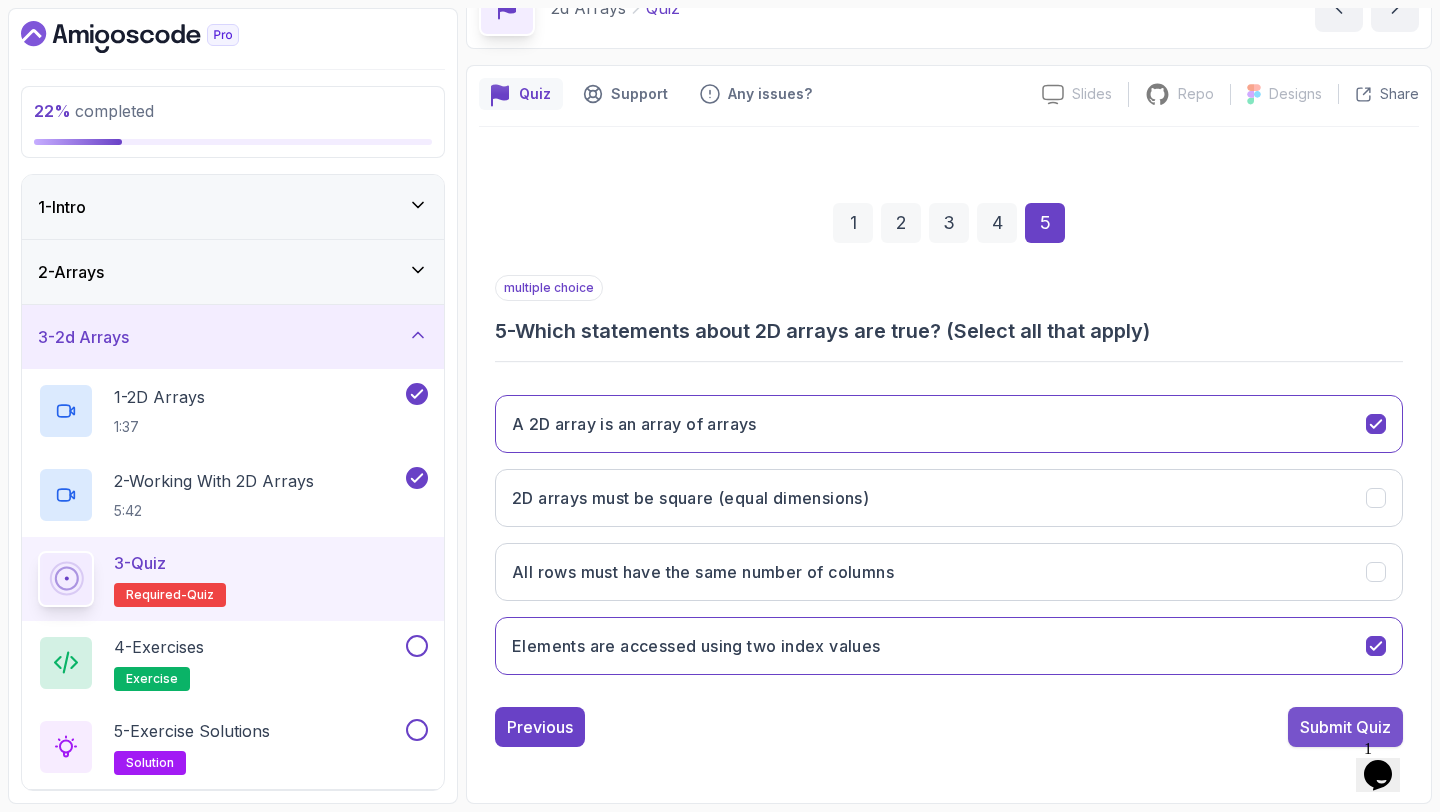 click on "Submit Quiz" at bounding box center [1345, 727] 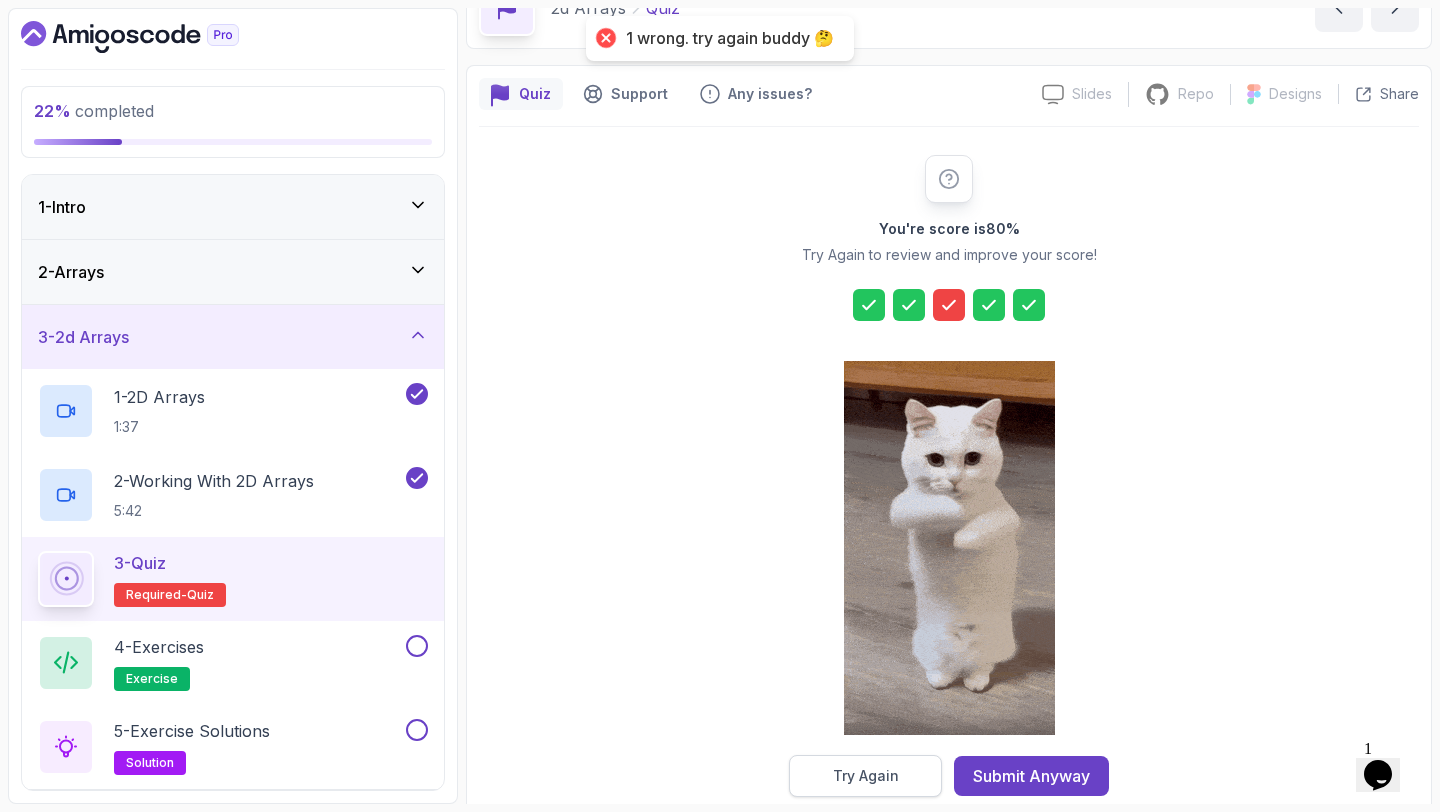 click on "Try Again" at bounding box center [866, 776] 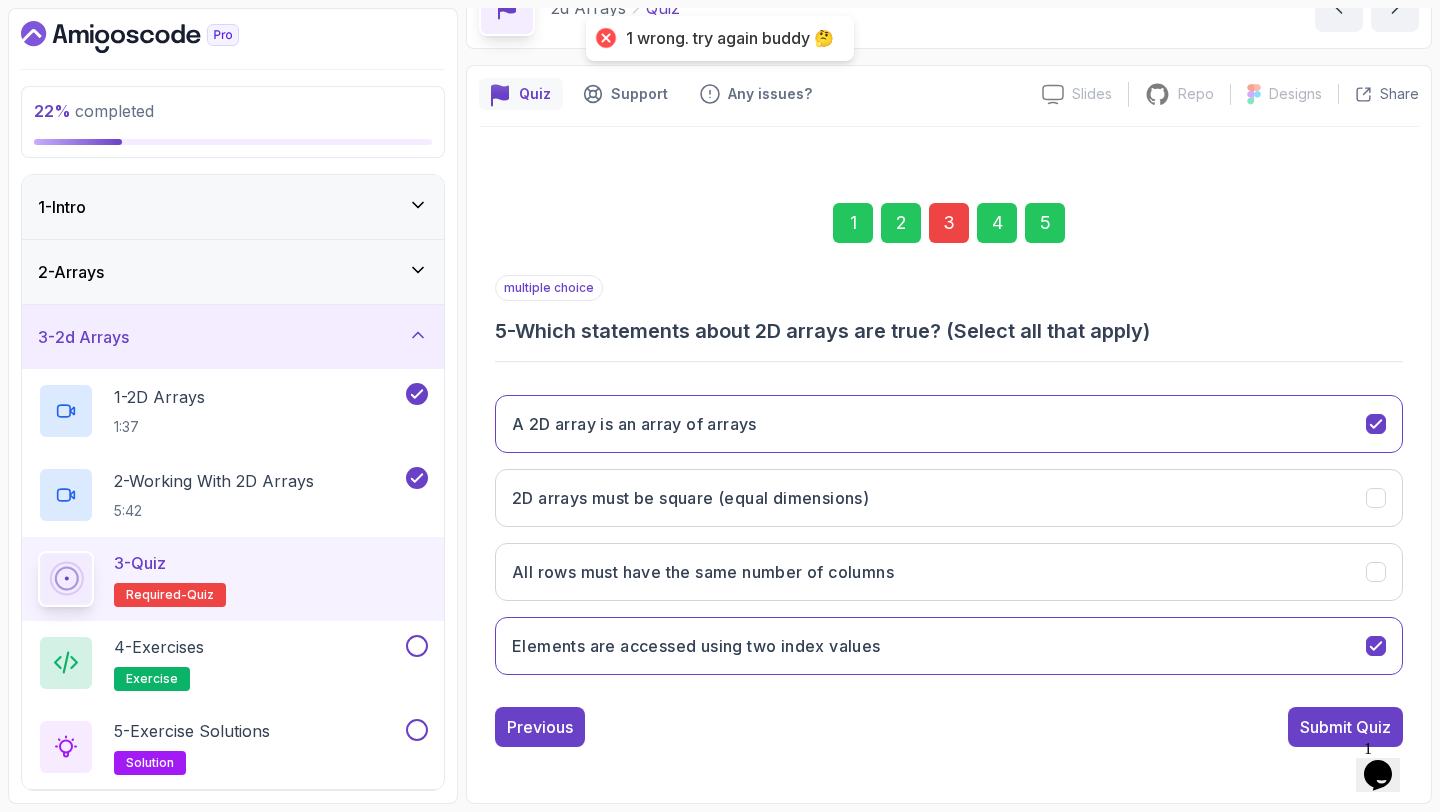 click on "3" at bounding box center (949, 223) 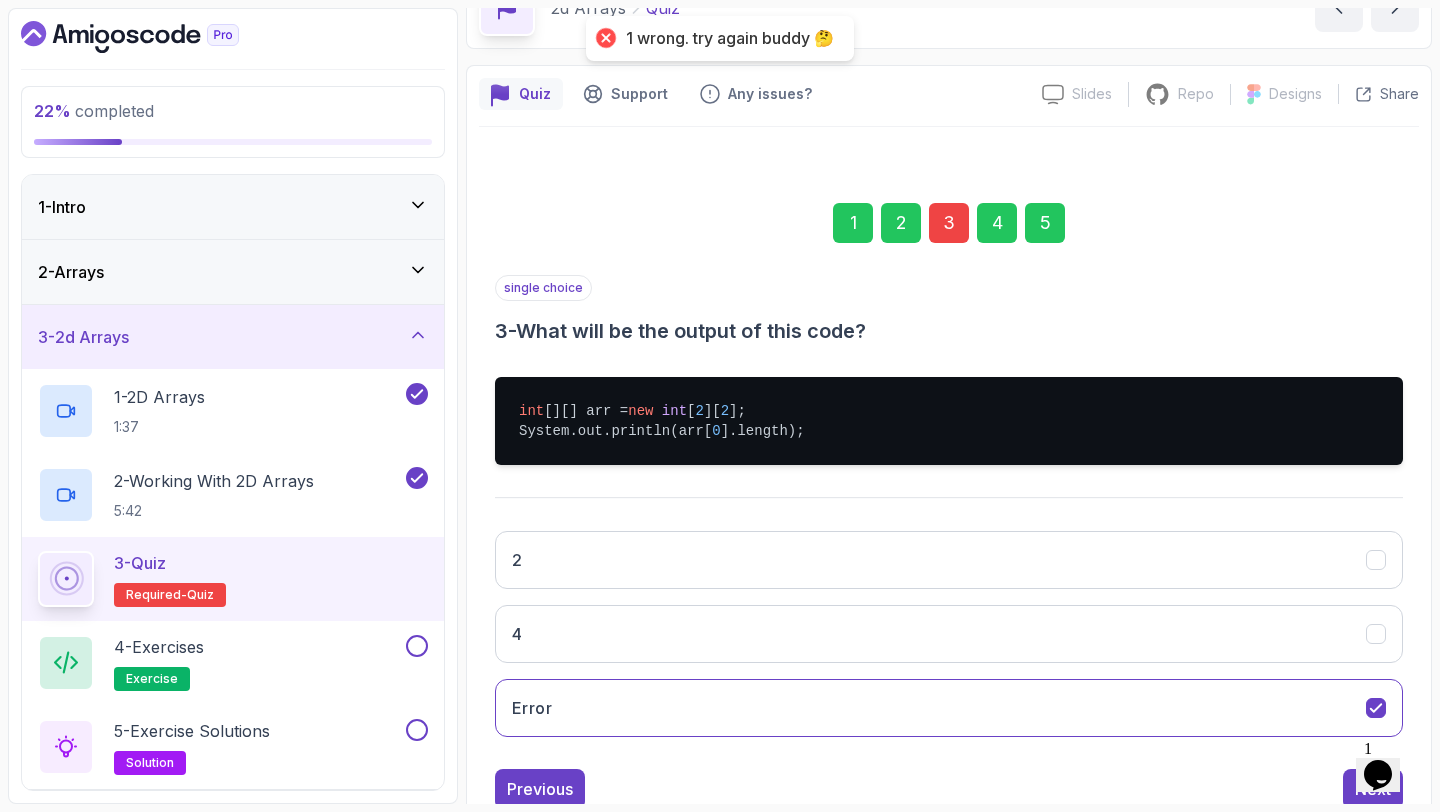 scroll, scrollTop: 175, scrollLeft: 0, axis: vertical 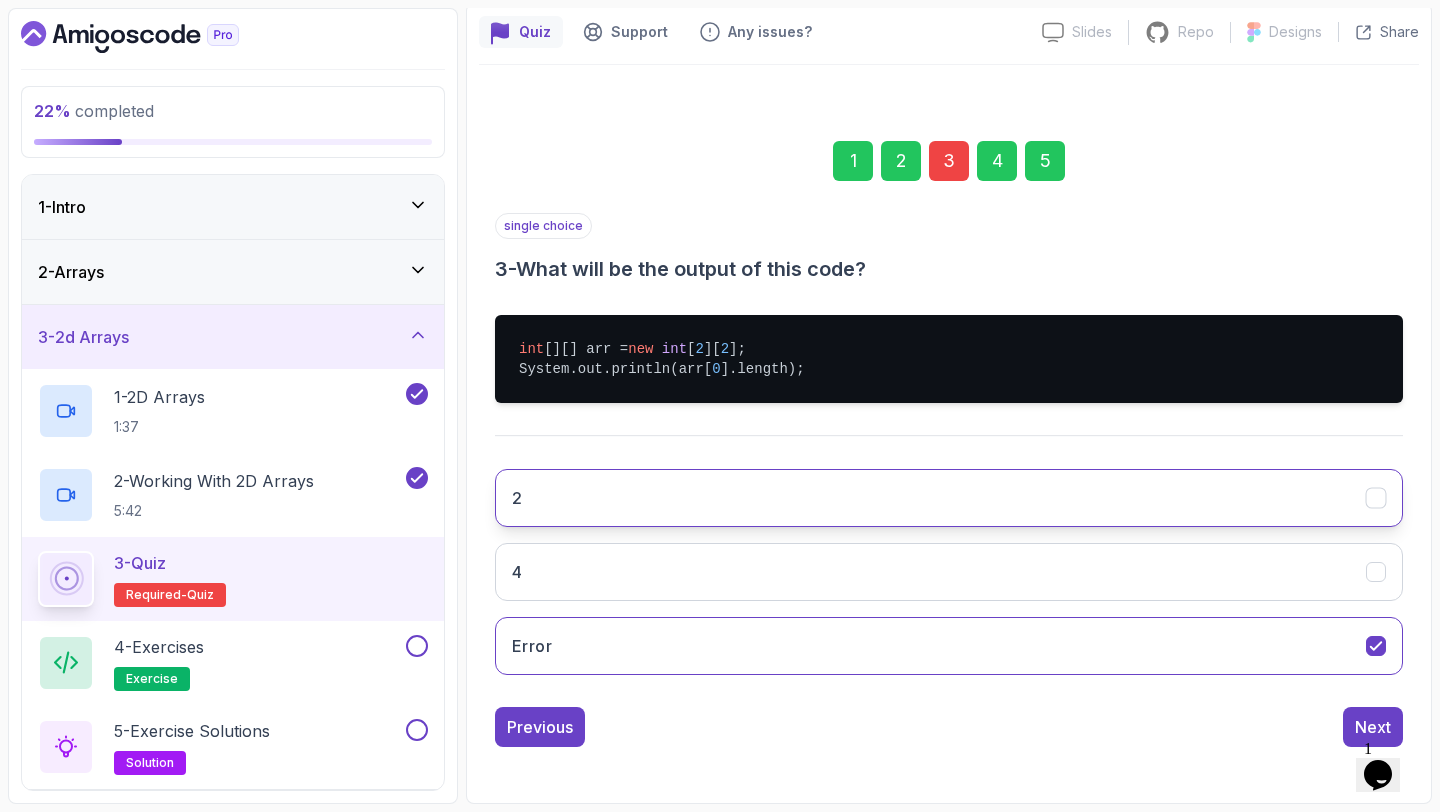 click on "2" at bounding box center (949, 498) 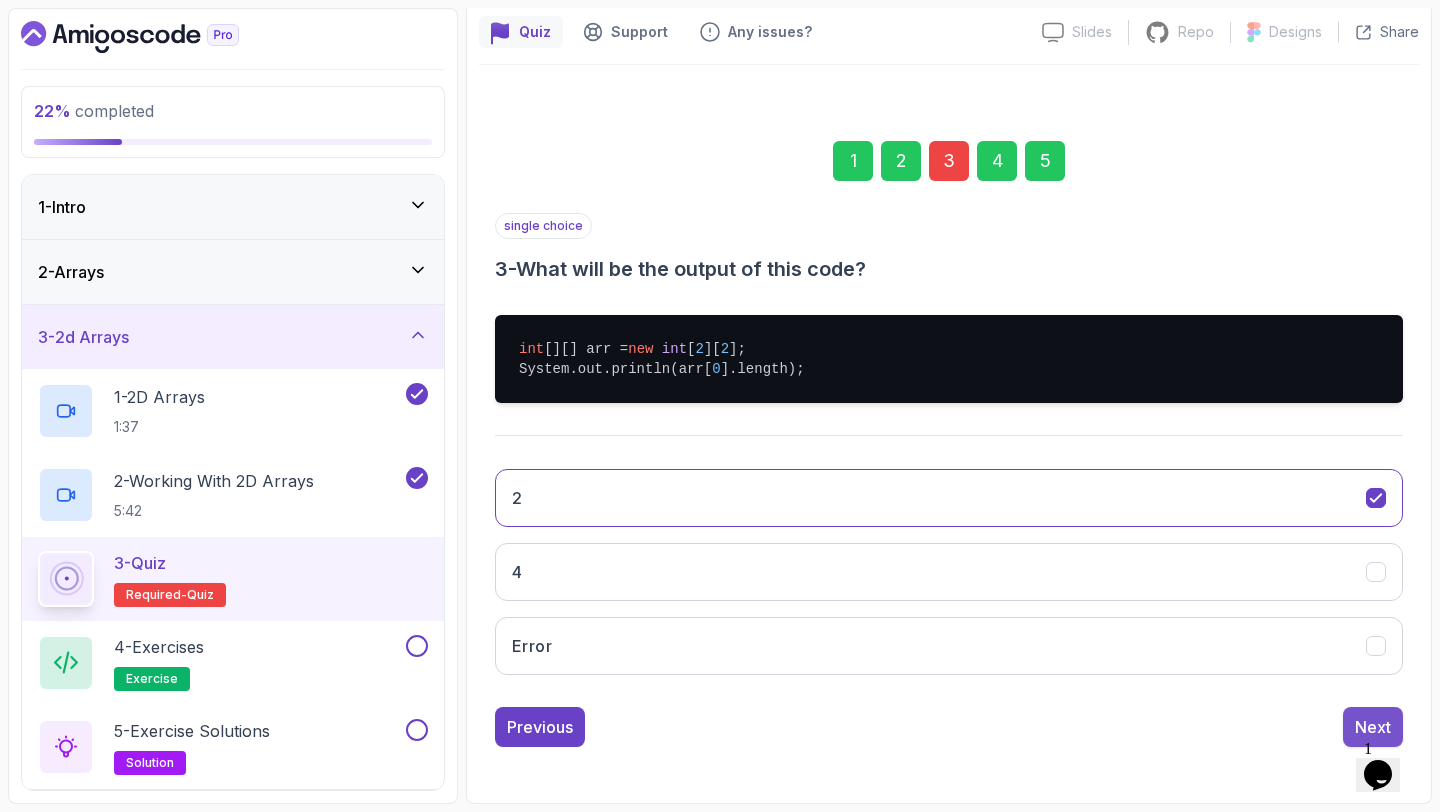 click on "Next" at bounding box center (1373, 727) 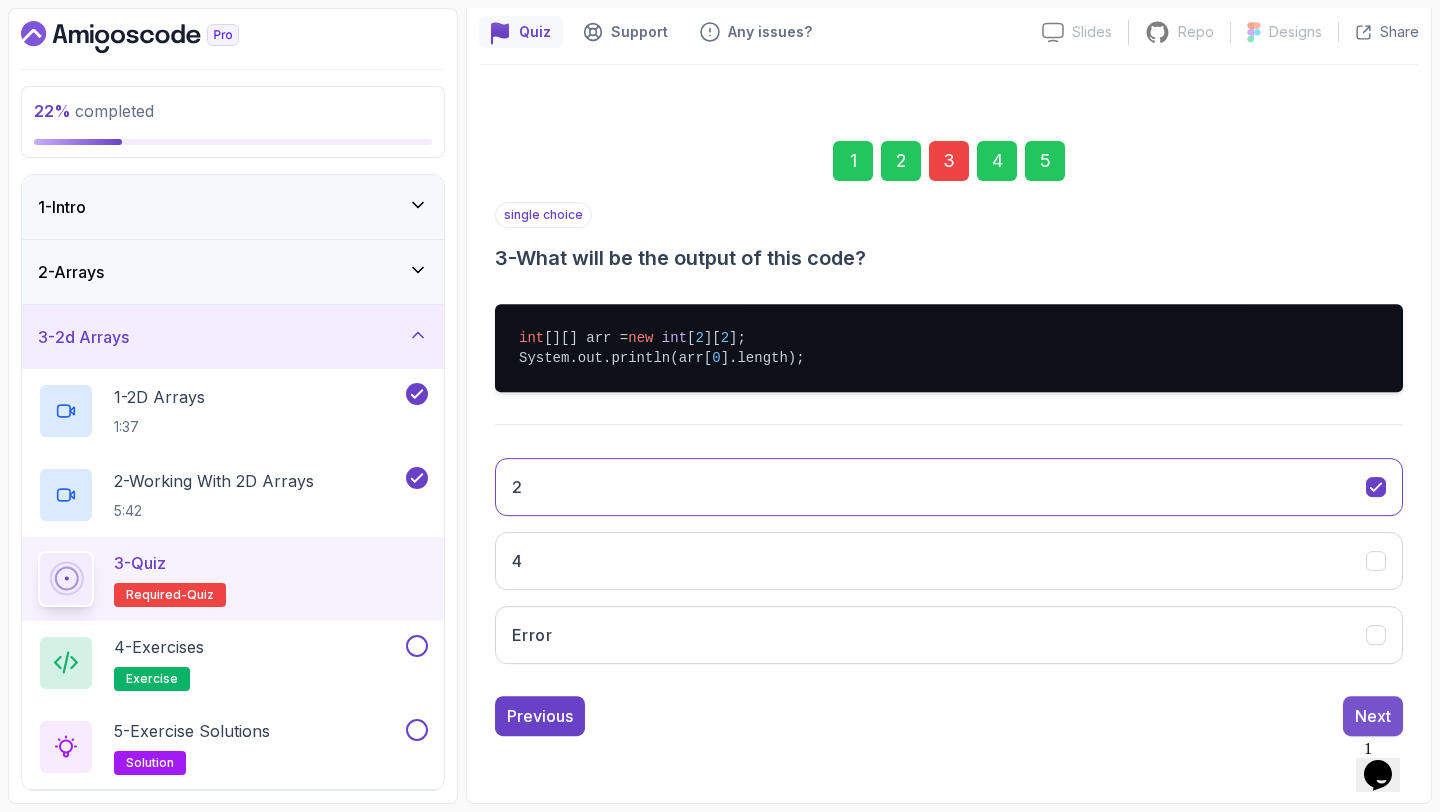 scroll, scrollTop: 113, scrollLeft: 0, axis: vertical 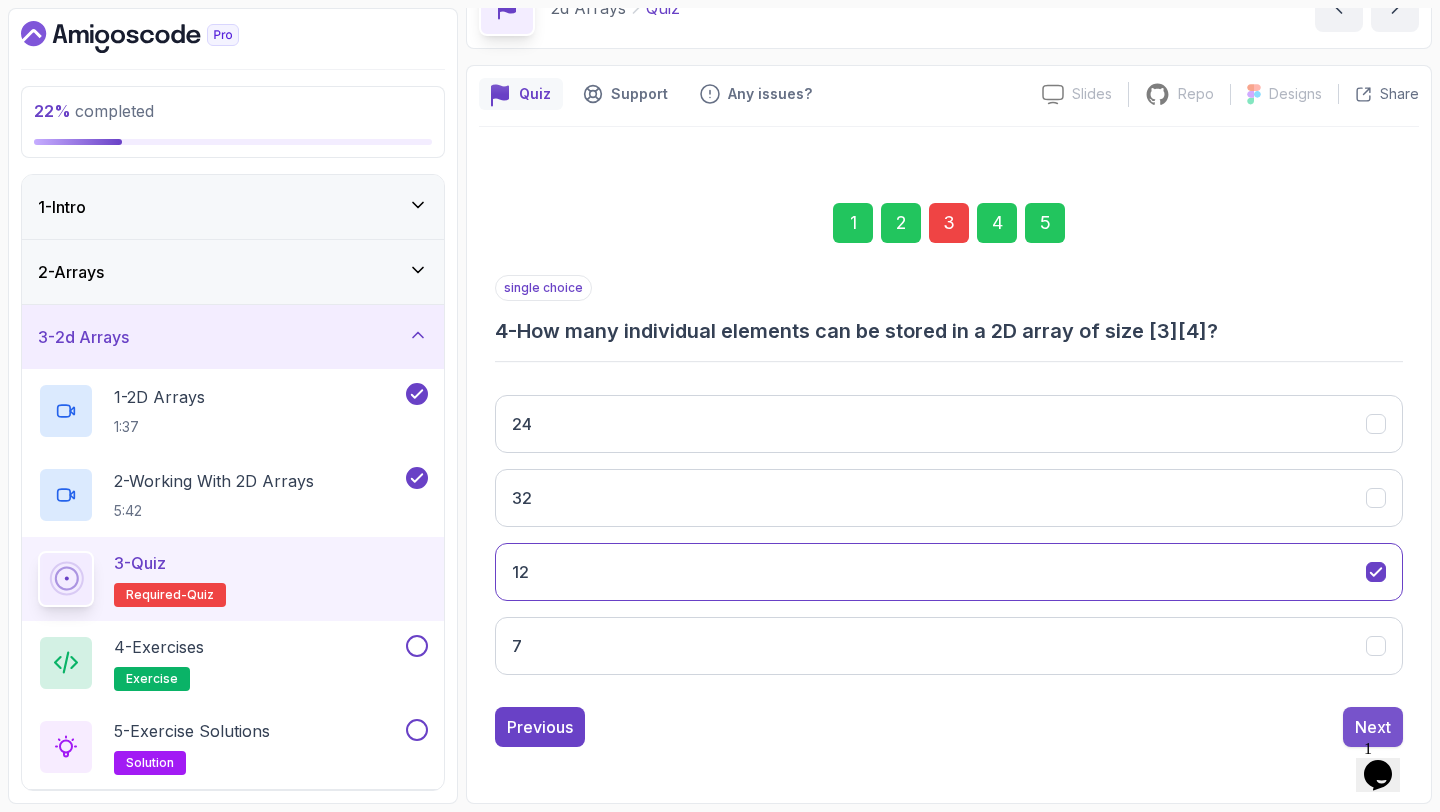 click on "Next" at bounding box center (1373, 727) 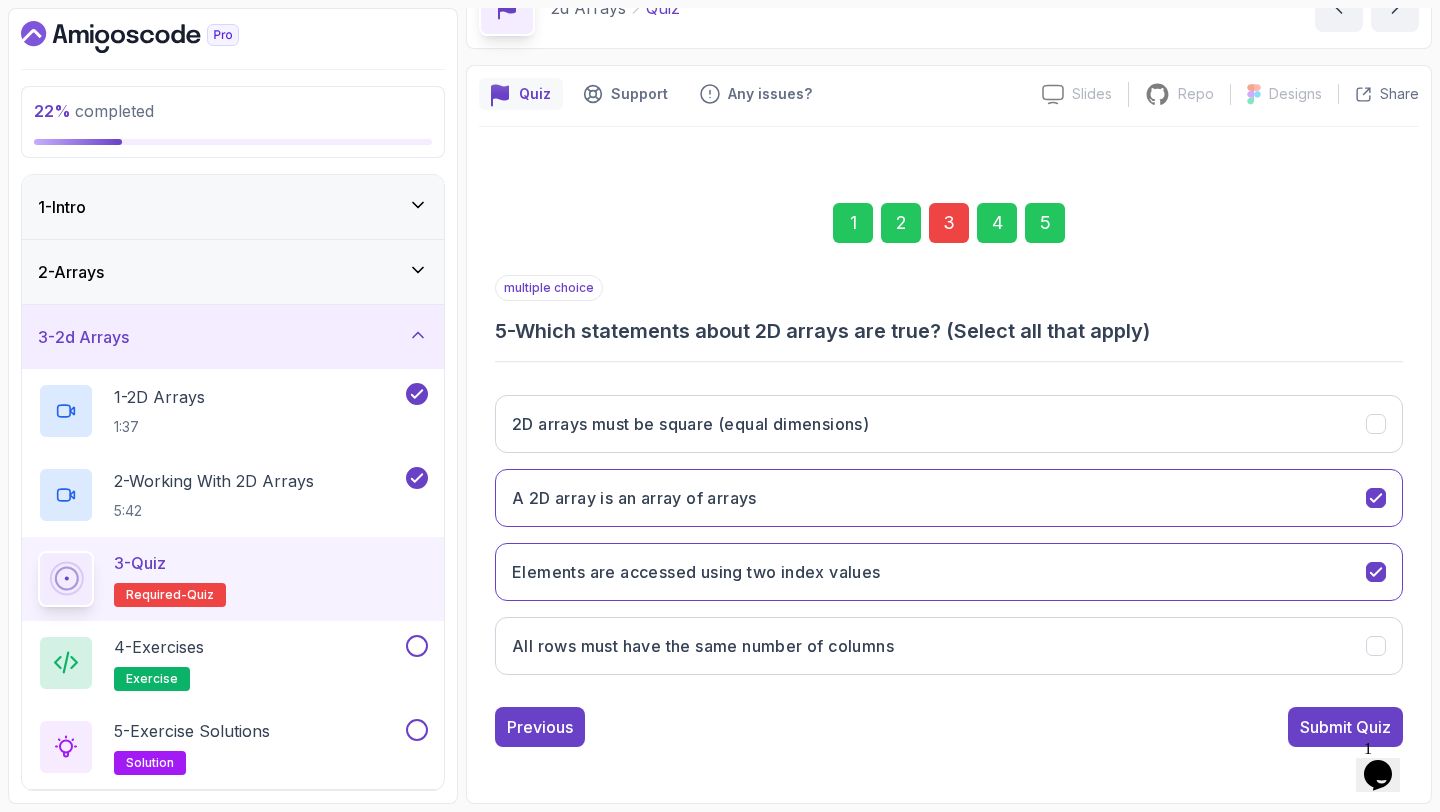 click on "Submit Quiz" at bounding box center [1345, 727] 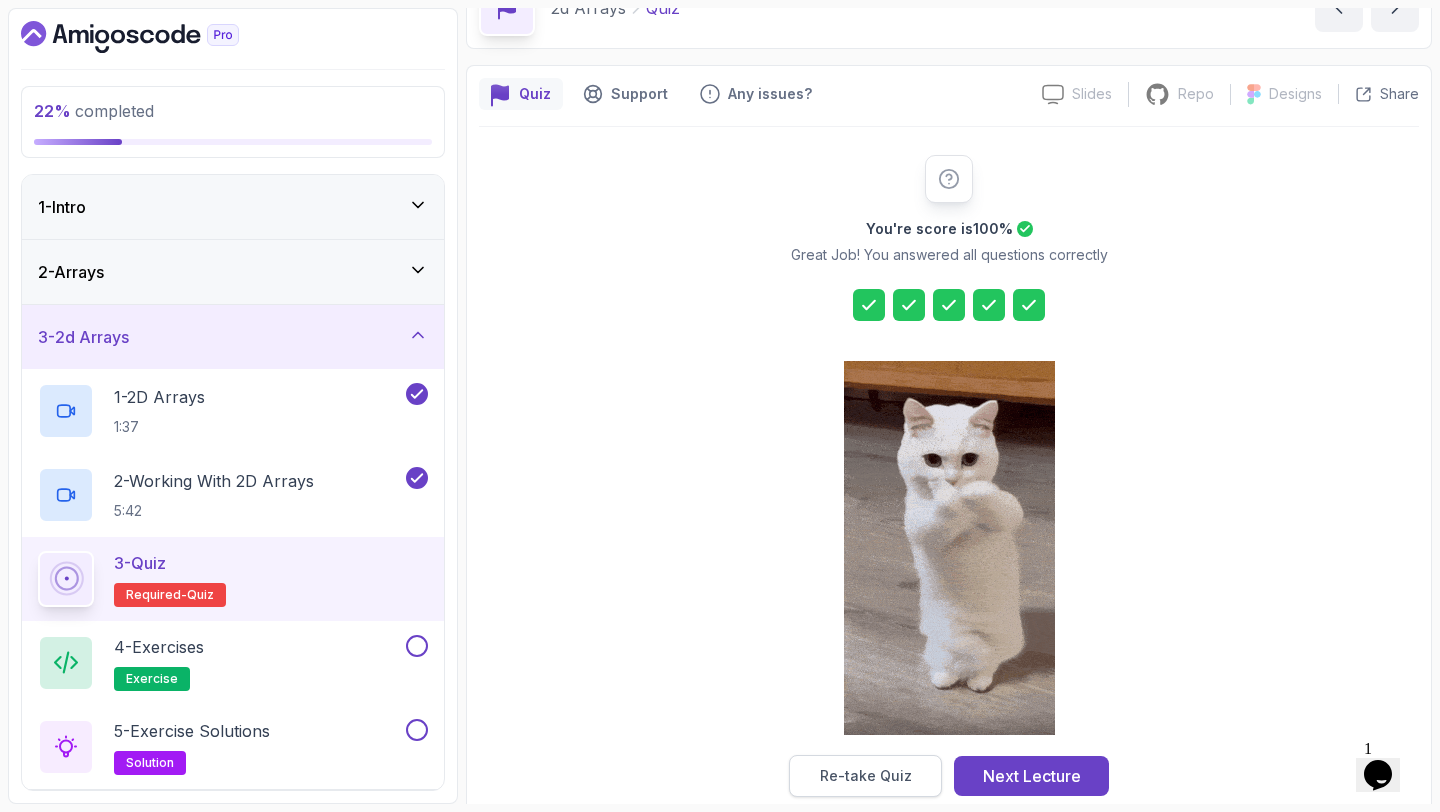 click on "Re-take Quiz" at bounding box center [866, 776] 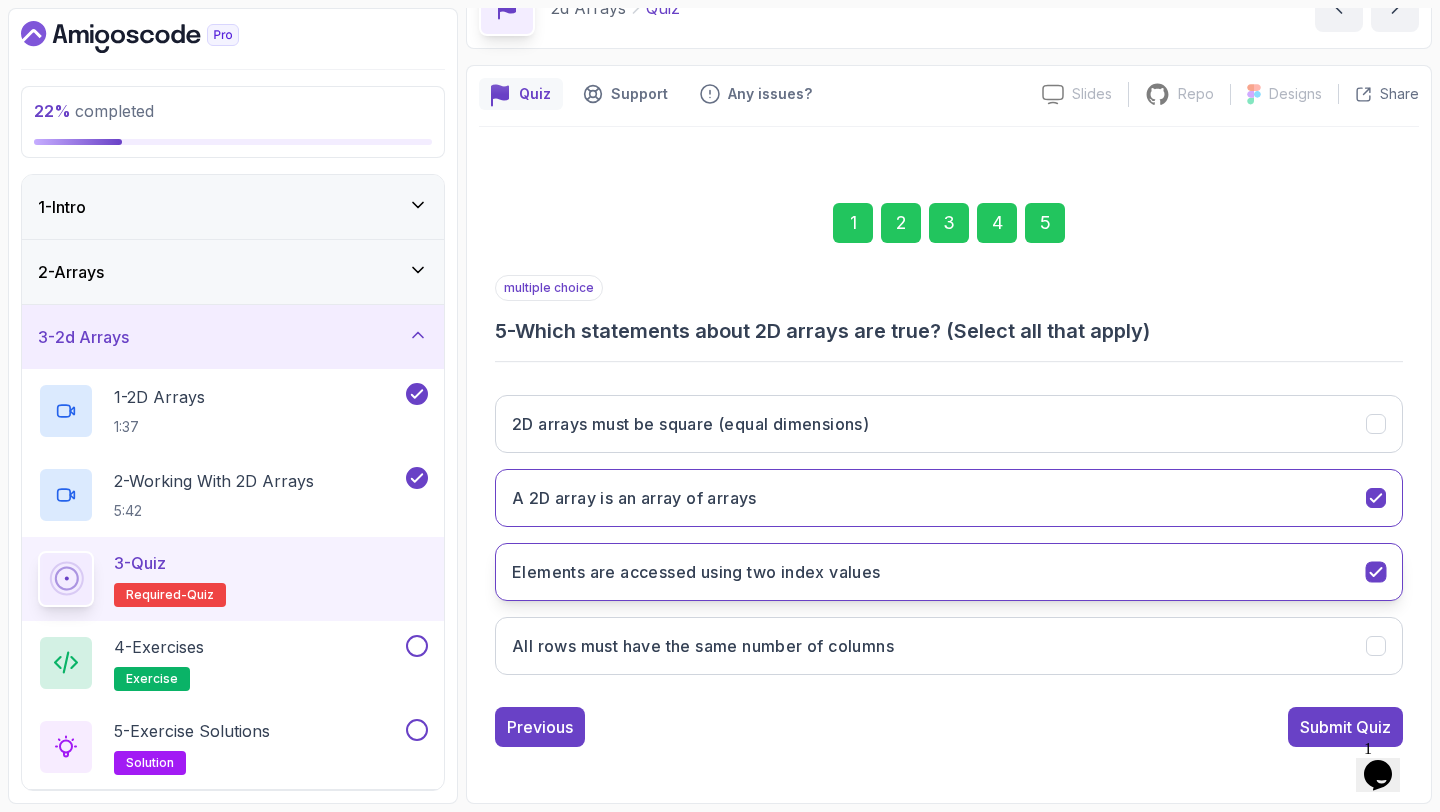 drag, startPoint x: 786, startPoint y: 577, endPoint x: 877, endPoint y: 583, distance: 91.197586 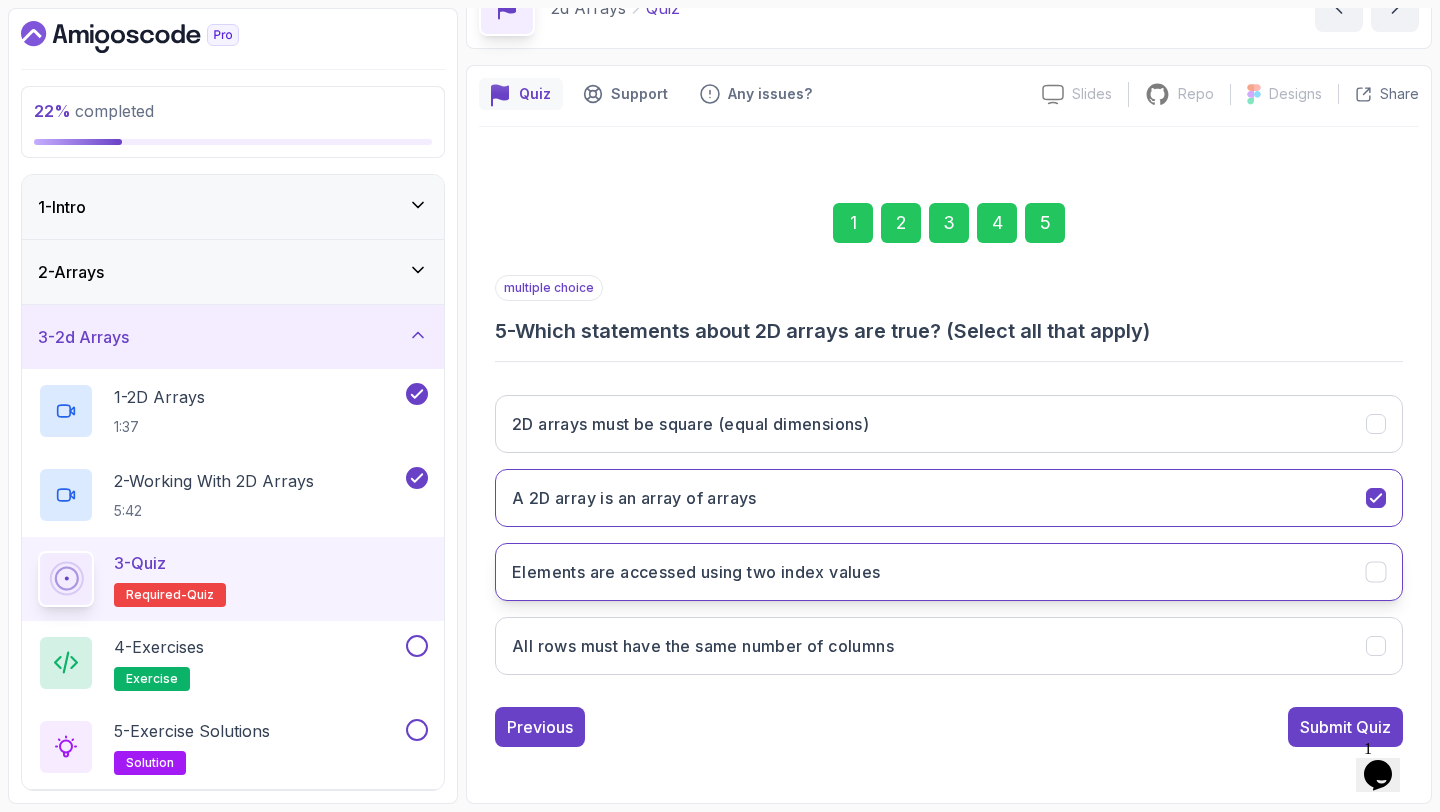 click on "Elements are accessed using two index values" at bounding box center (949, 572) 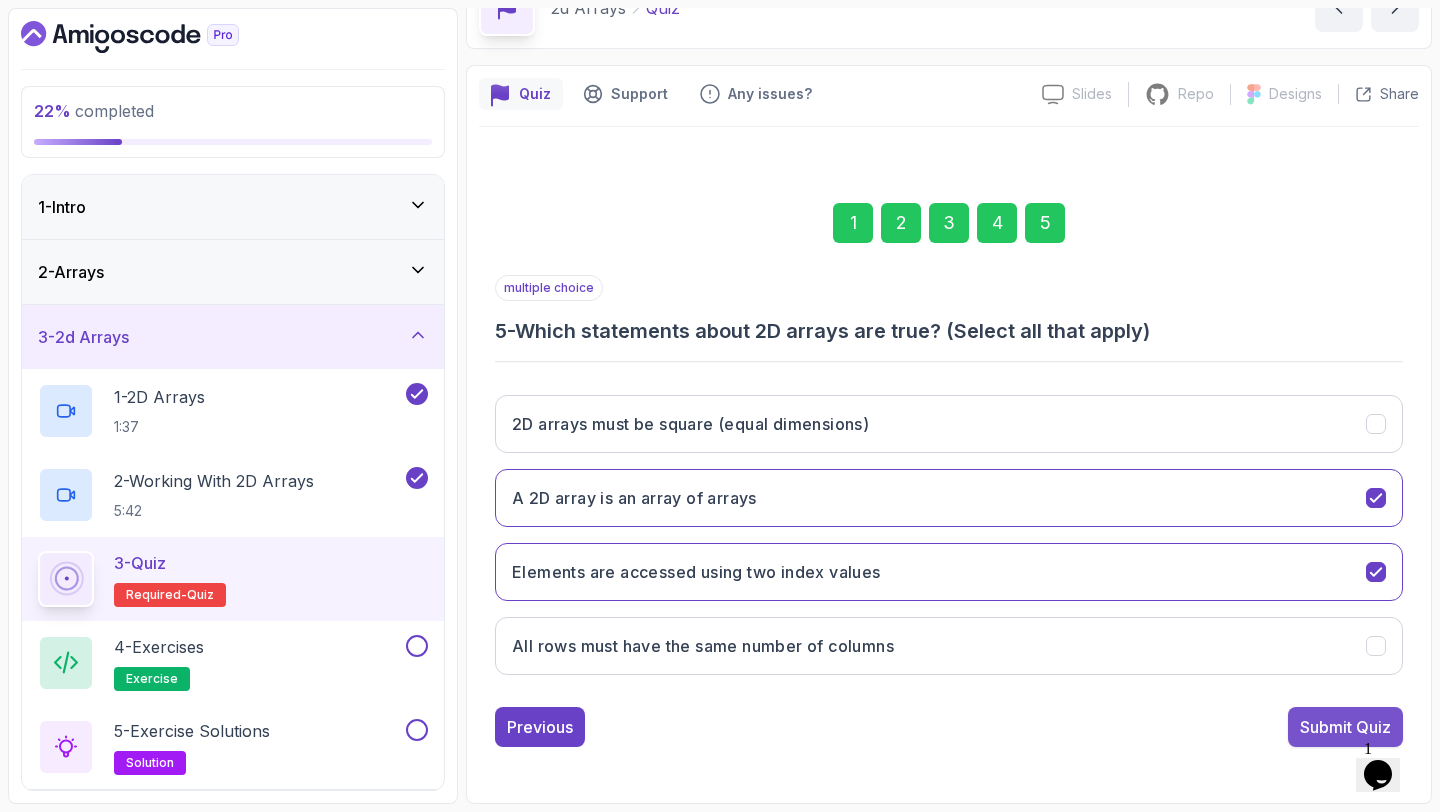 click on "Submit Quiz" at bounding box center [1345, 727] 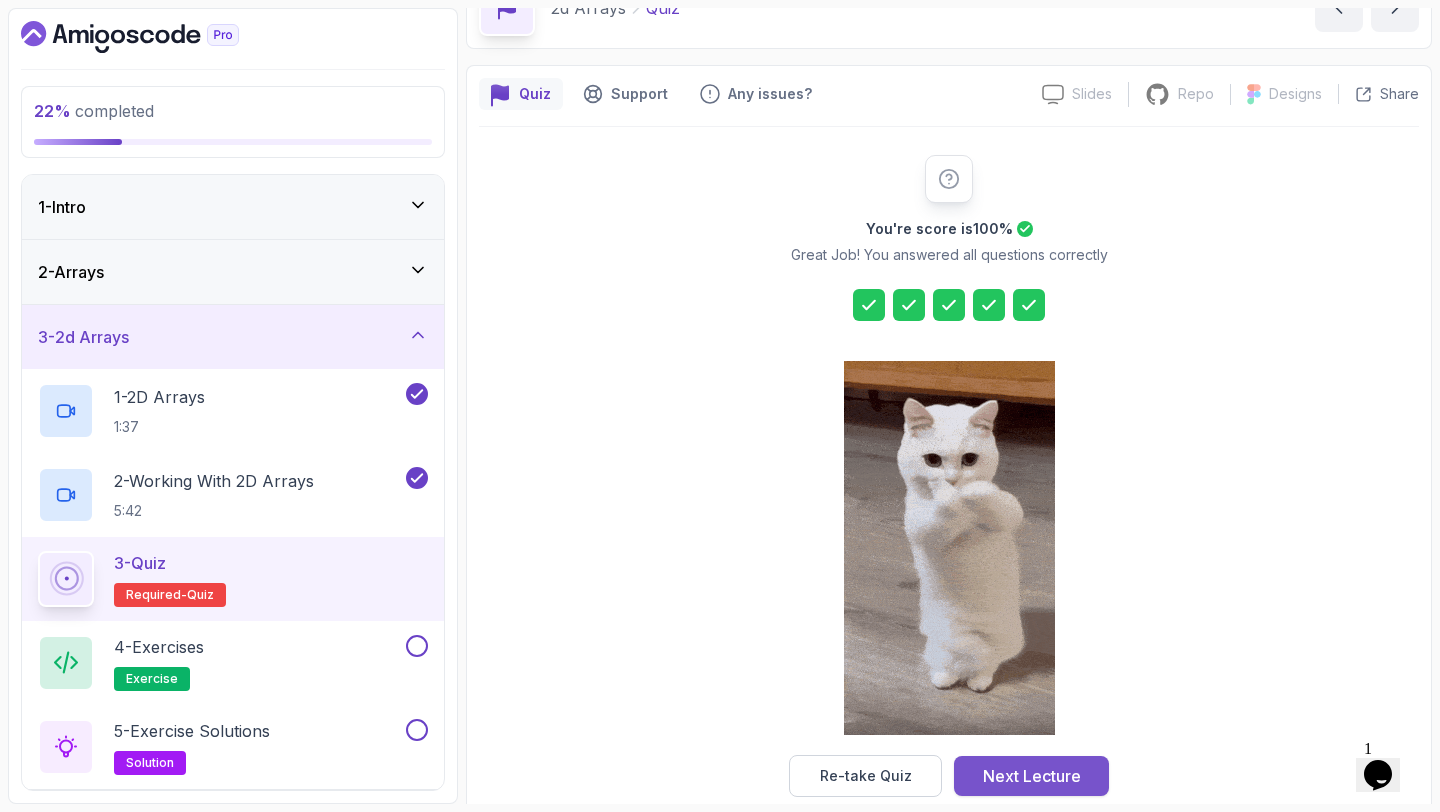 click on "Next Lecture" at bounding box center [1032, 776] 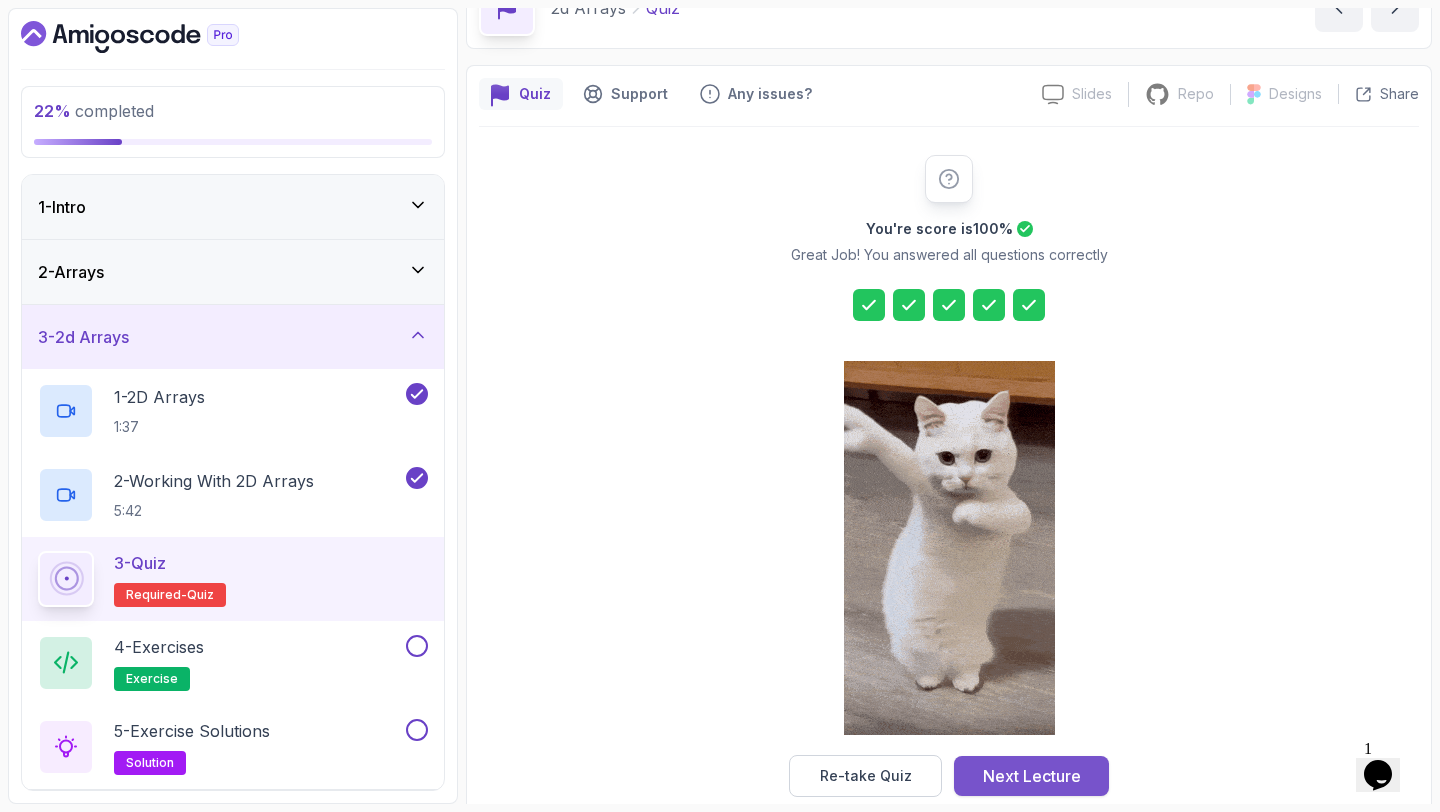 scroll, scrollTop: 0, scrollLeft: 0, axis: both 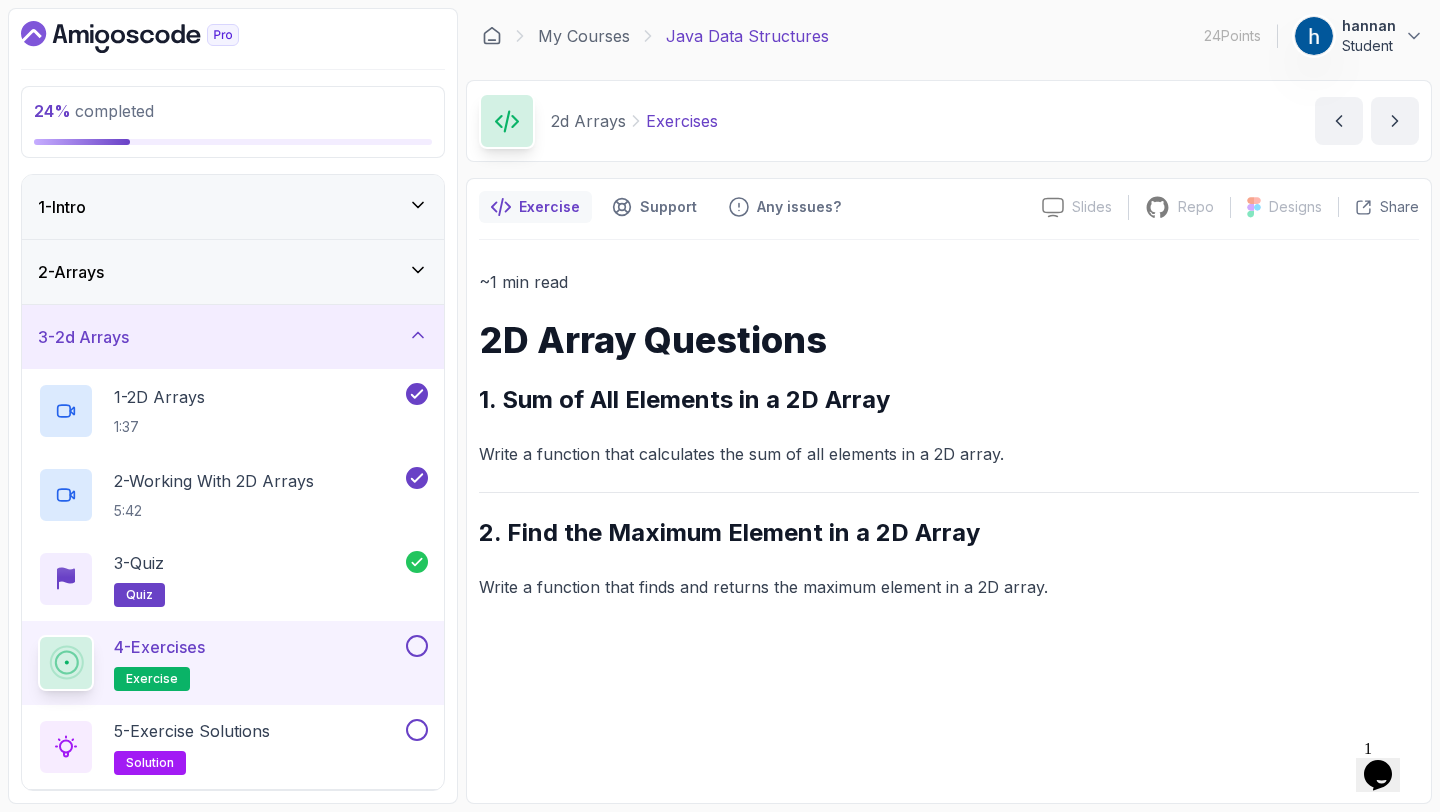click on "3  -  2d Arrays" at bounding box center (233, 337) 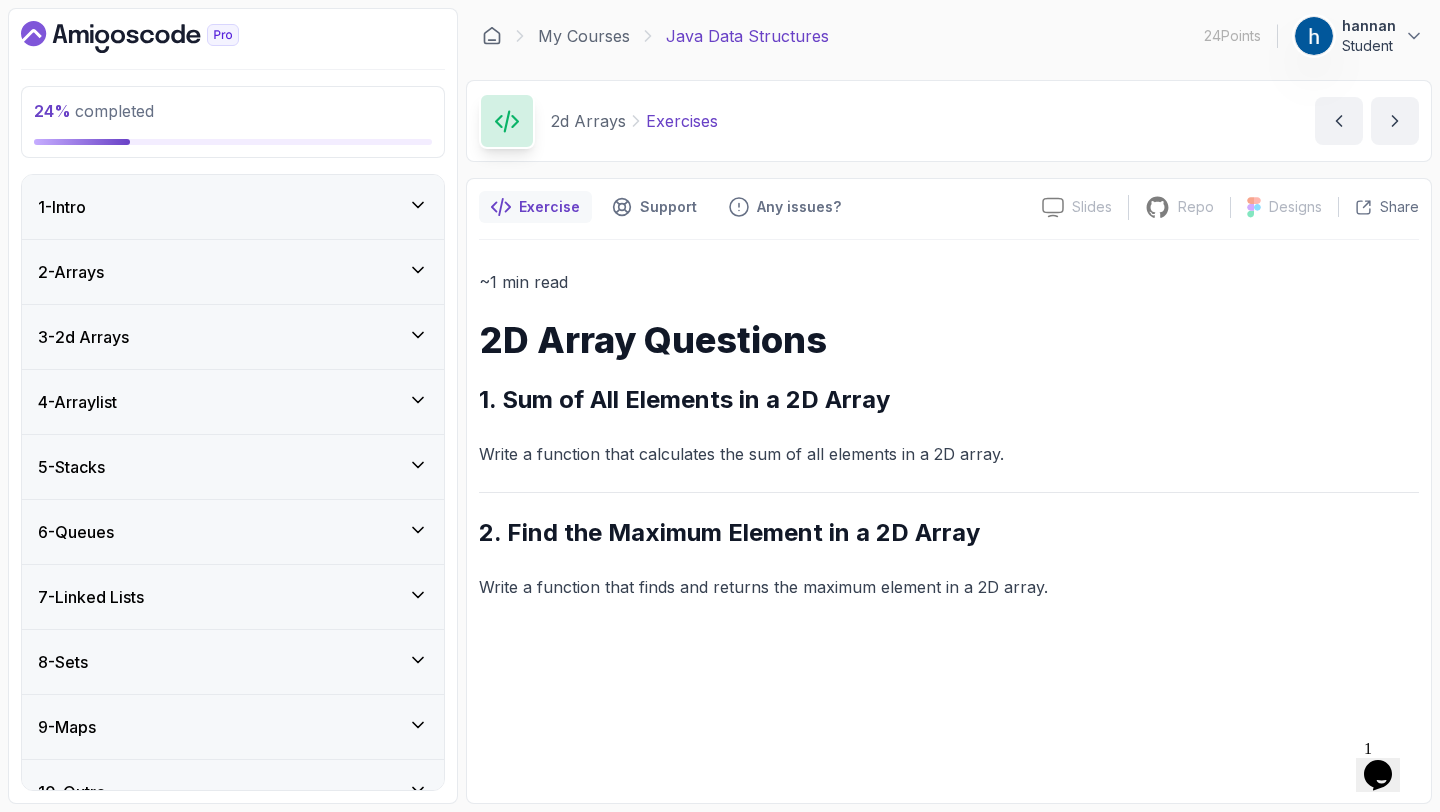 click on "3  -  2d Arrays" at bounding box center (233, 337) 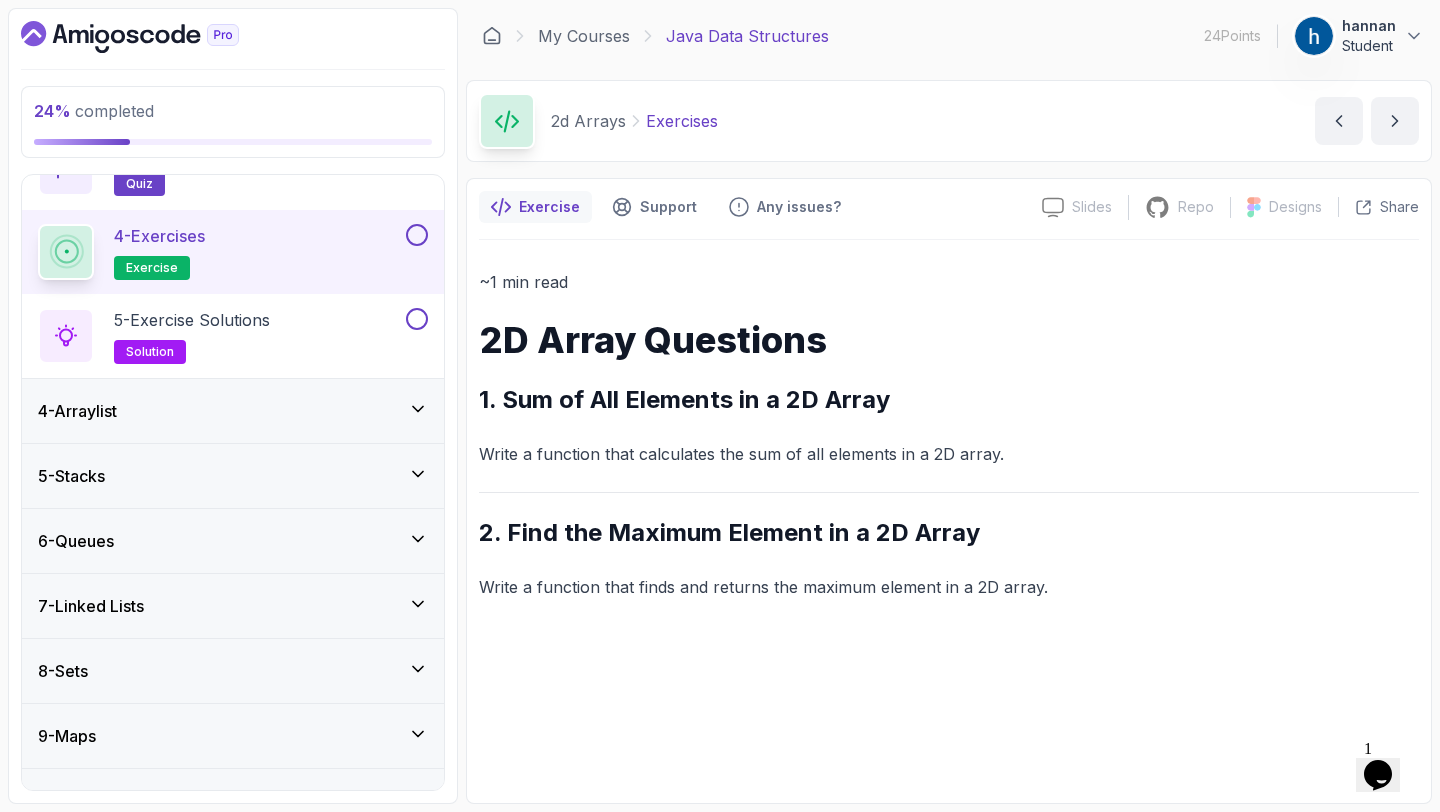 click on "4  -  Arraylist" at bounding box center [233, 411] 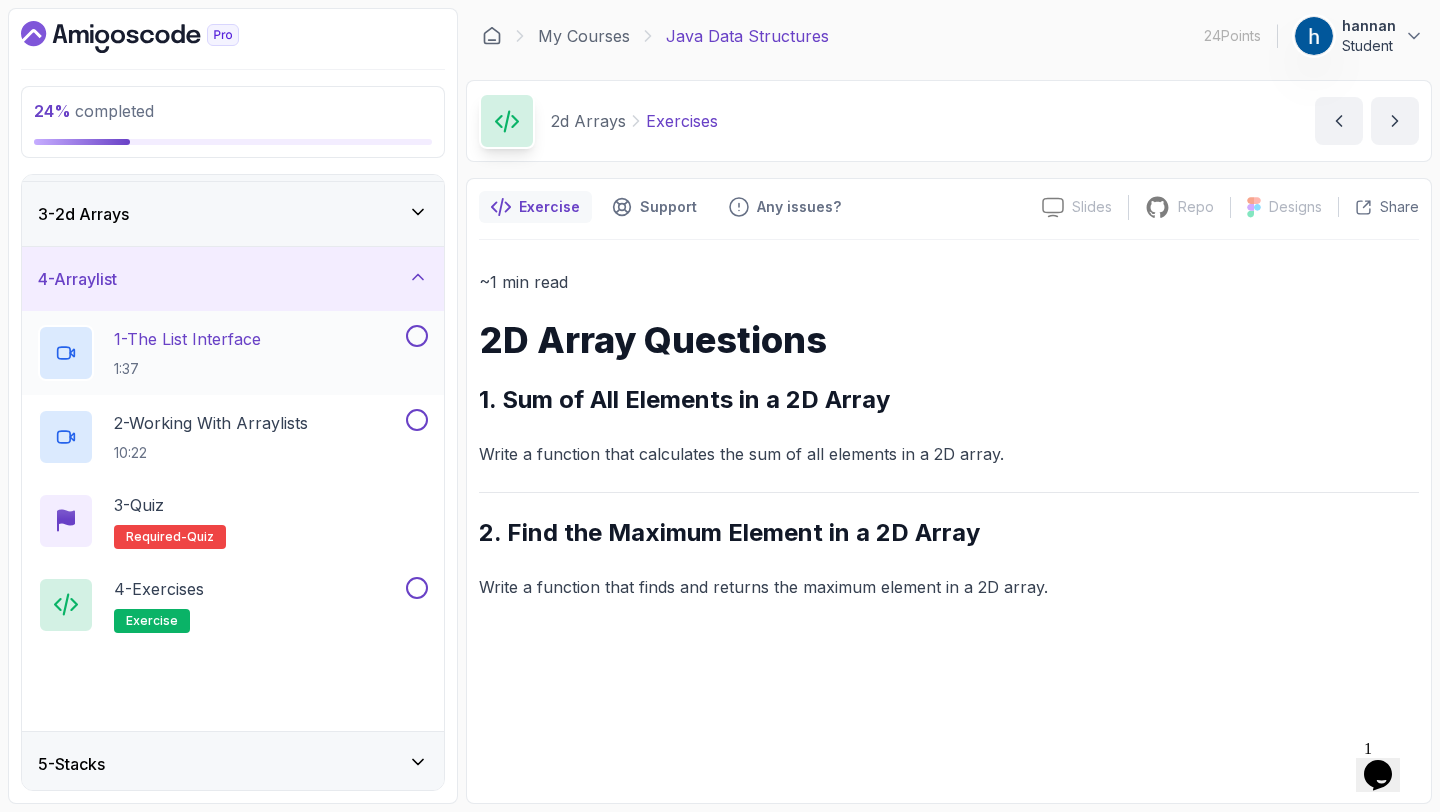 scroll, scrollTop: 132, scrollLeft: 0, axis: vertical 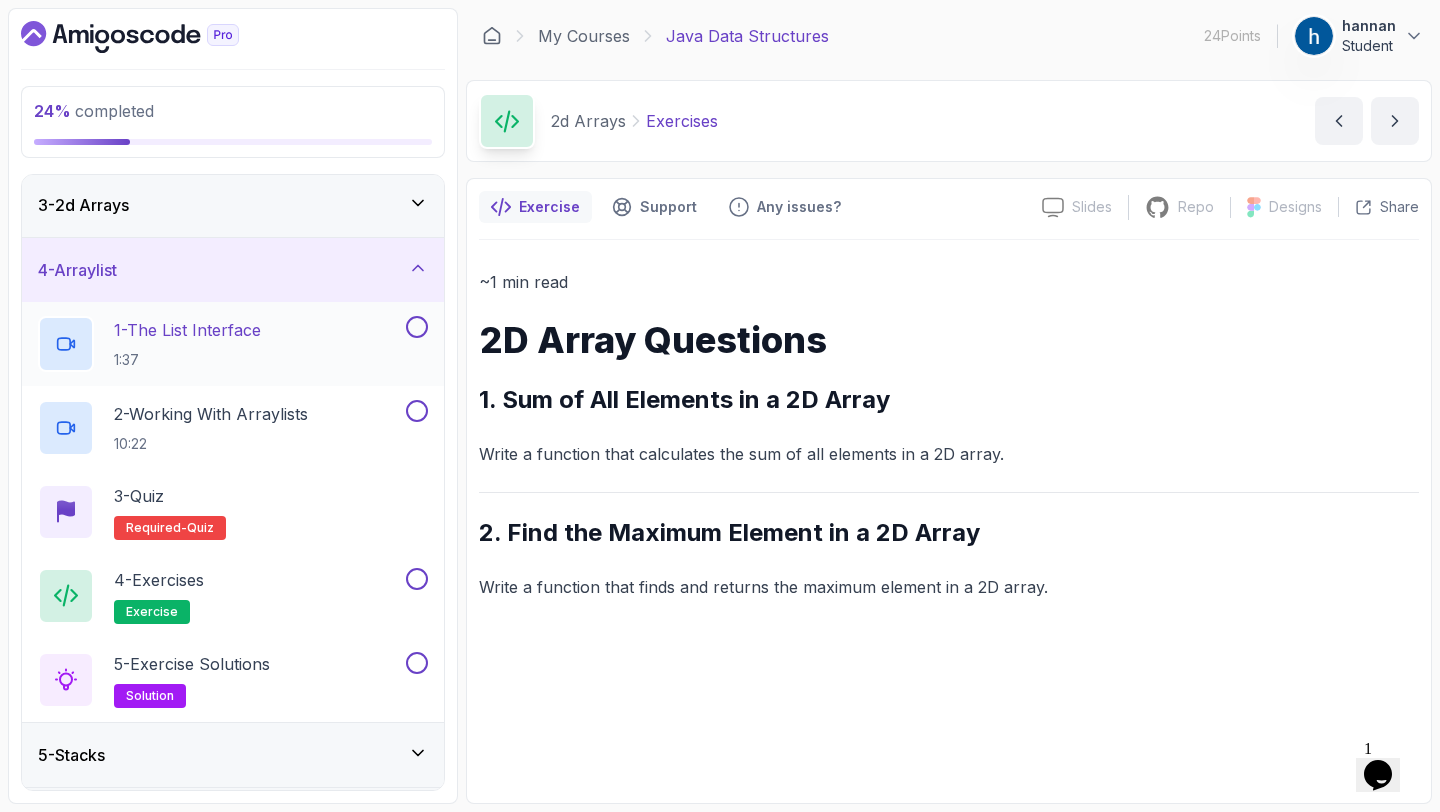 click on "1  -  The List Interface" at bounding box center (187, 330) 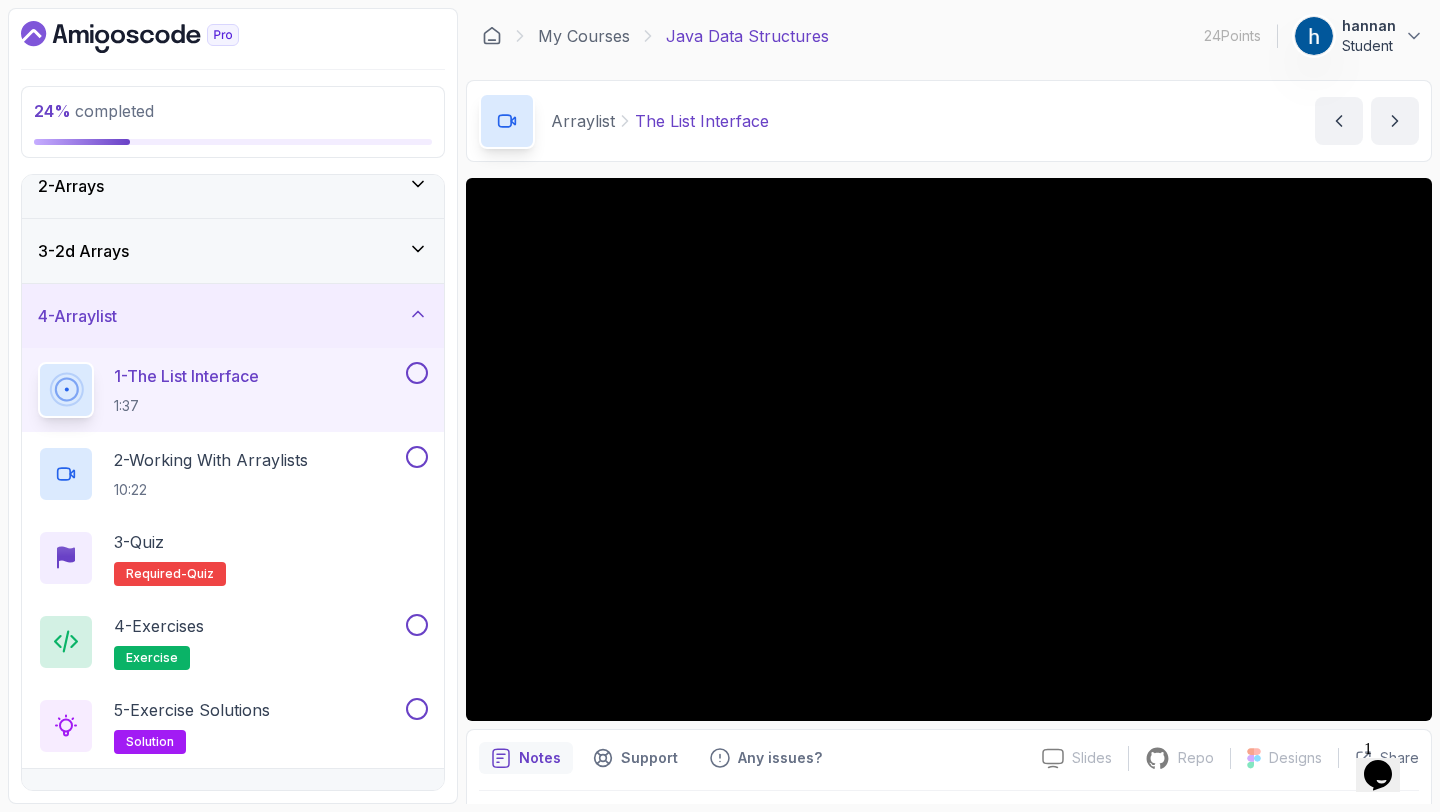 scroll, scrollTop: 90, scrollLeft: 0, axis: vertical 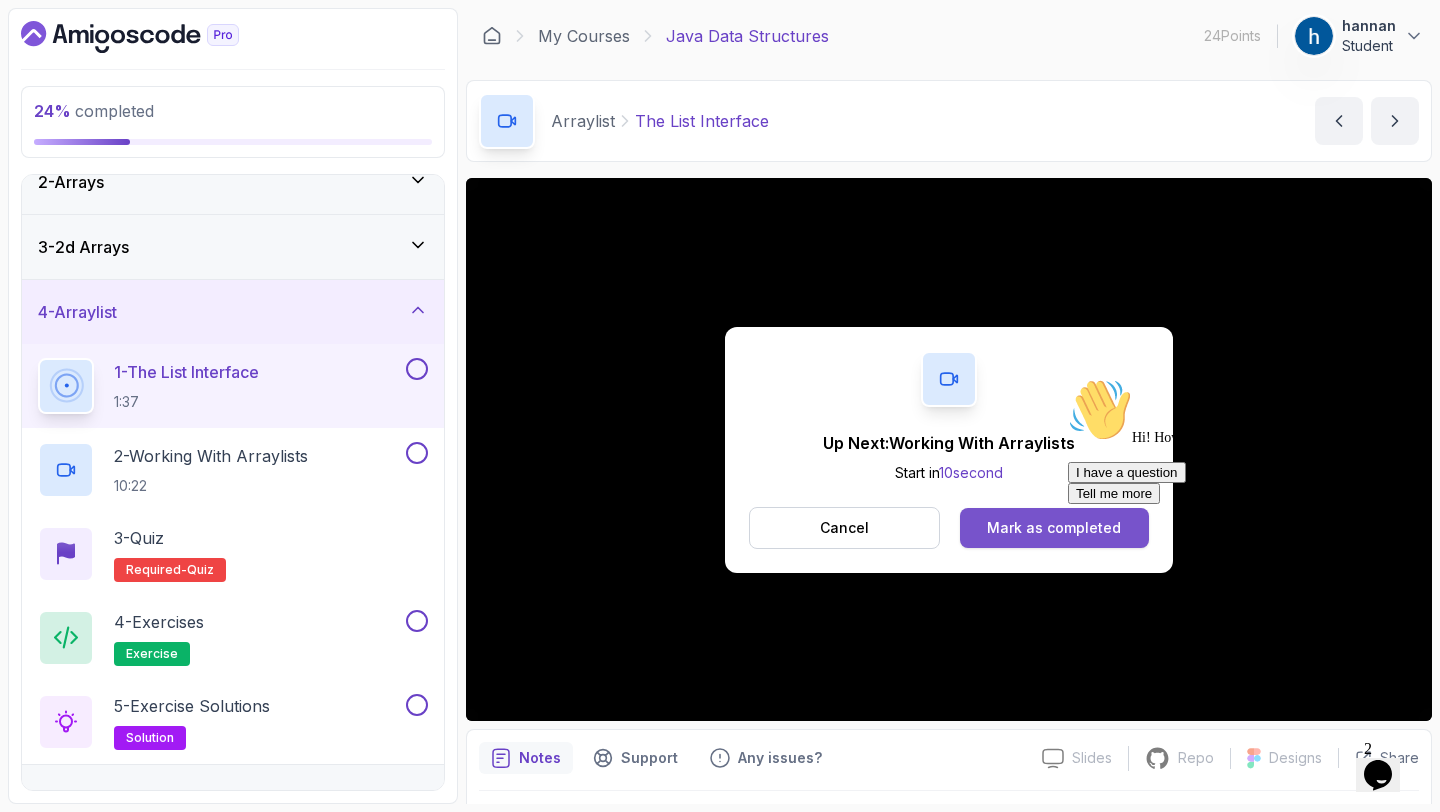 click on "Mark as completed" at bounding box center (1054, 528) 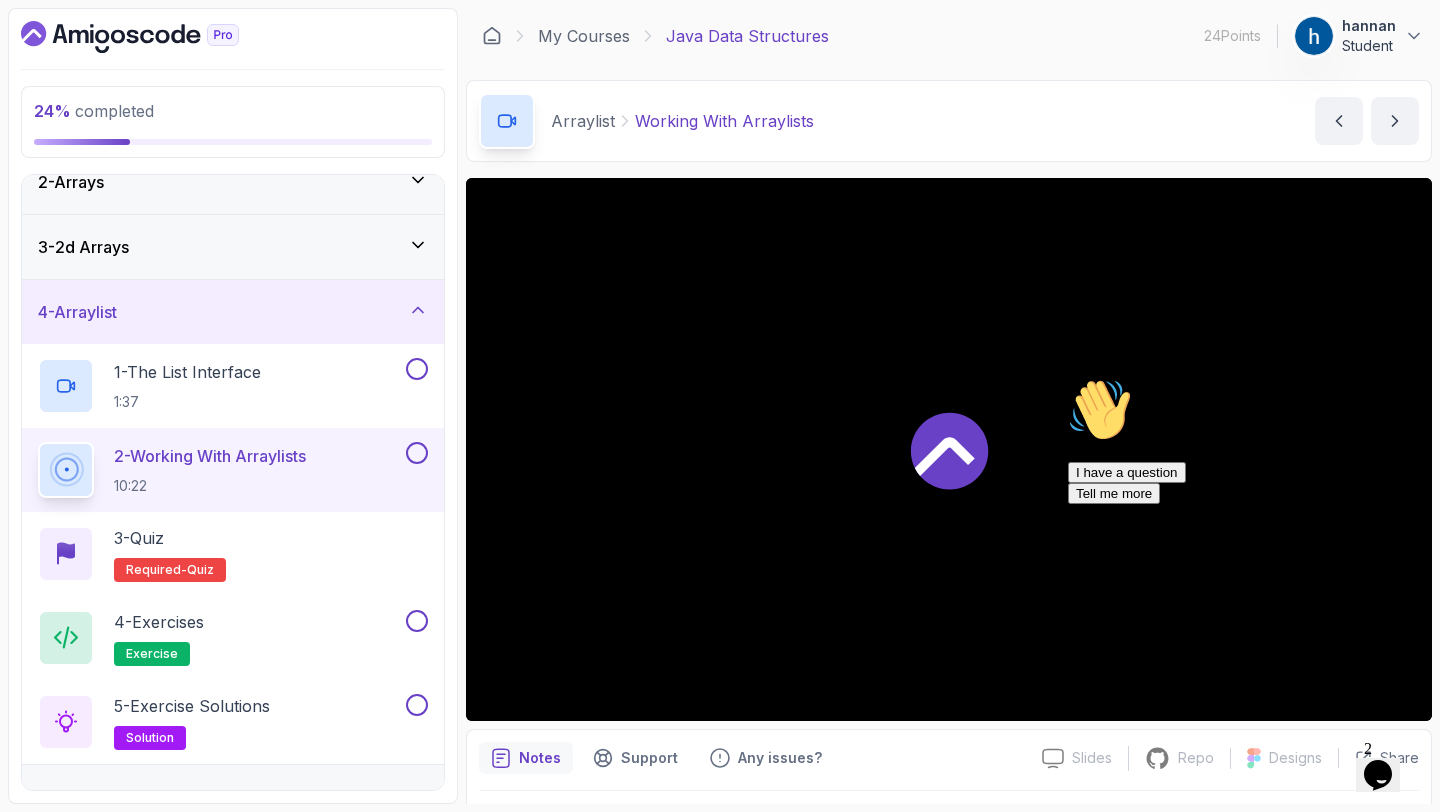 click at bounding box center [1068, 378] 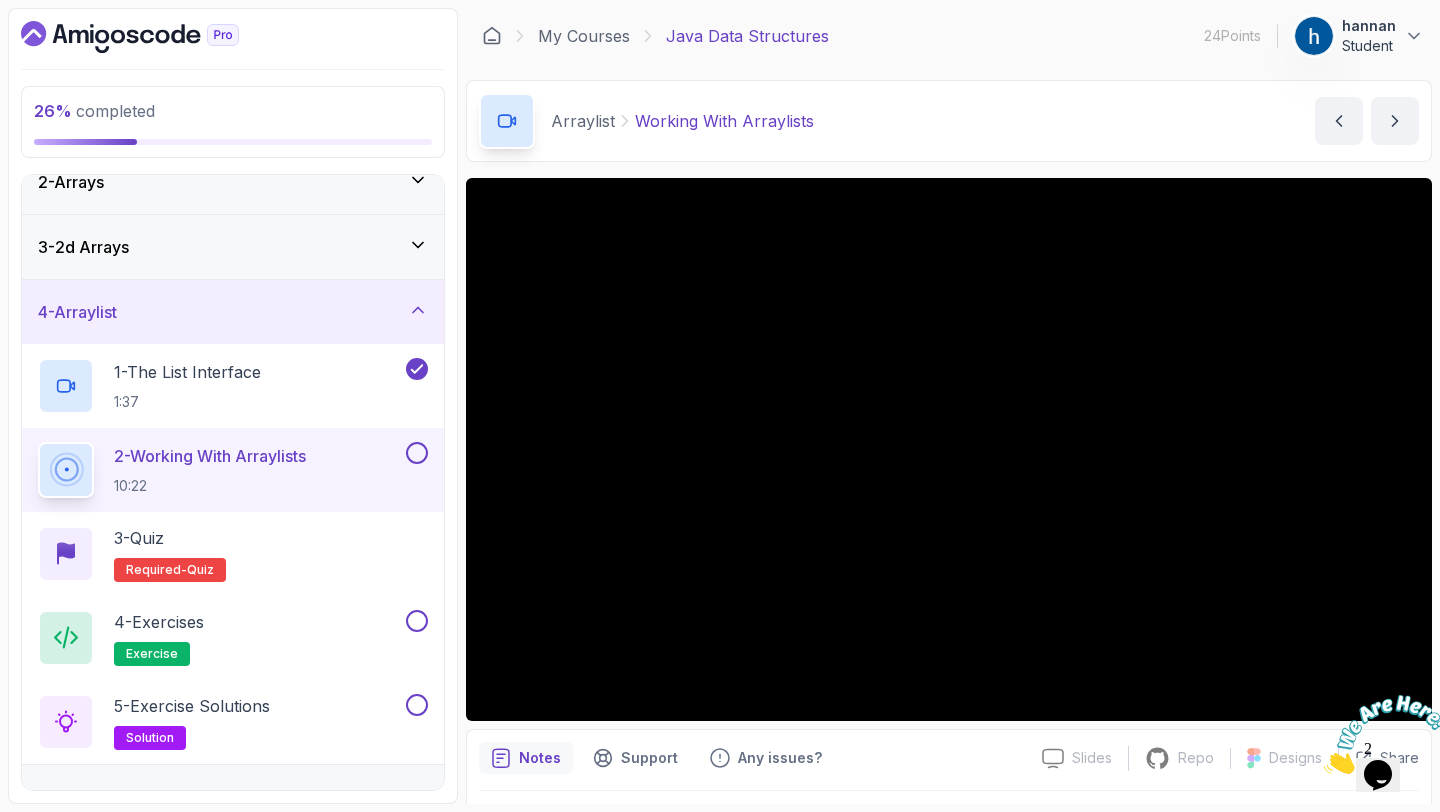 click on "3  -  2d Arrays" at bounding box center (233, 247) 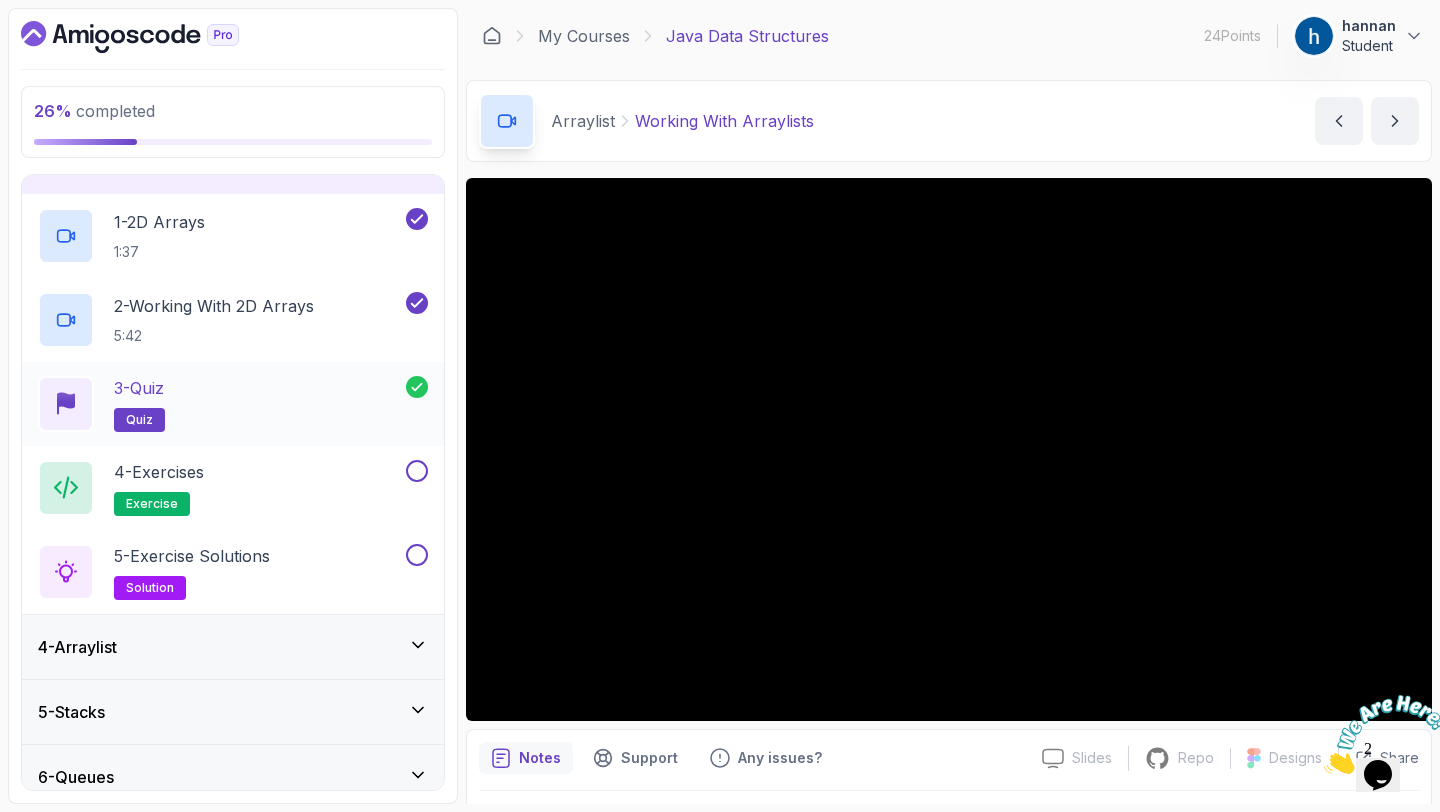 scroll, scrollTop: 184, scrollLeft: 0, axis: vertical 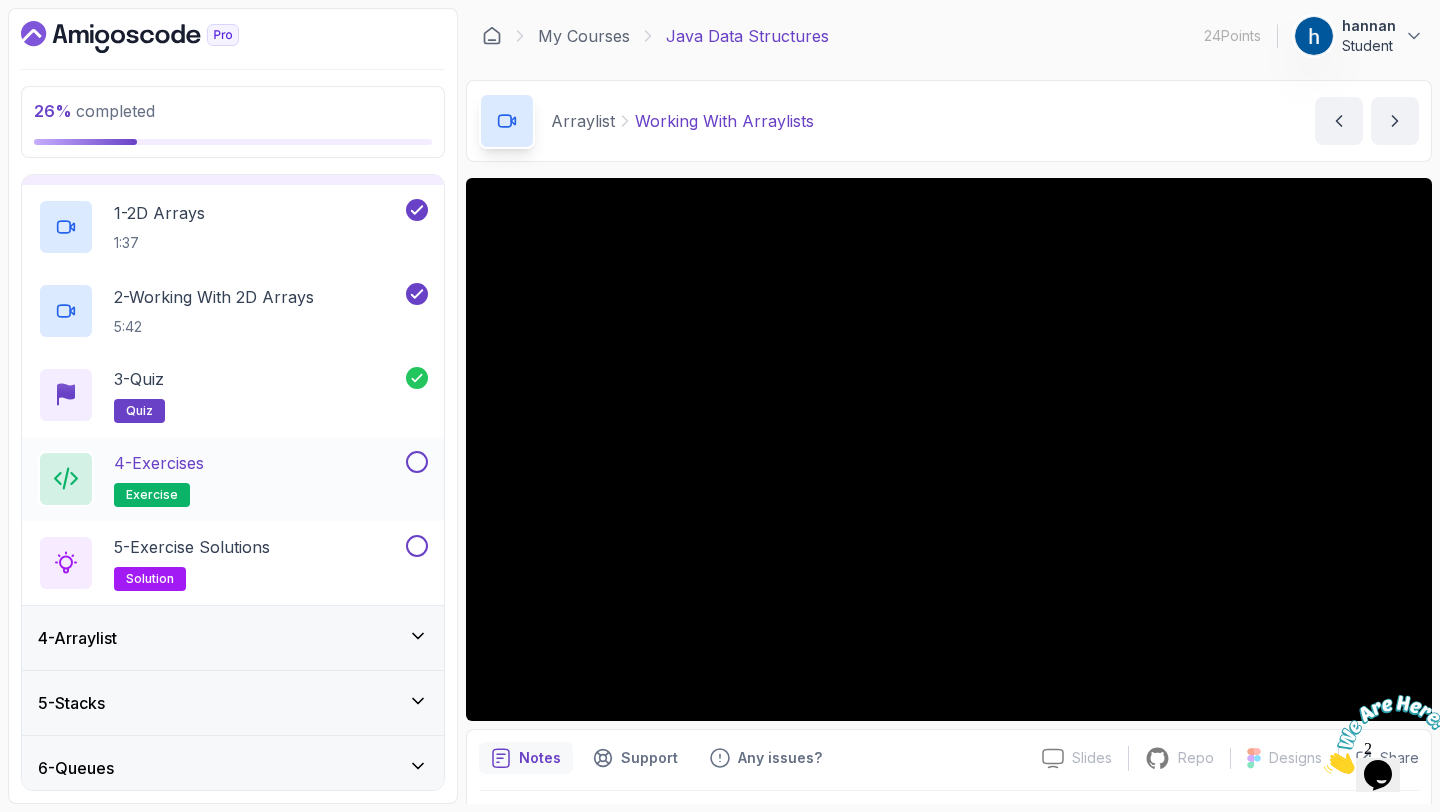 click at bounding box center (417, 462) 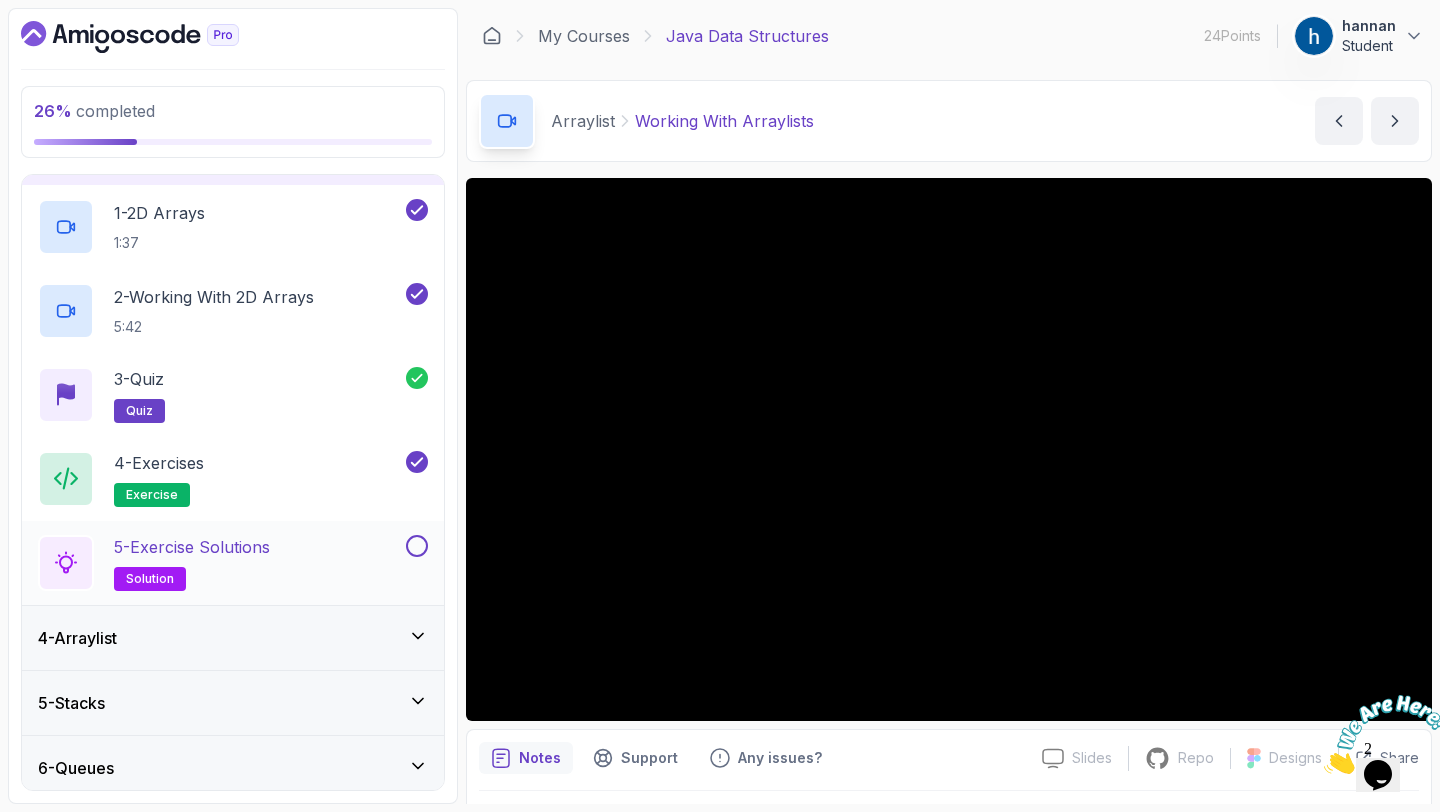 click at bounding box center [417, 546] 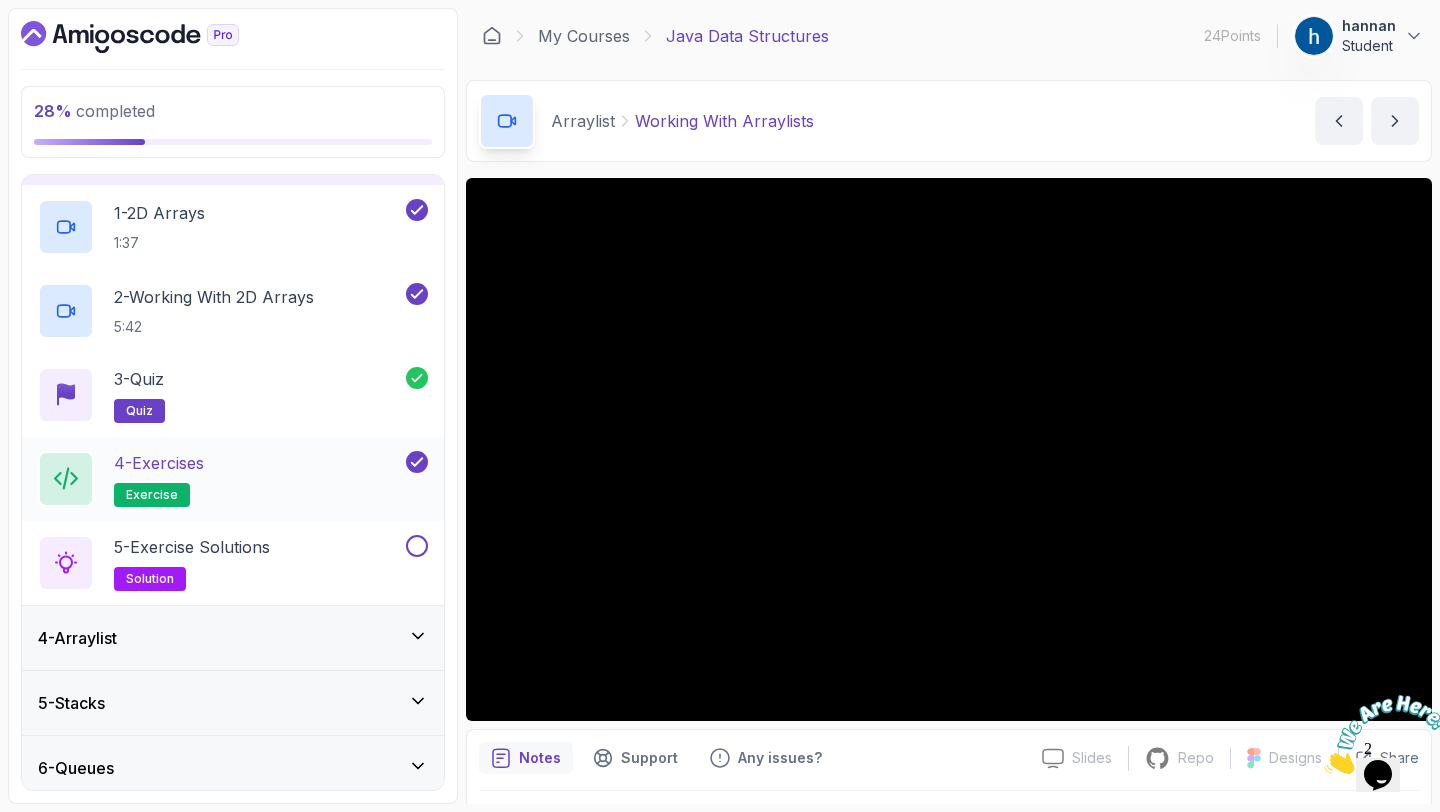 scroll, scrollTop: 0, scrollLeft: 0, axis: both 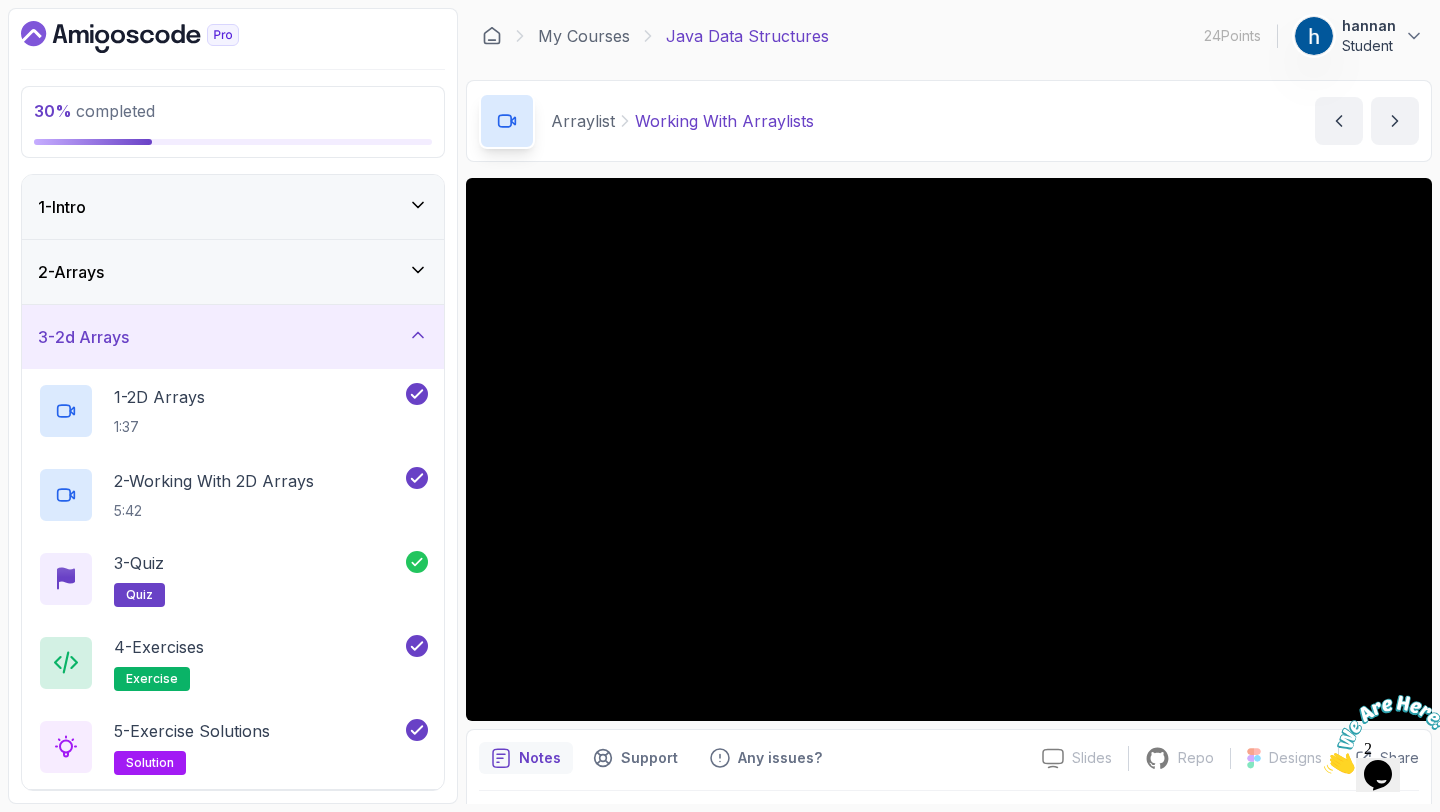 click on "3  -  2d Arrays" at bounding box center [233, 337] 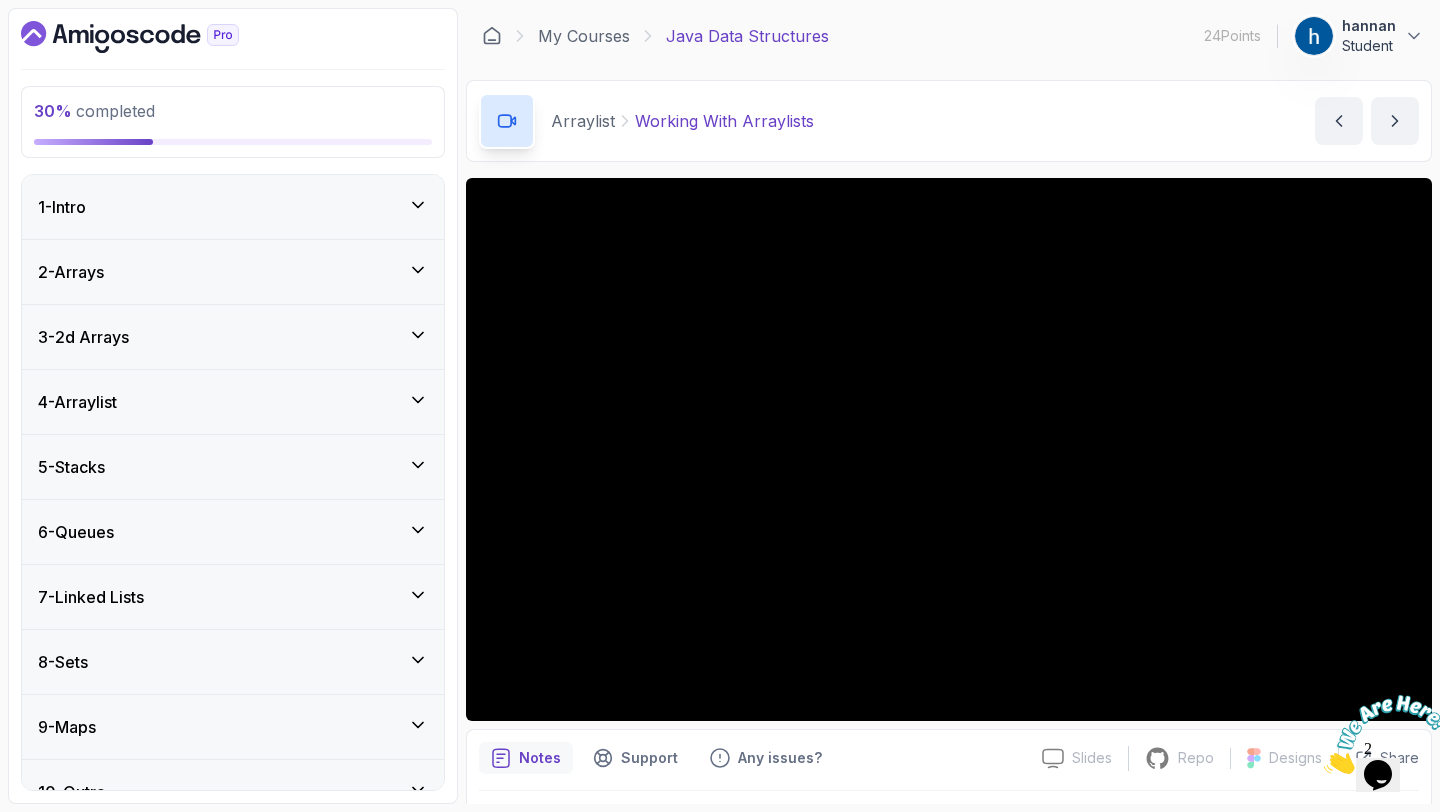 scroll, scrollTop: 34, scrollLeft: 0, axis: vertical 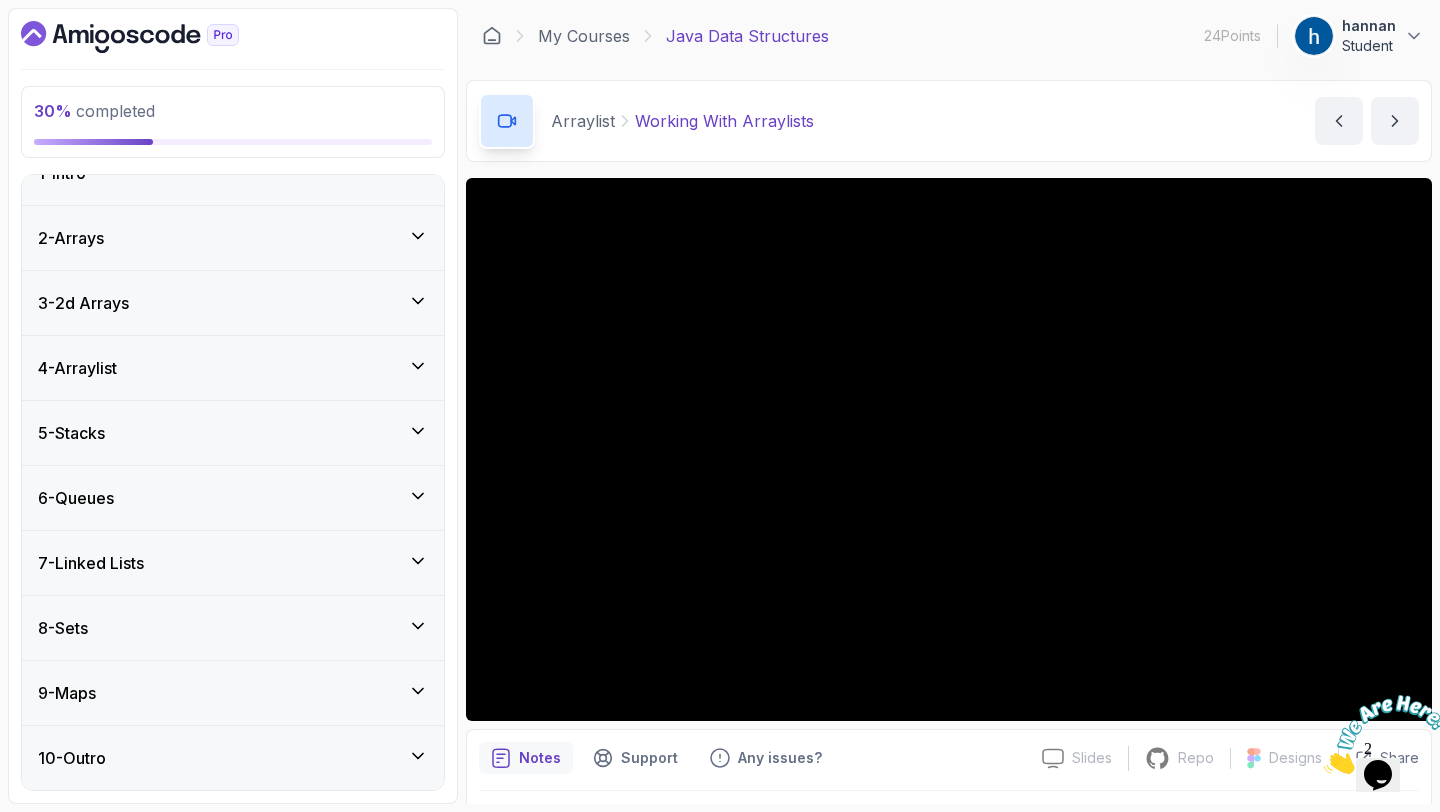 click on "4  -  Arraylist" at bounding box center [233, 368] 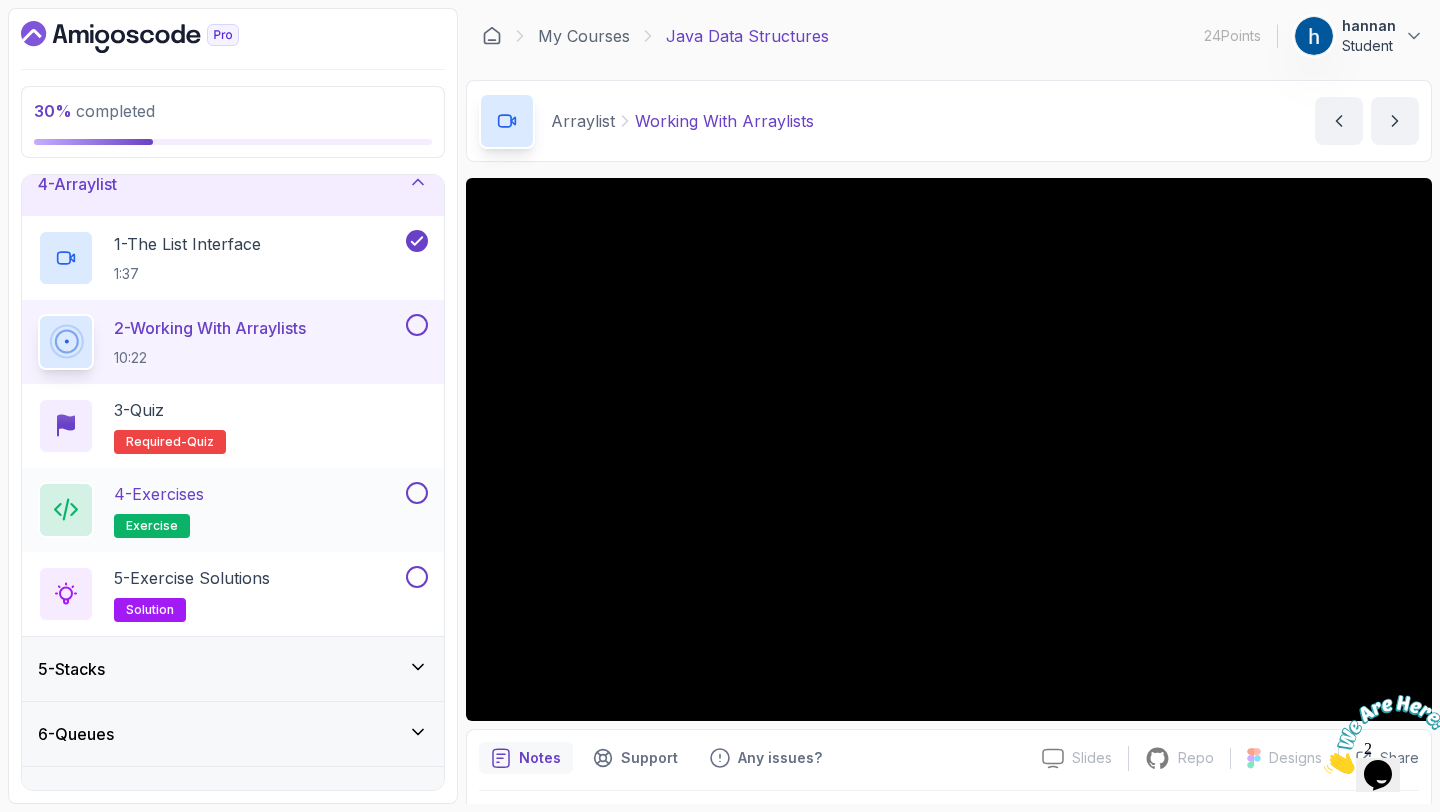 scroll, scrollTop: 453, scrollLeft: 0, axis: vertical 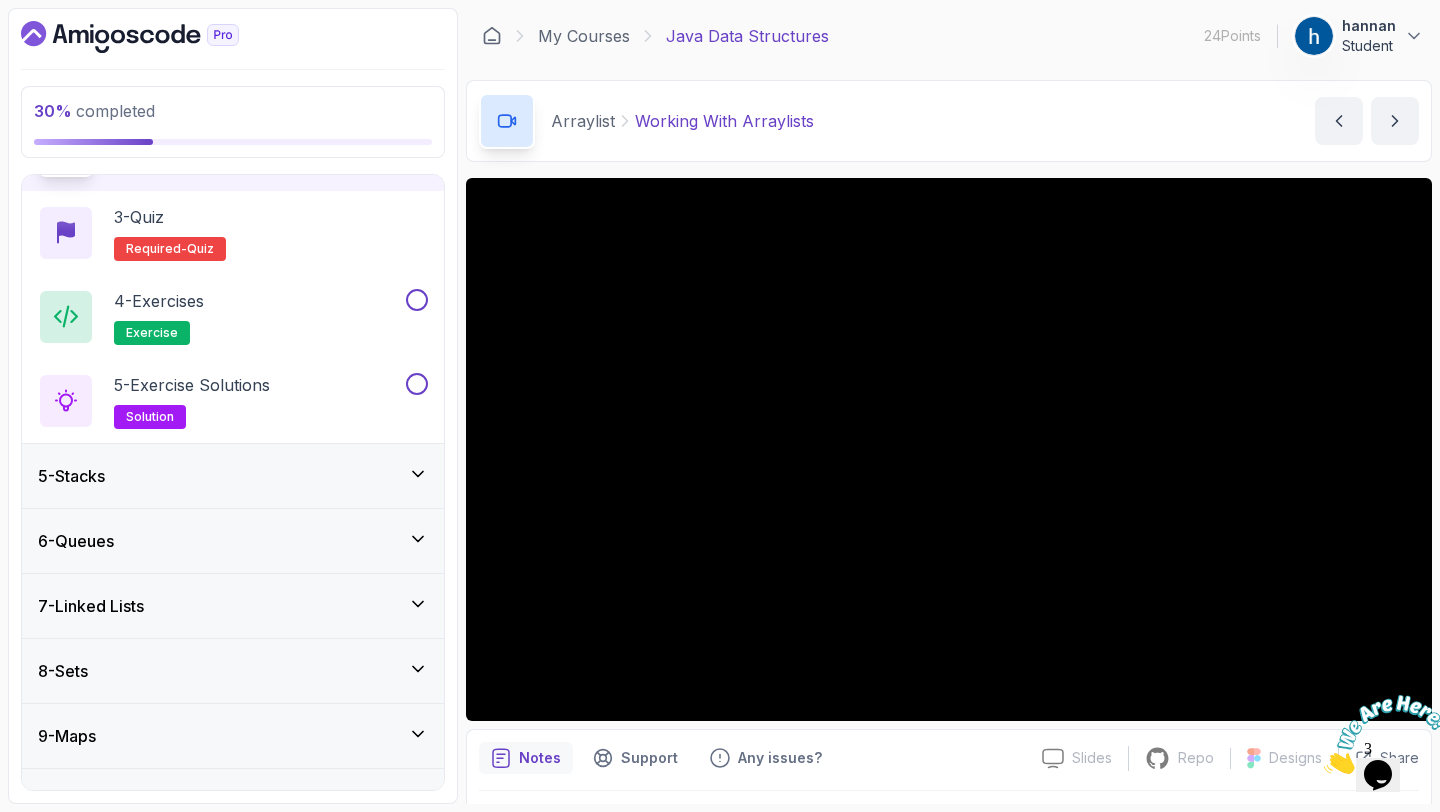 click on "5  -  Stacks" at bounding box center [233, 476] 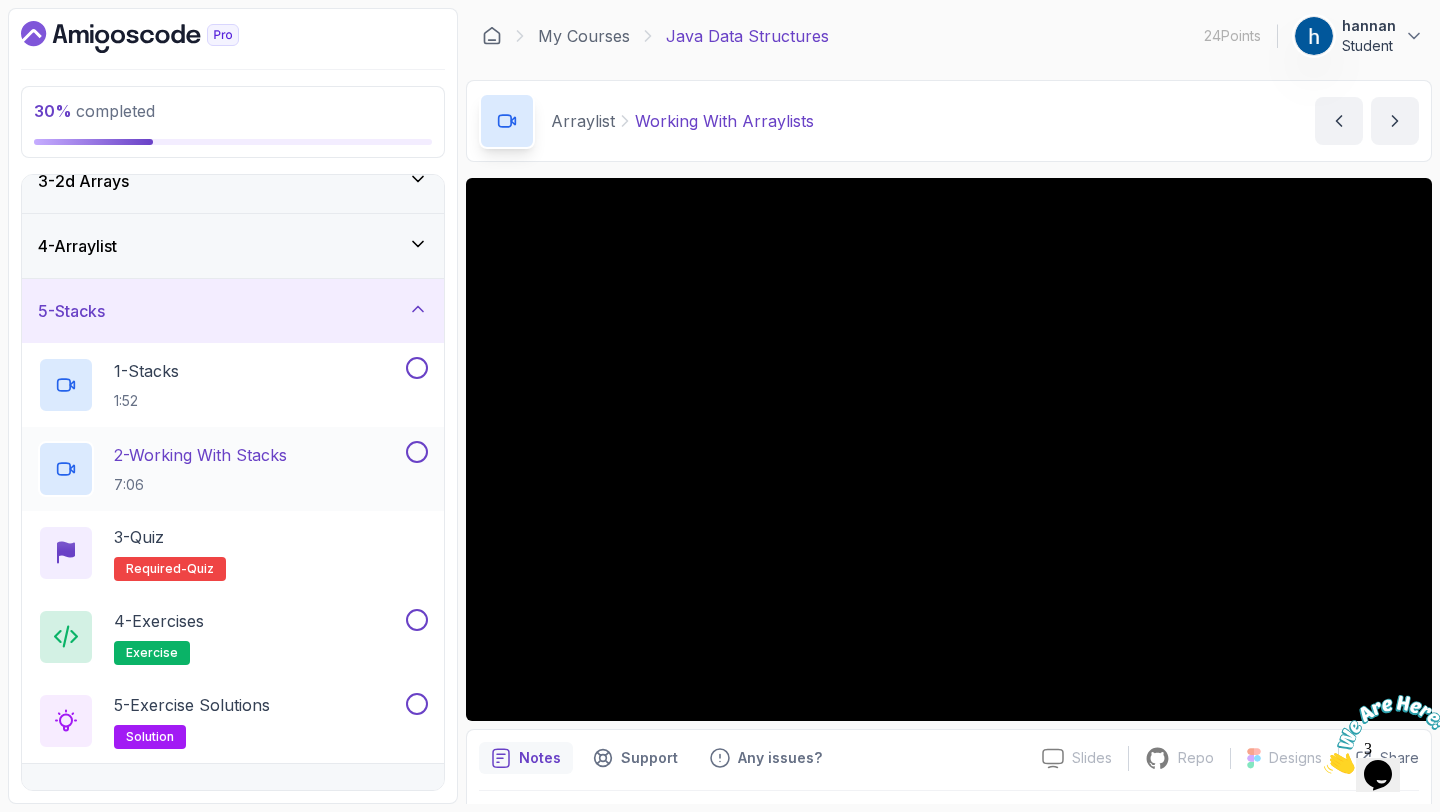 scroll, scrollTop: 154, scrollLeft: 0, axis: vertical 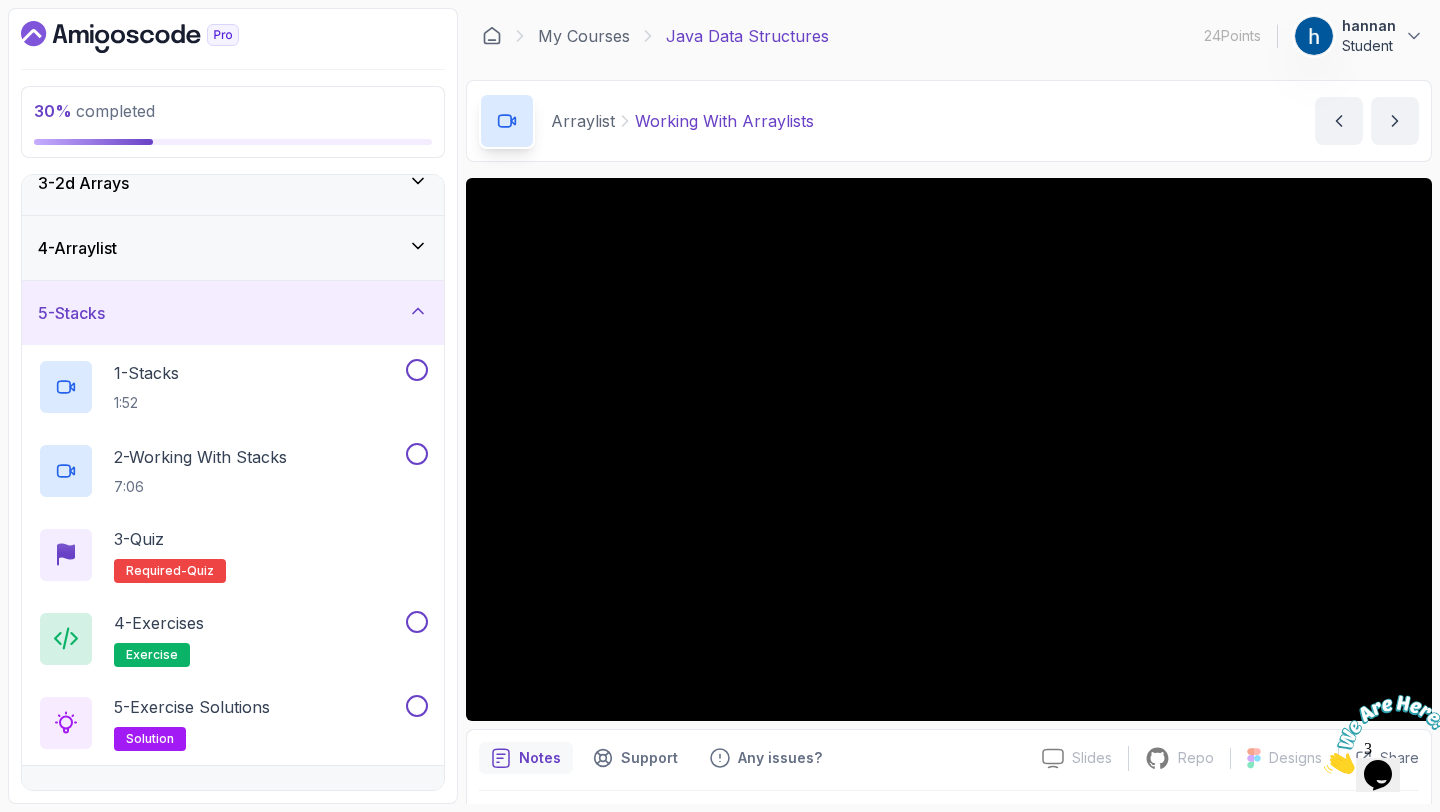 click on "5  -  Stacks" at bounding box center [233, 313] 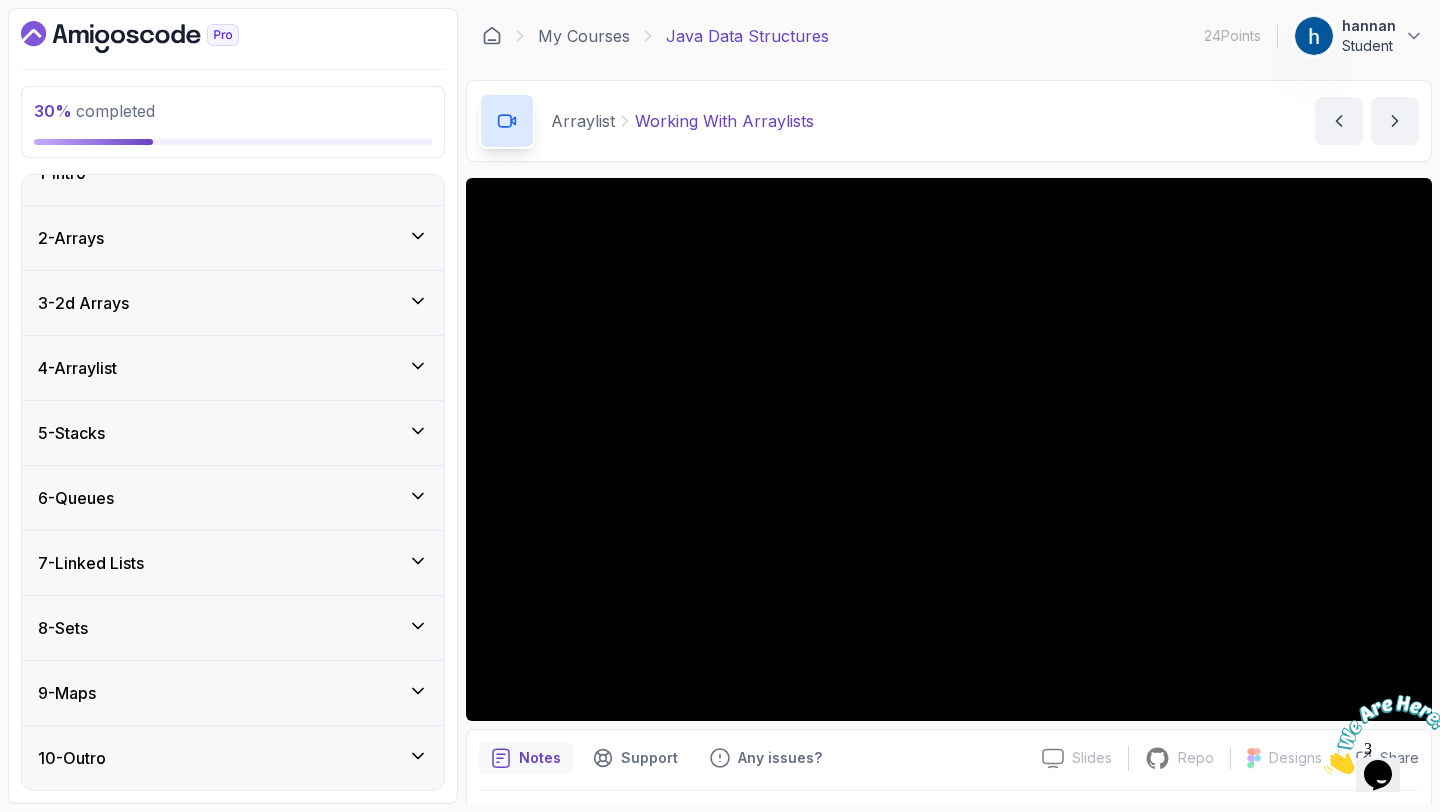 scroll, scrollTop: 34, scrollLeft: 0, axis: vertical 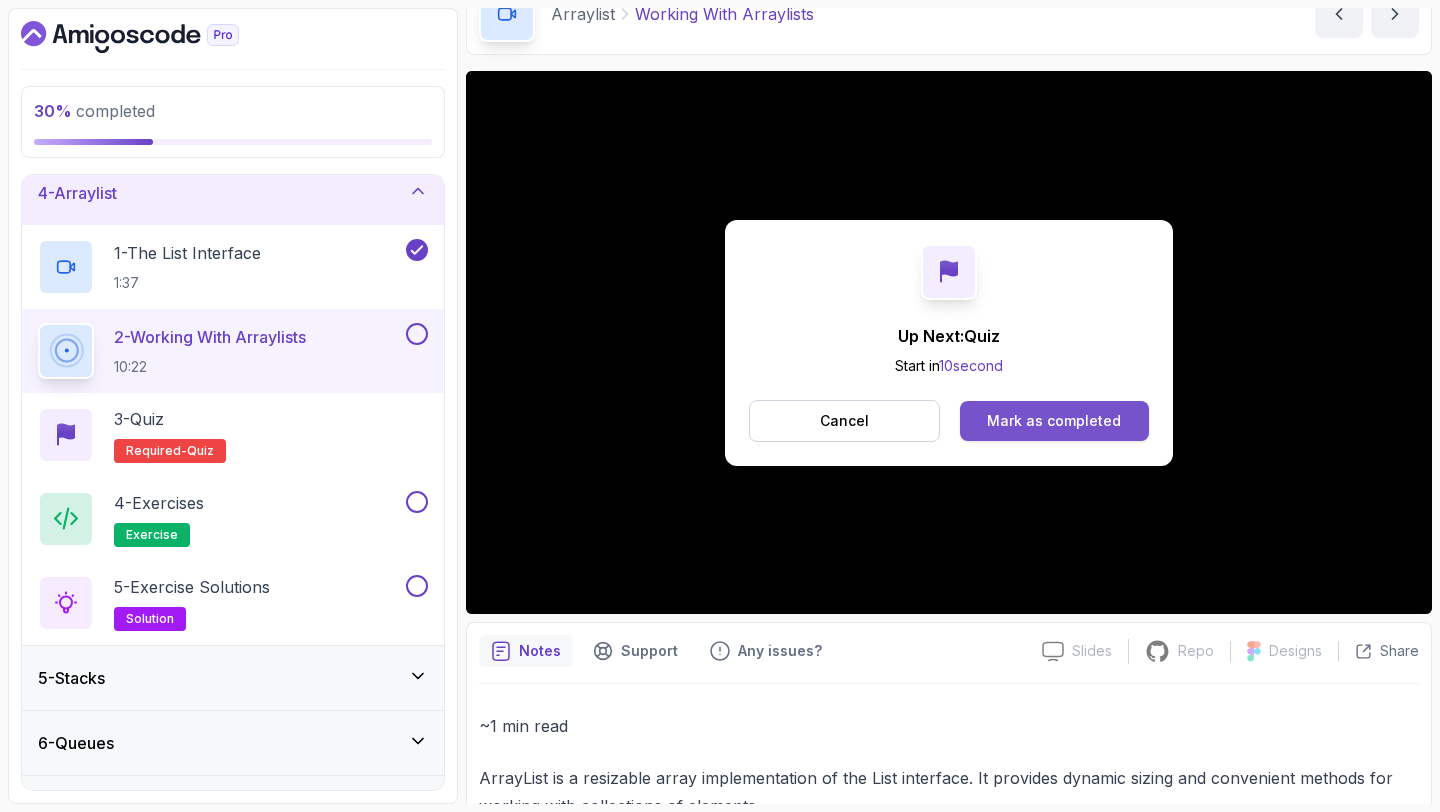 click on "Mark as completed" at bounding box center [1054, 421] 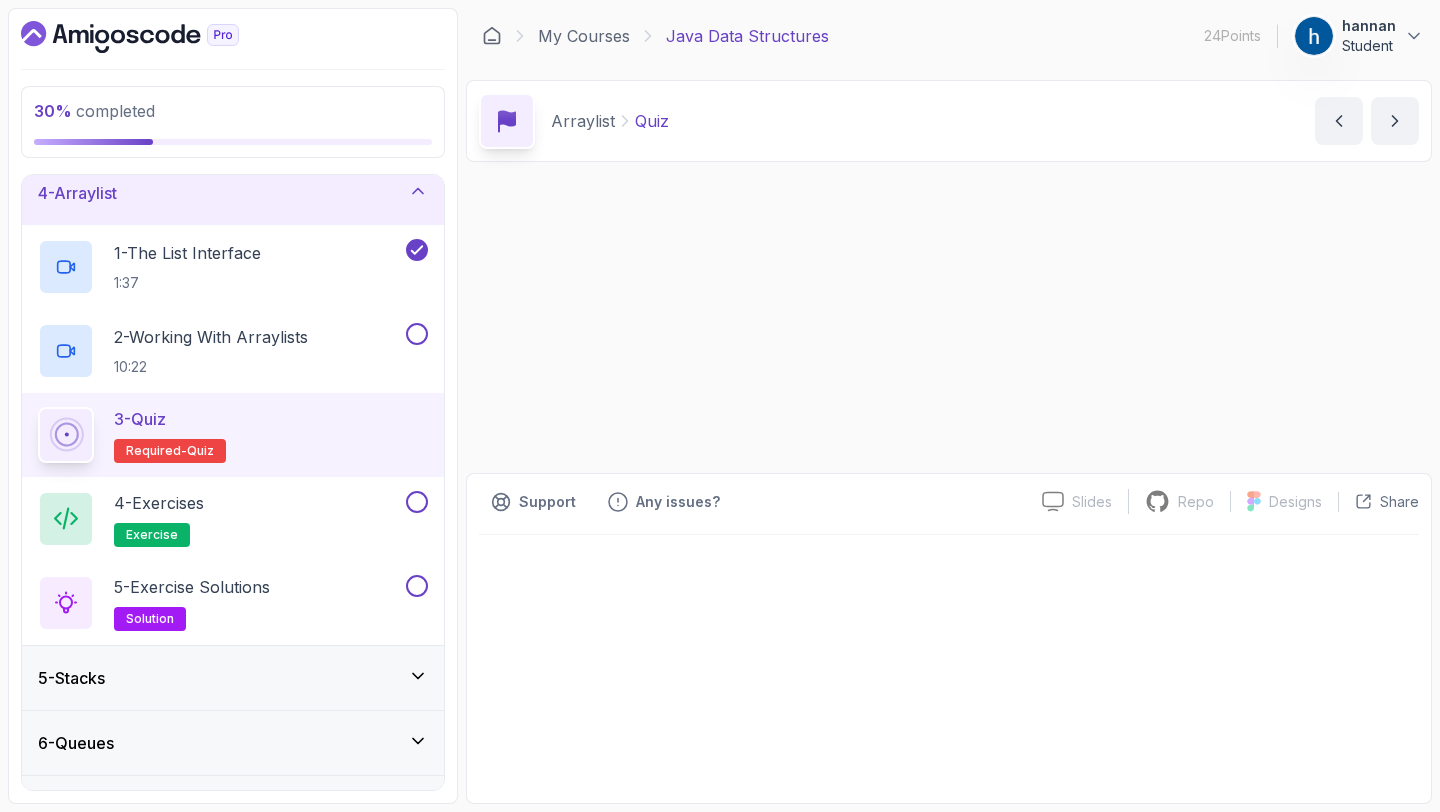 scroll, scrollTop: 0, scrollLeft: 0, axis: both 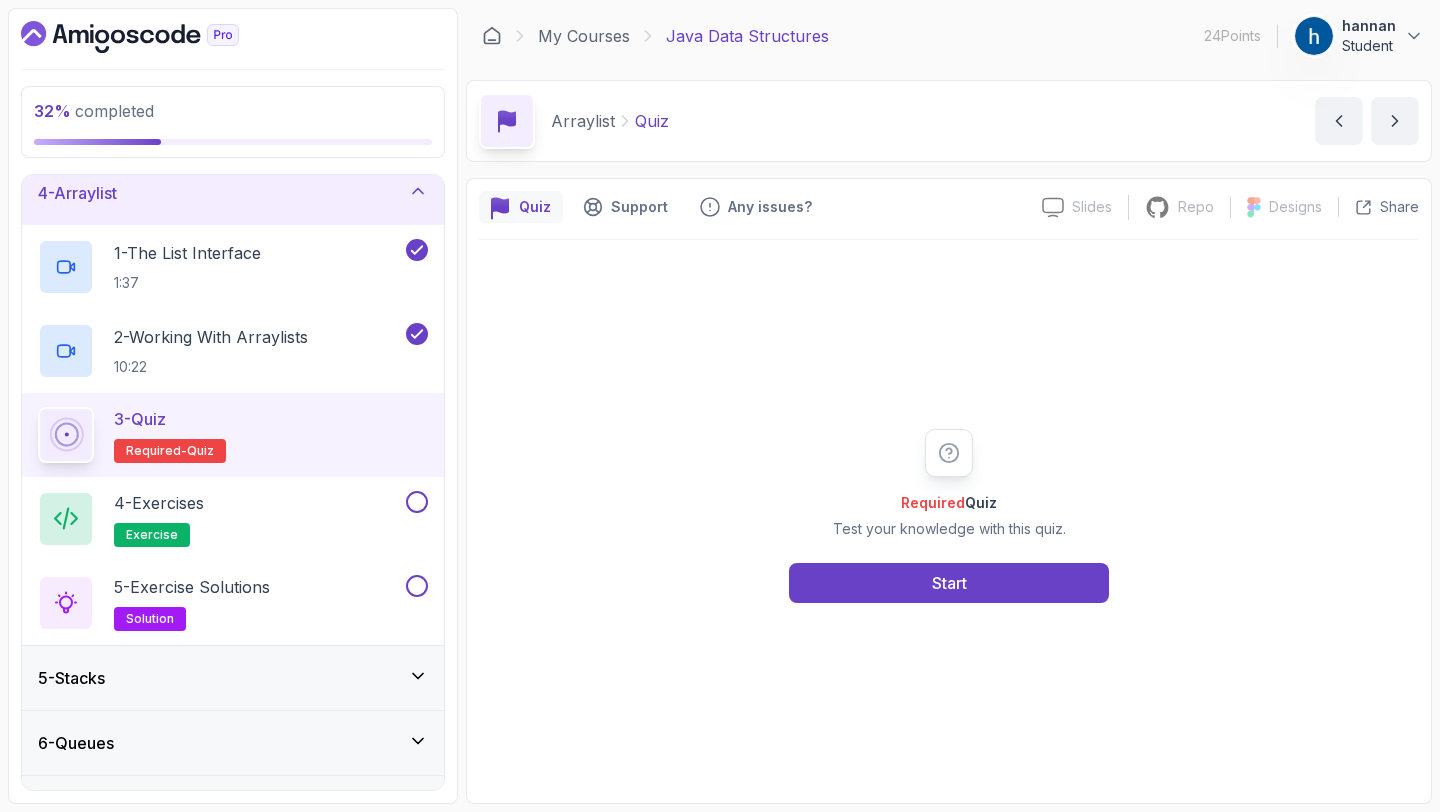 click on "Required   Quiz Test your knowledge with this quiz. Start" at bounding box center [949, 516] 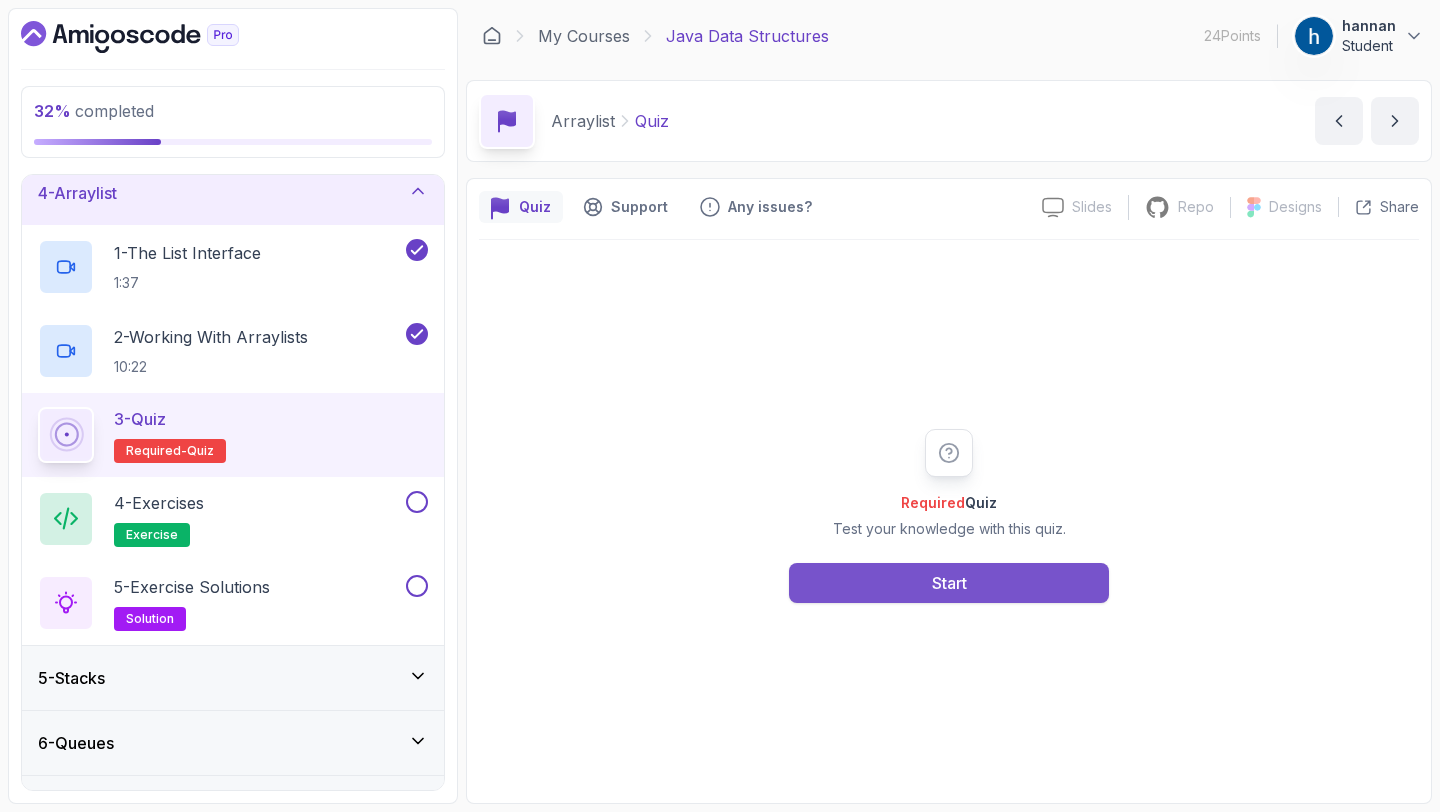 click on "Start" at bounding box center [949, 583] 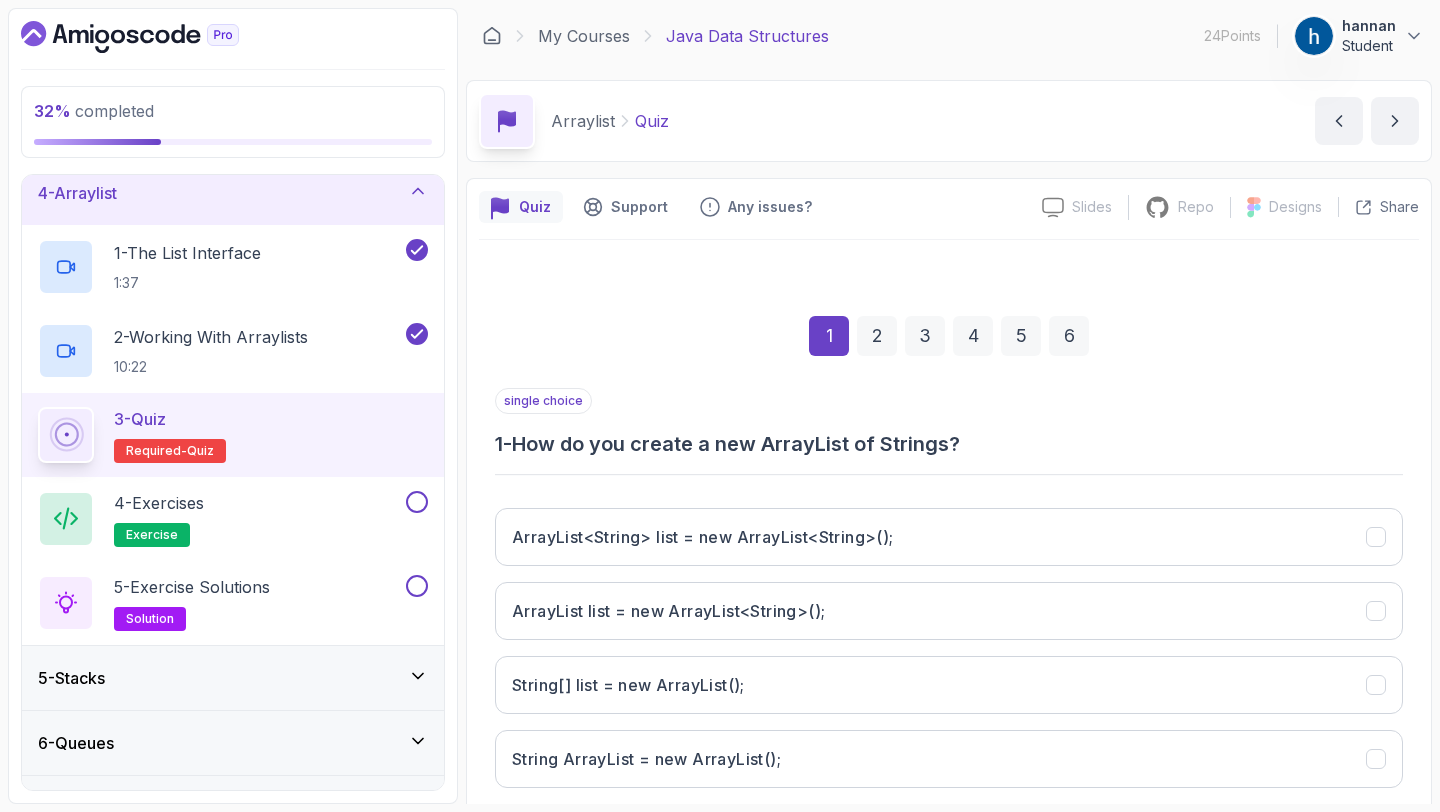 scroll, scrollTop: 113, scrollLeft: 0, axis: vertical 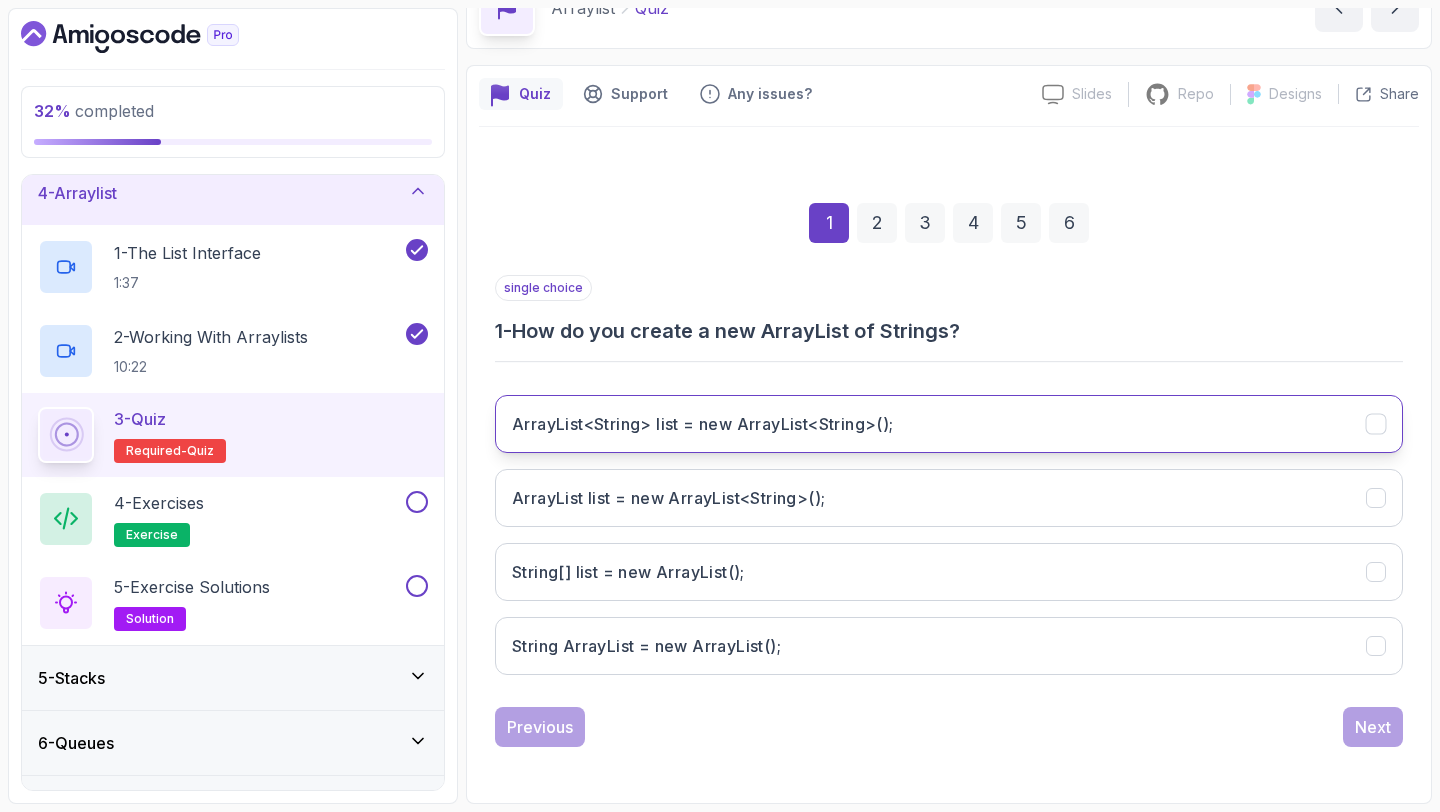 click on "ArrayList<String> list = new ArrayList<String>();" at bounding box center (949, 424) 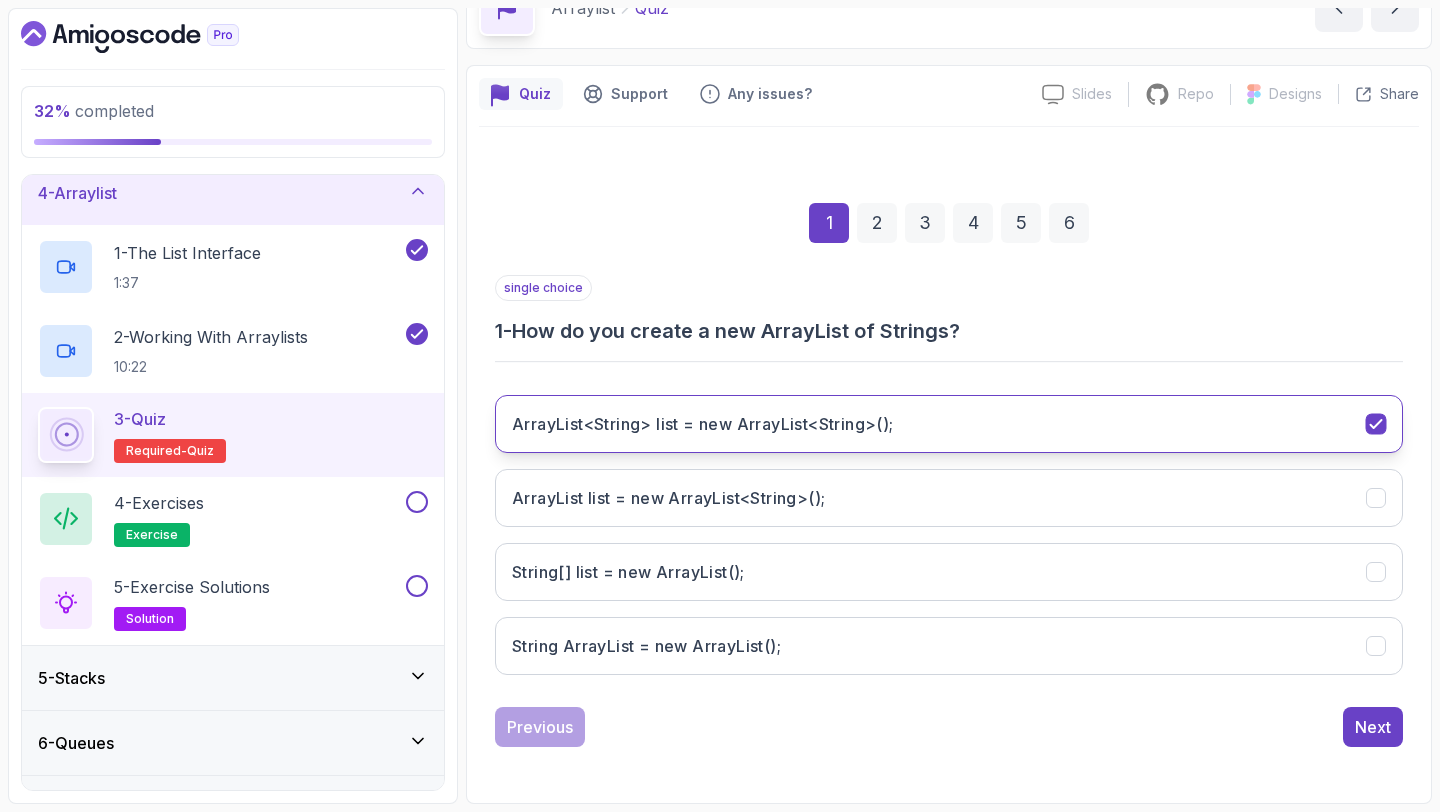 click on "ArrayList<String> list = new ArrayList<String>();" at bounding box center (703, 424) 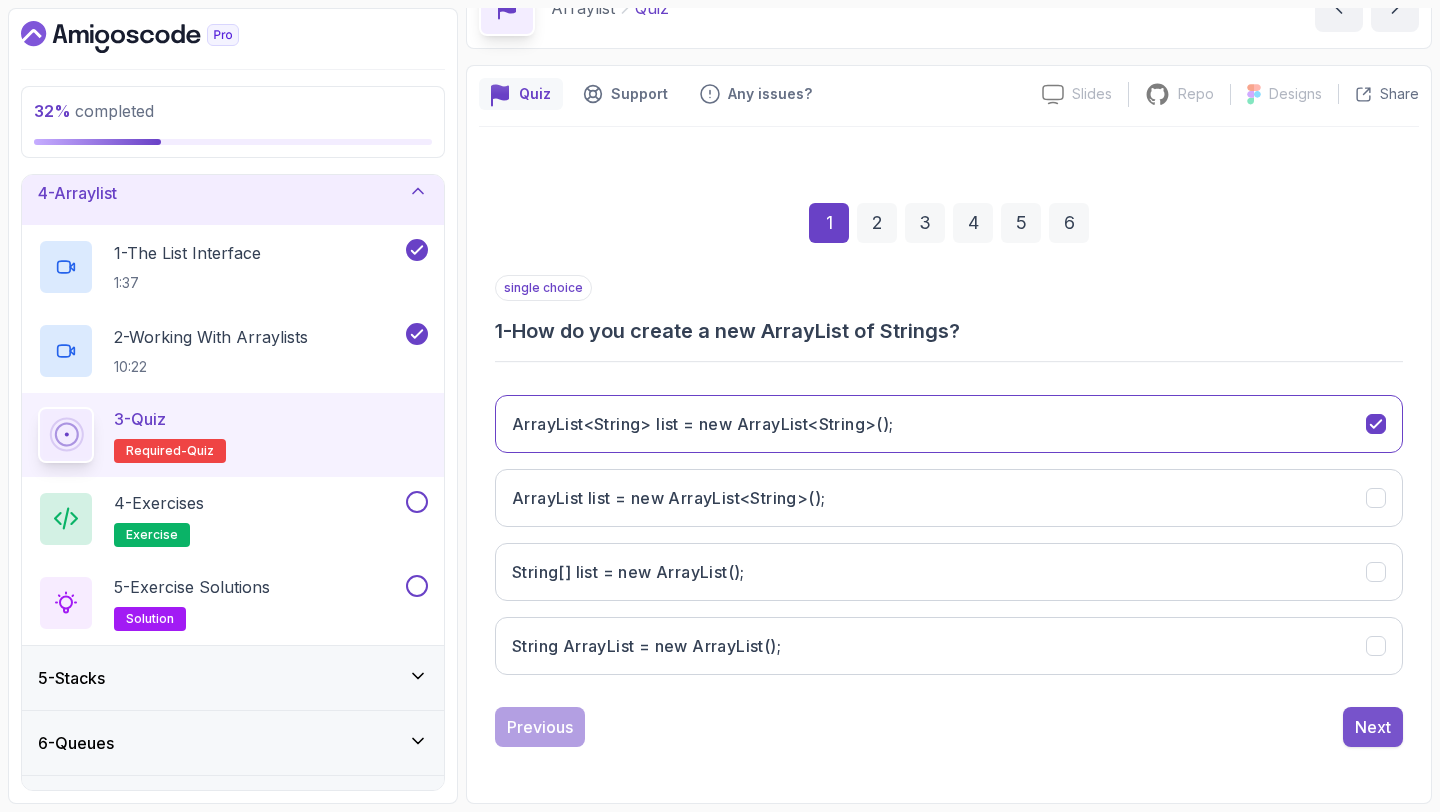 click on "Next" at bounding box center (1373, 727) 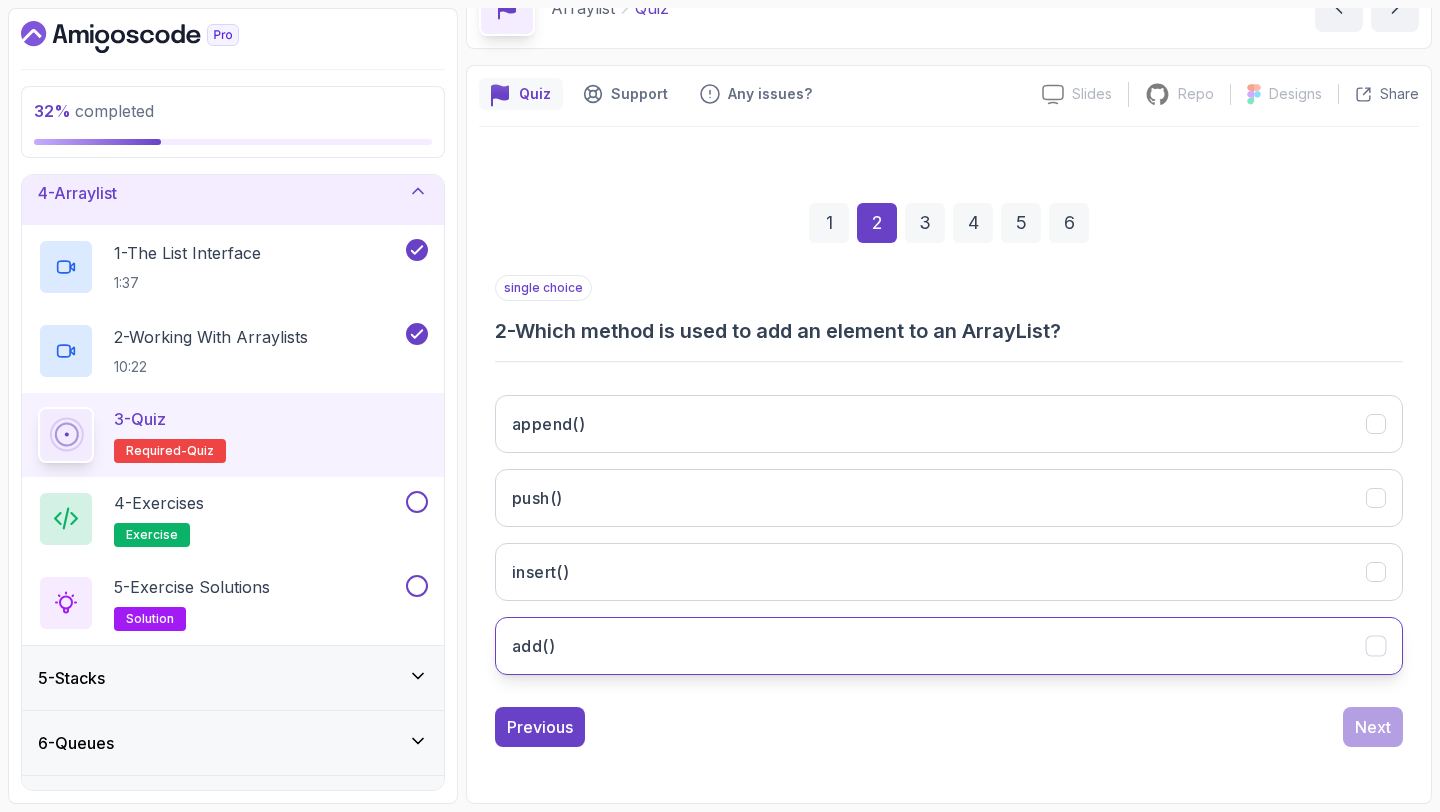 click on "add()" at bounding box center [949, 646] 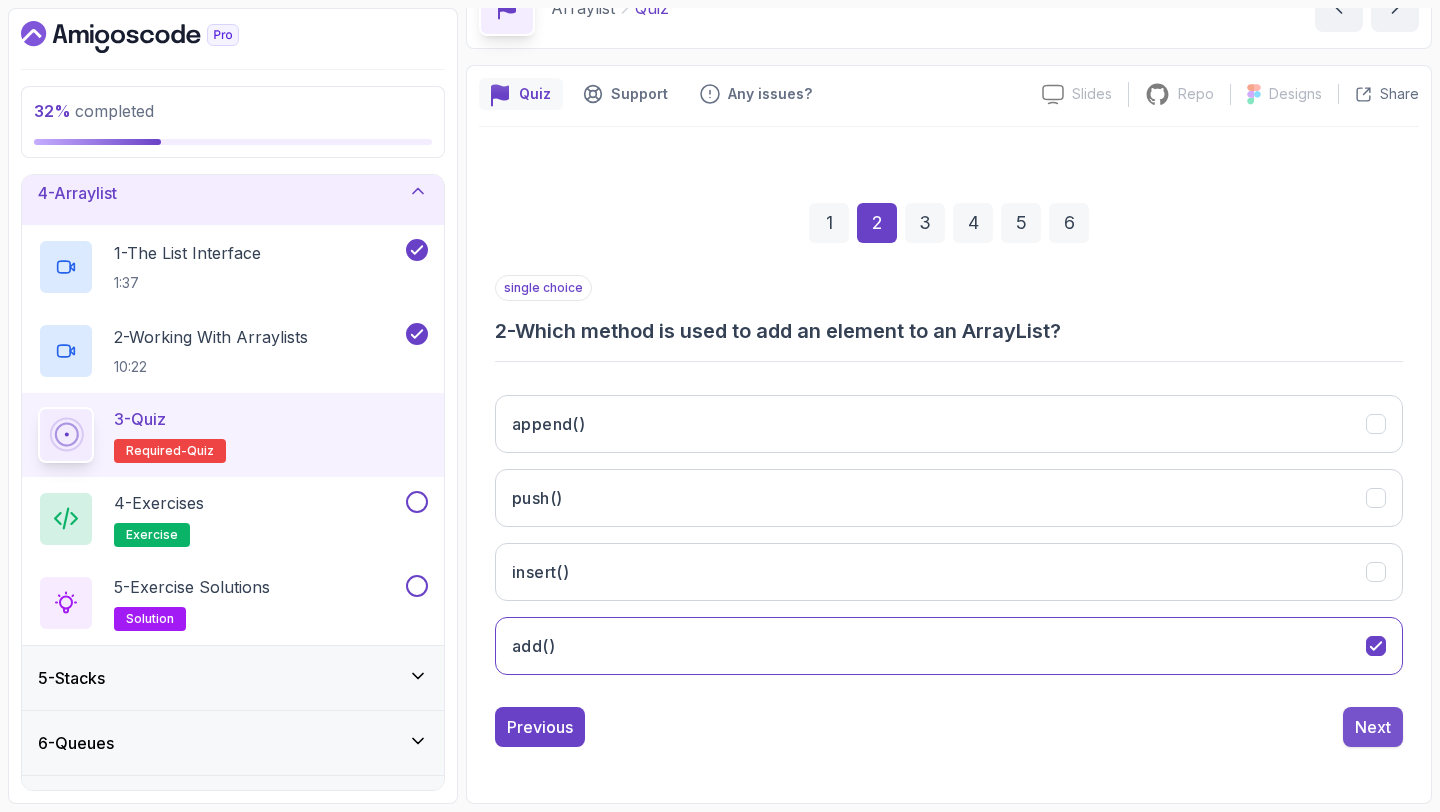 click on "Next" at bounding box center [1373, 727] 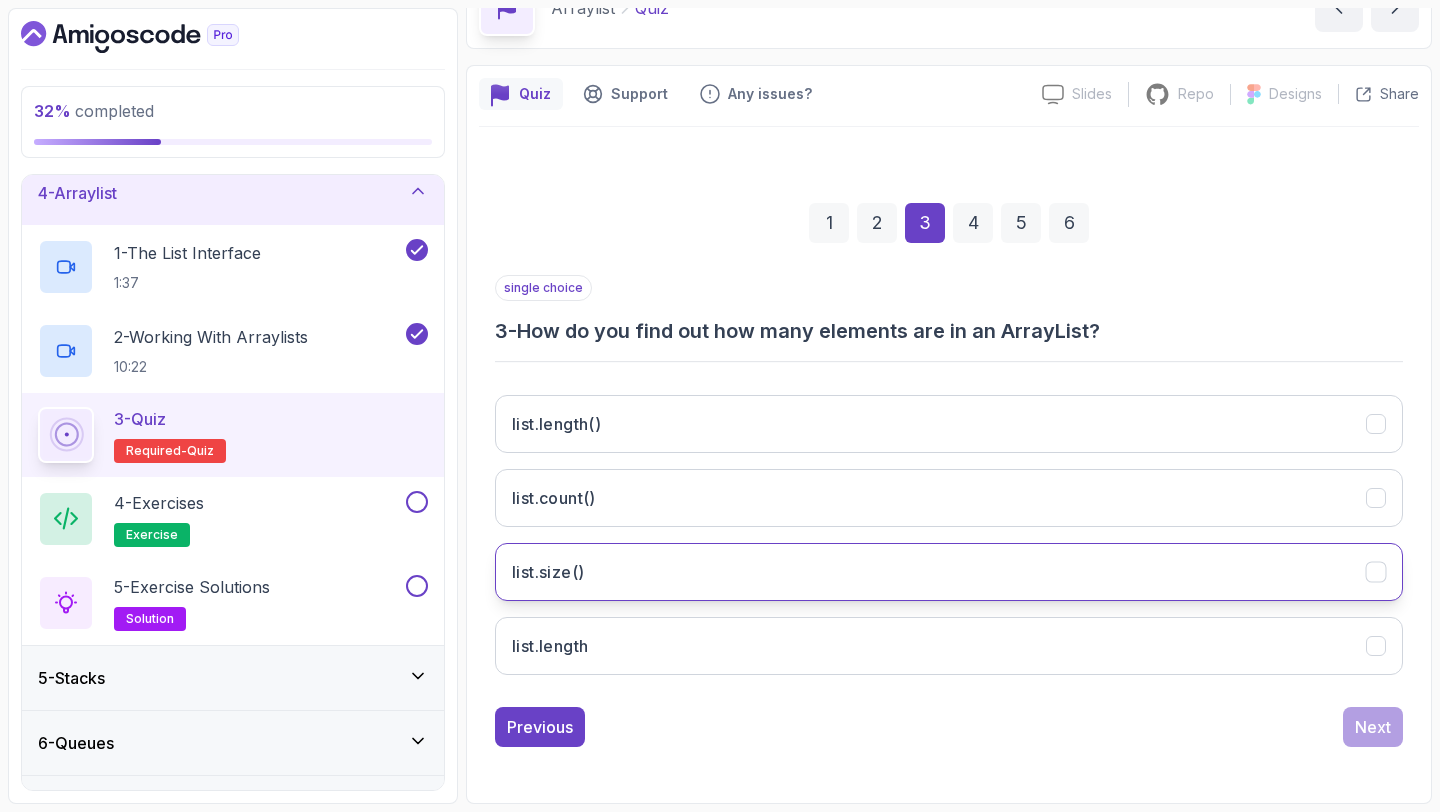 click on "list.size()" at bounding box center [949, 572] 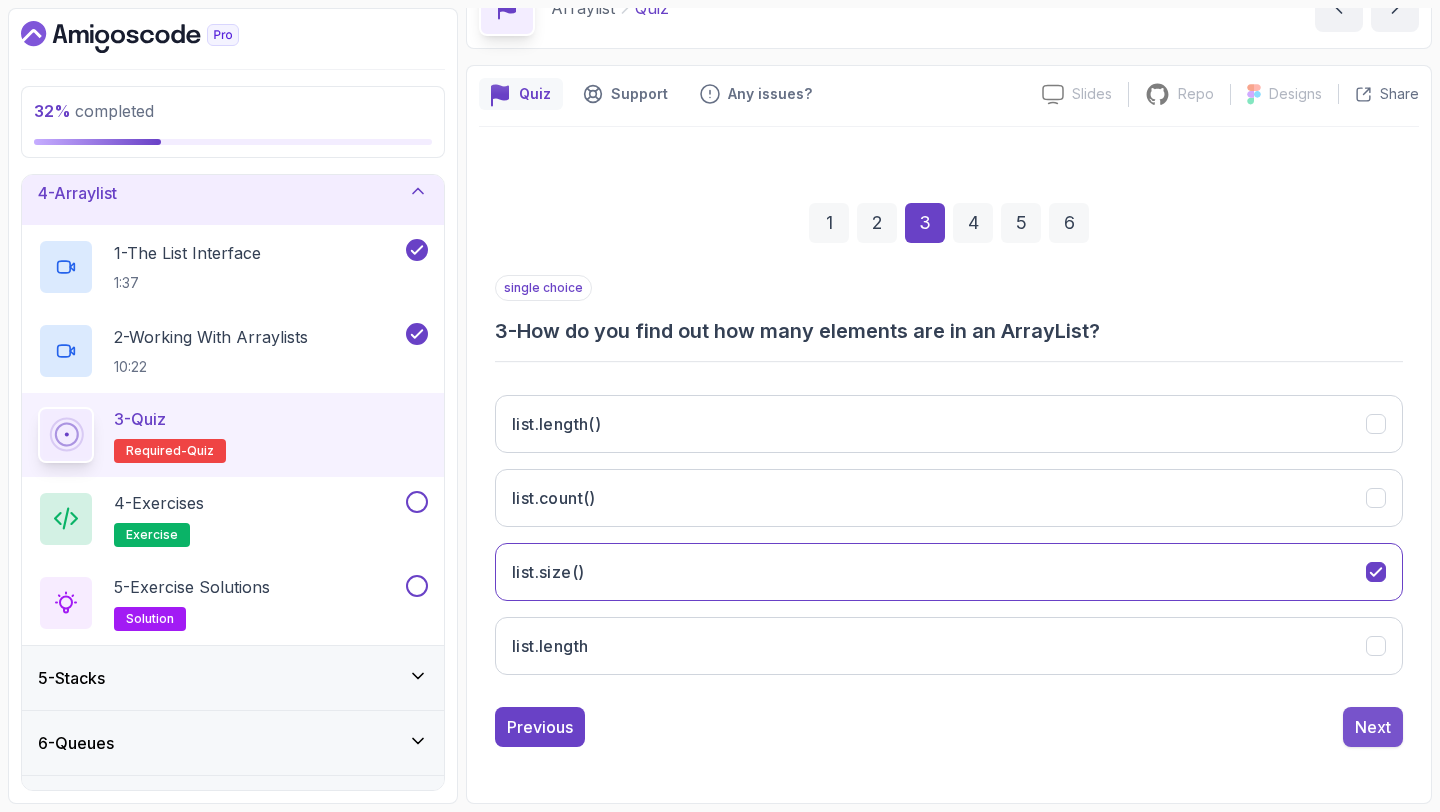 click on "Next" at bounding box center (1373, 727) 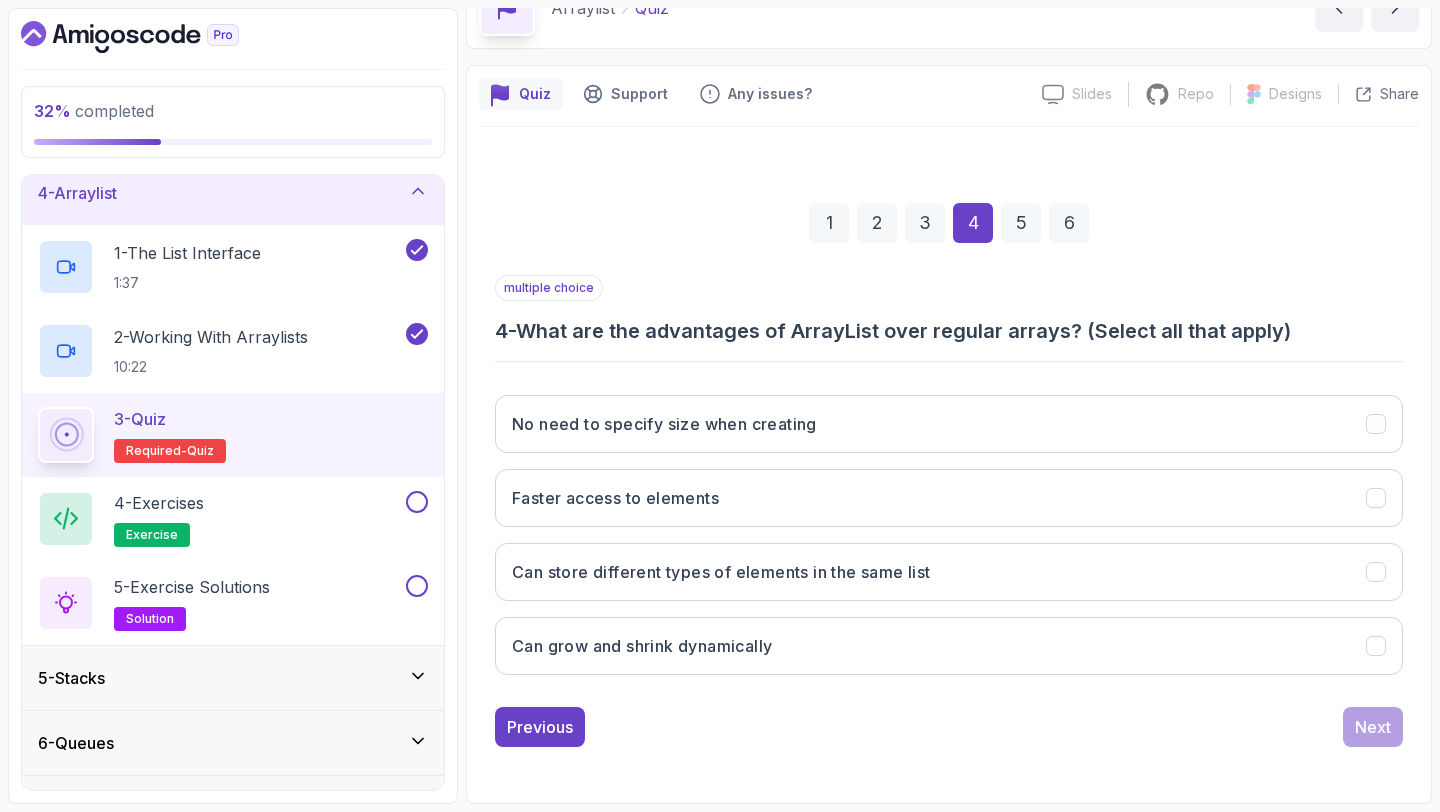 click on "5" at bounding box center [1021, 223] 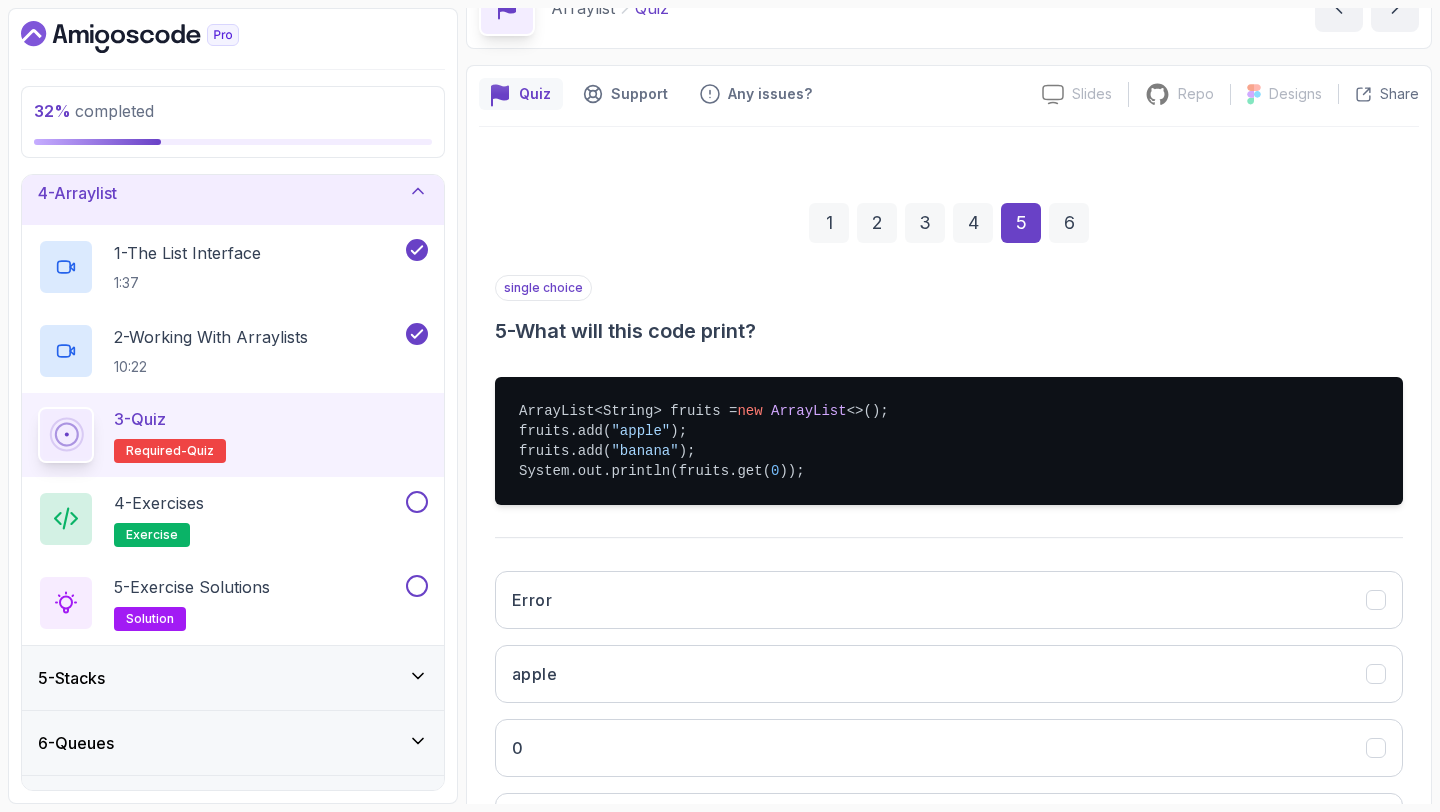 click on "6" at bounding box center (1069, 223) 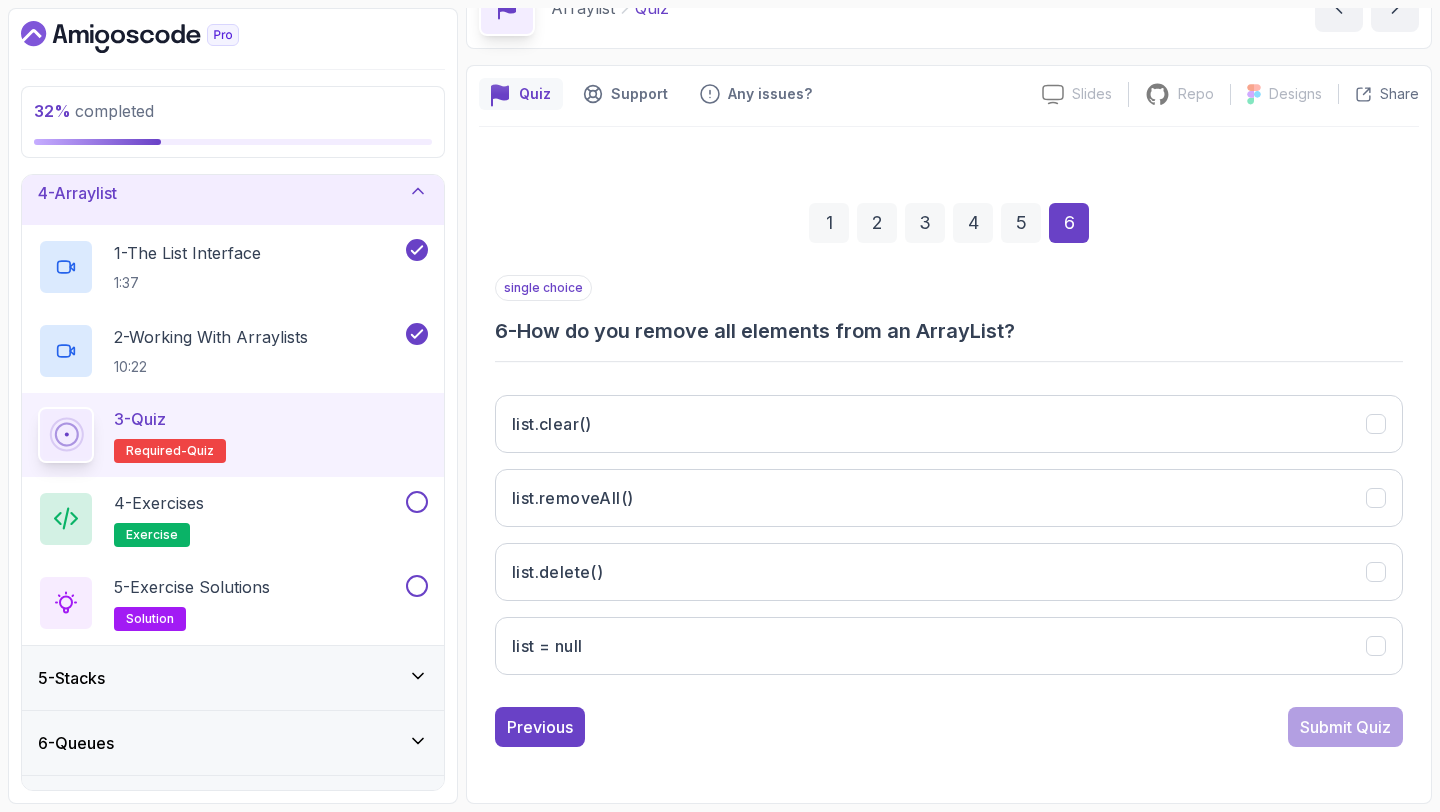click on "4" at bounding box center [973, 223] 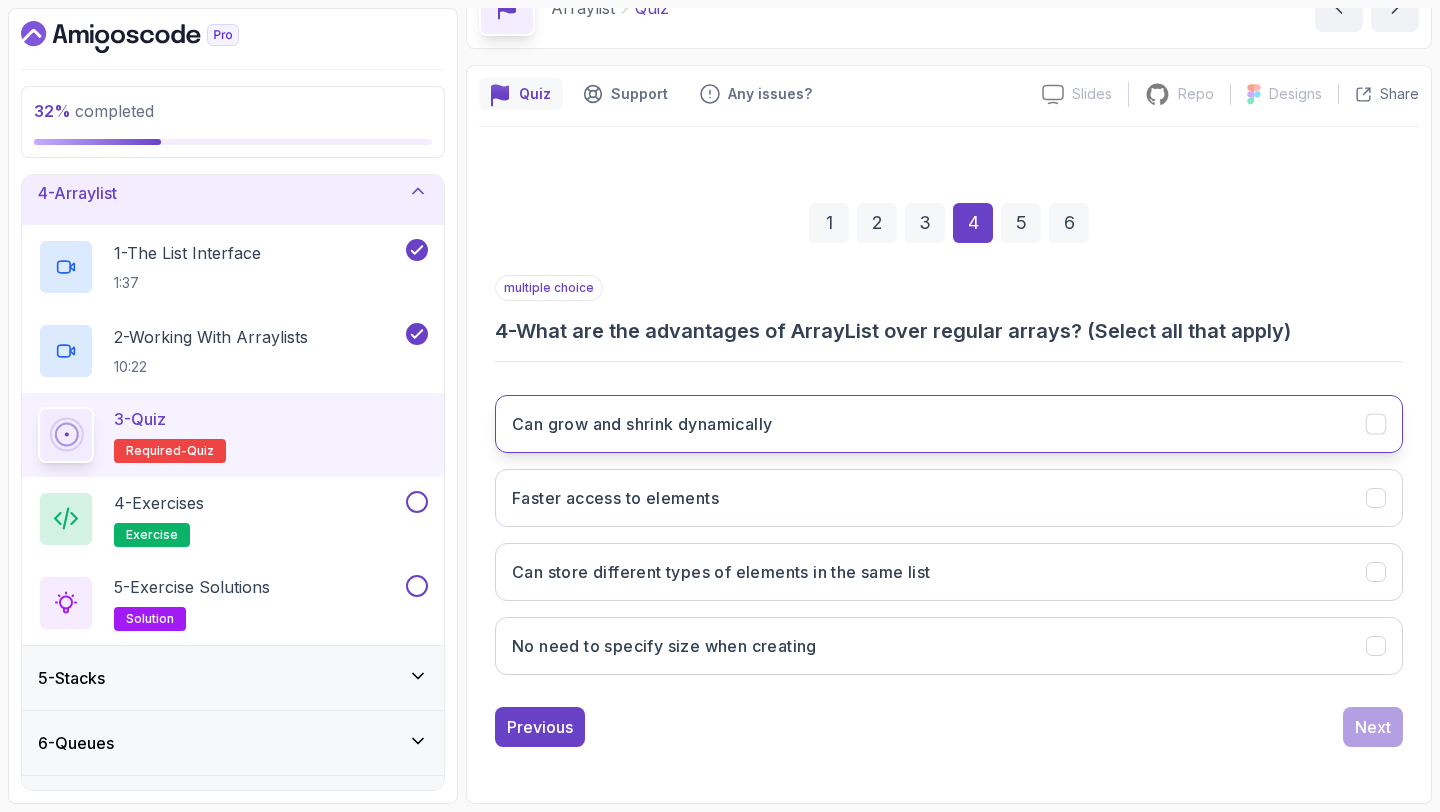 click on "Can grow and shrink dynamically" at bounding box center (949, 424) 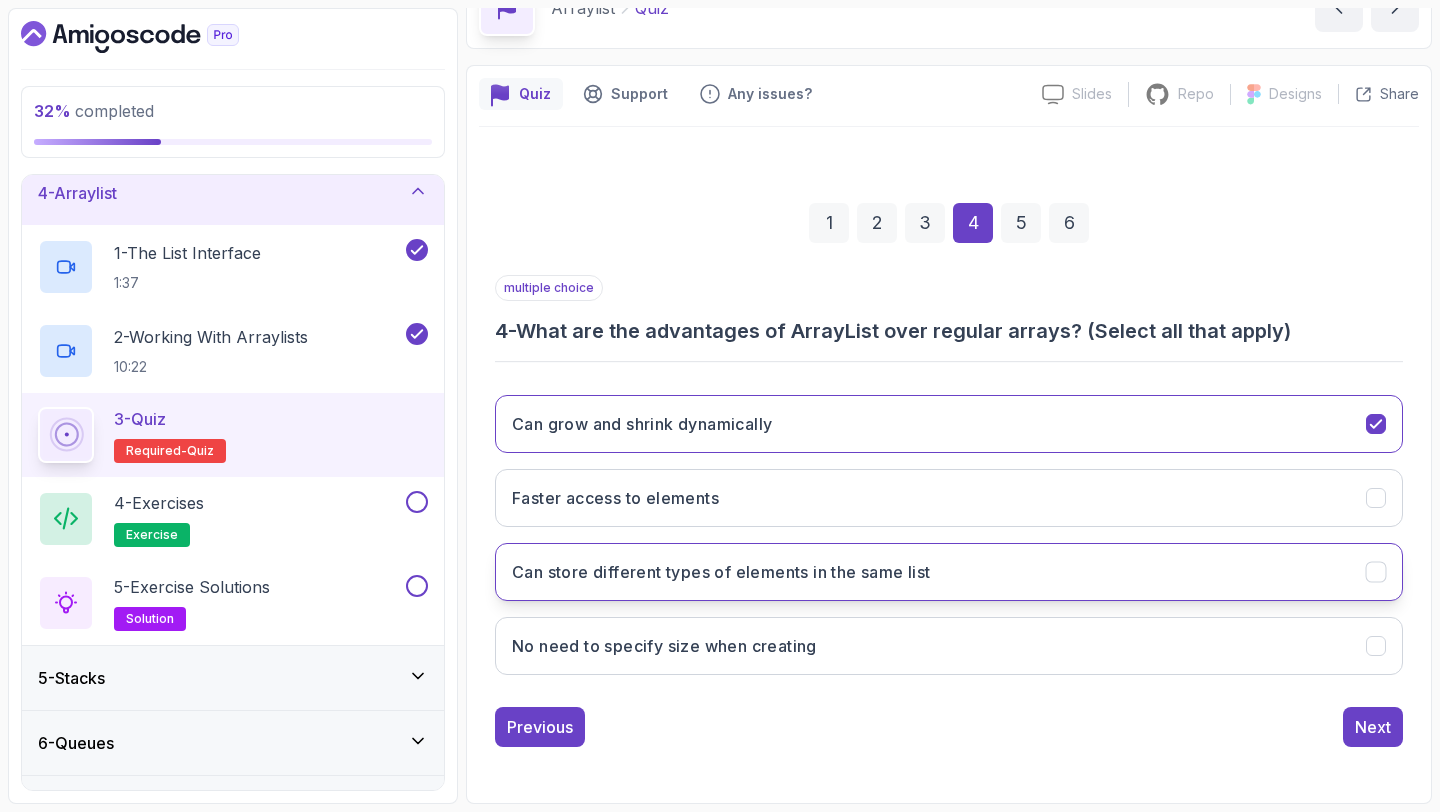 click on "Can store different types of elements in the same list" at bounding box center [949, 572] 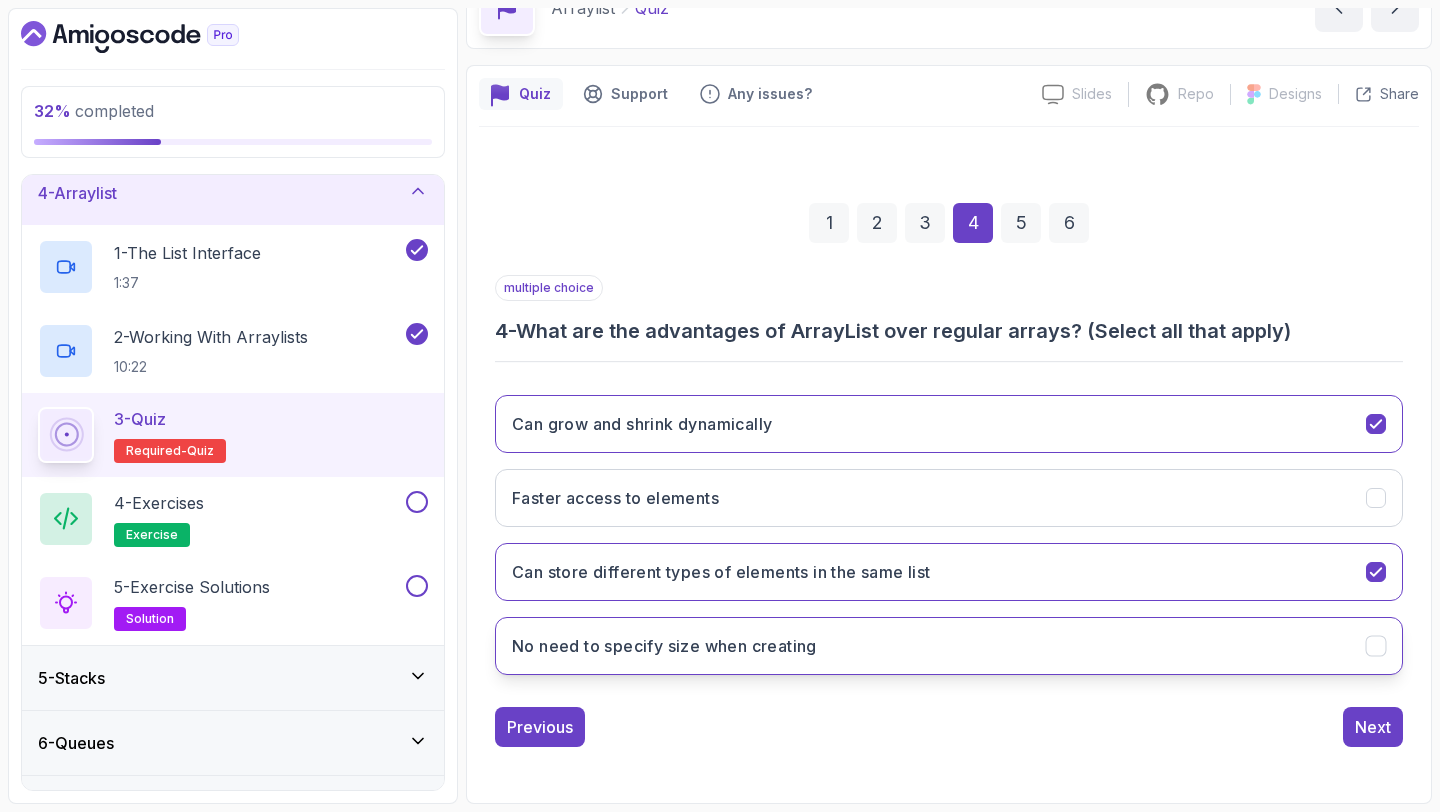click on "No need to specify size when creating" at bounding box center [949, 646] 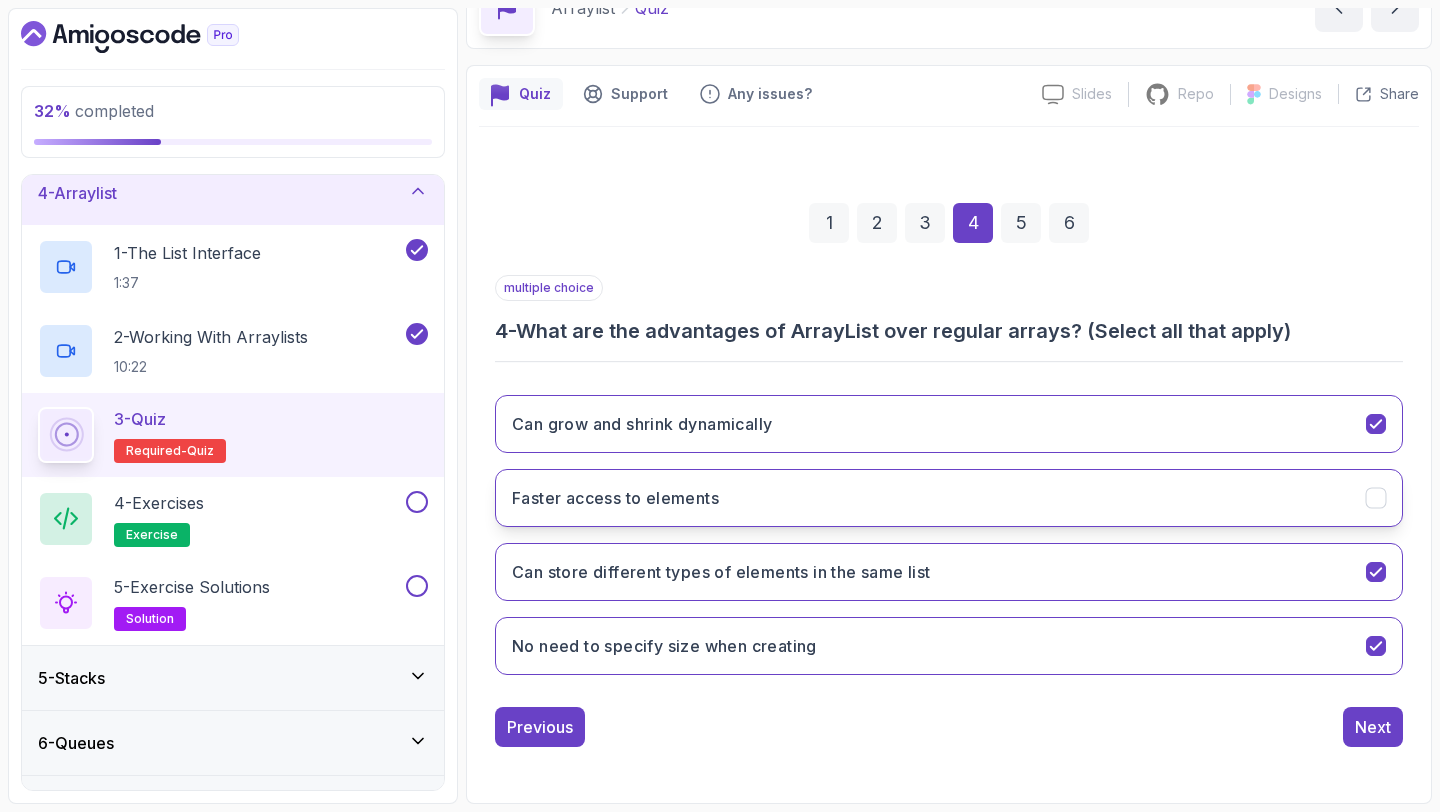 click on "Faster access to elements" at bounding box center [949, 498] 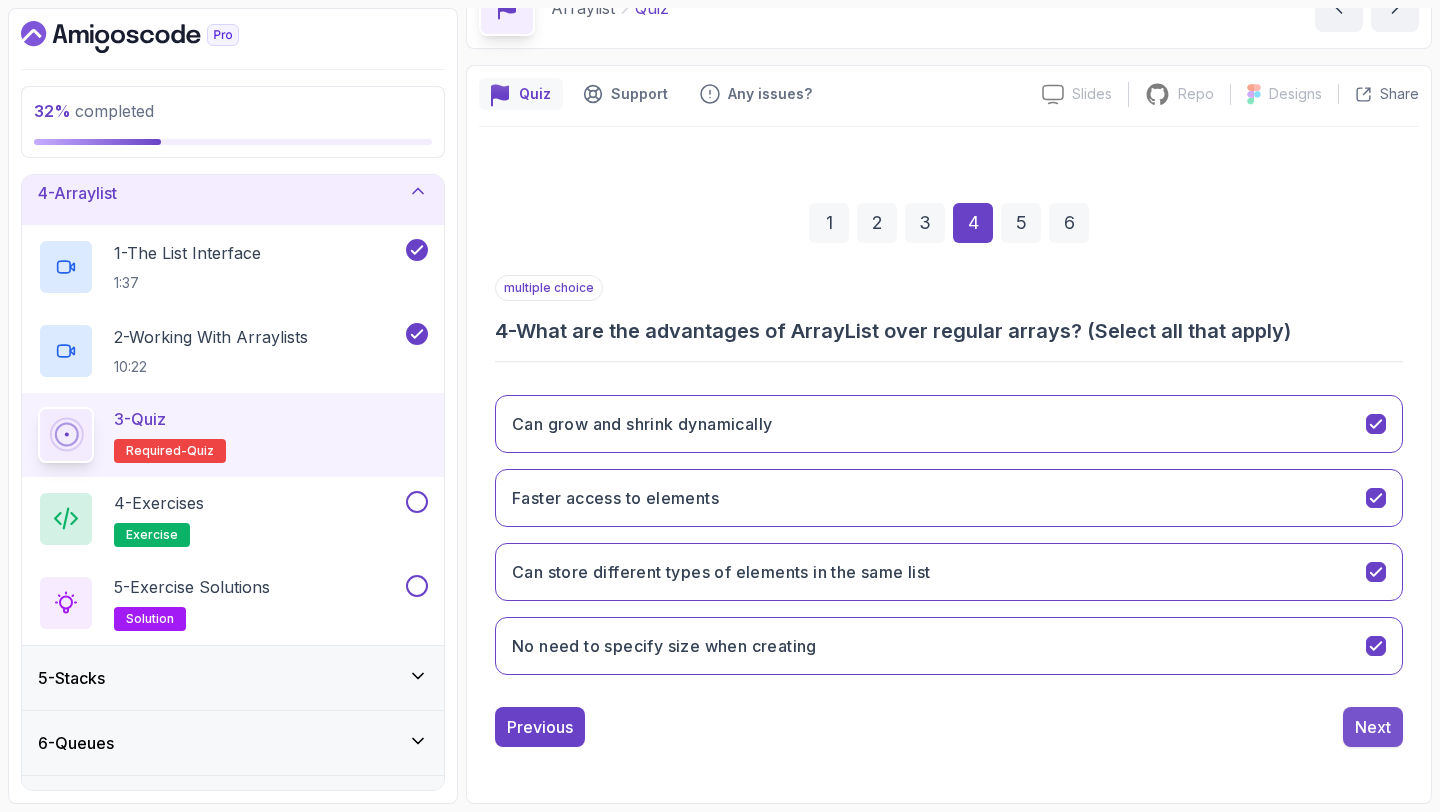 click on "Next" at bounding box center [1373, 727] 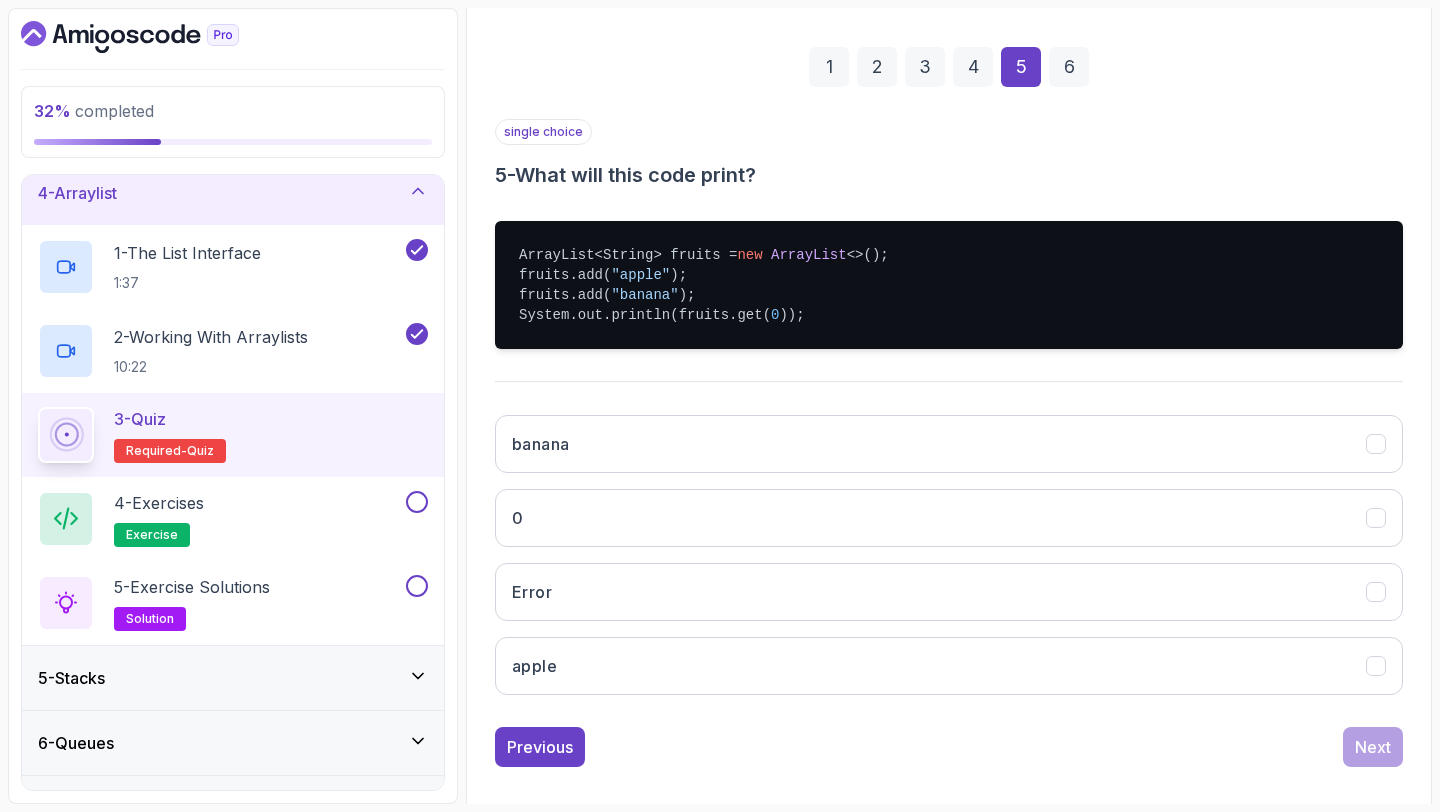 scroll, scrollTop: 289, scrollLeft: 0, axis: vertical 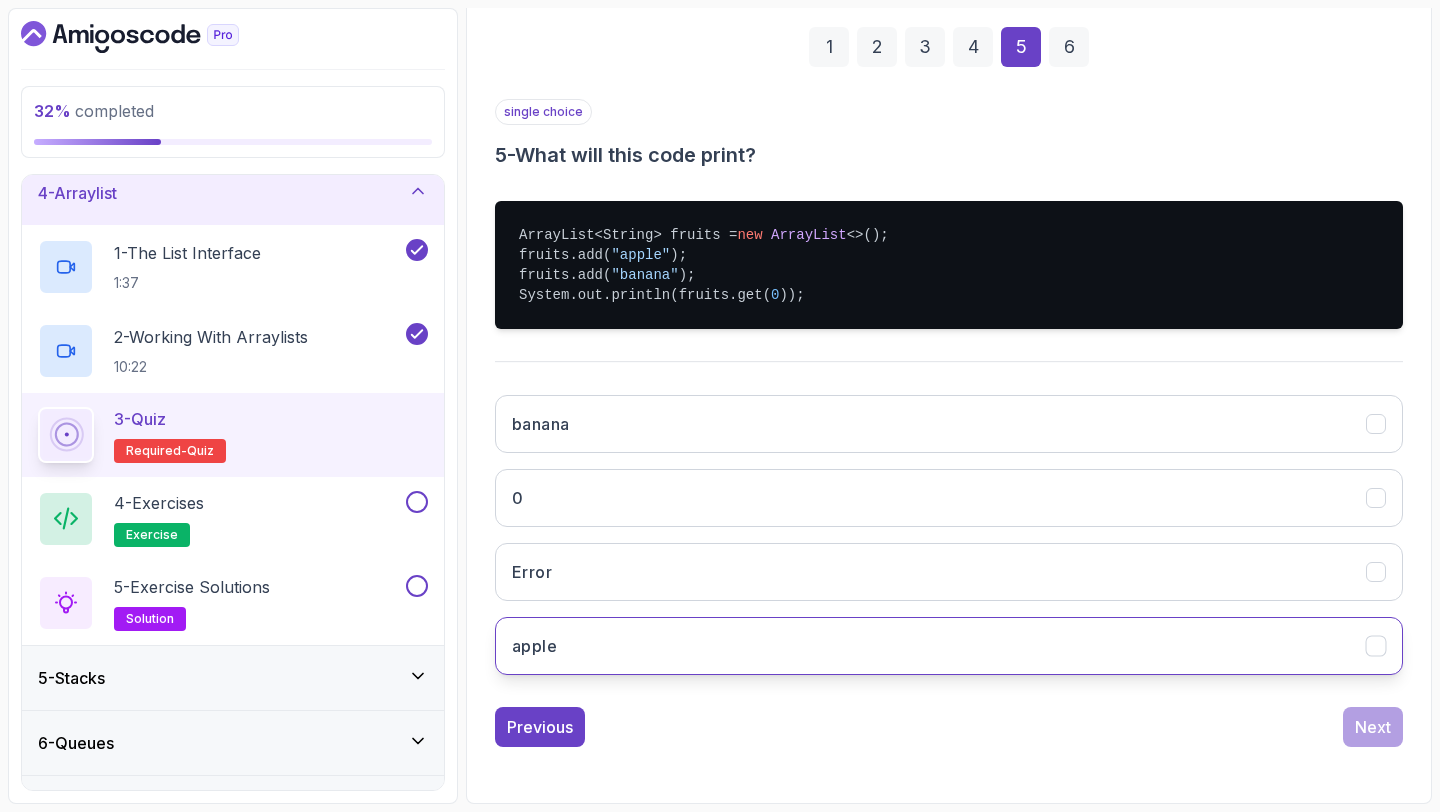 click on "apple" at bounding box center (949, 646) 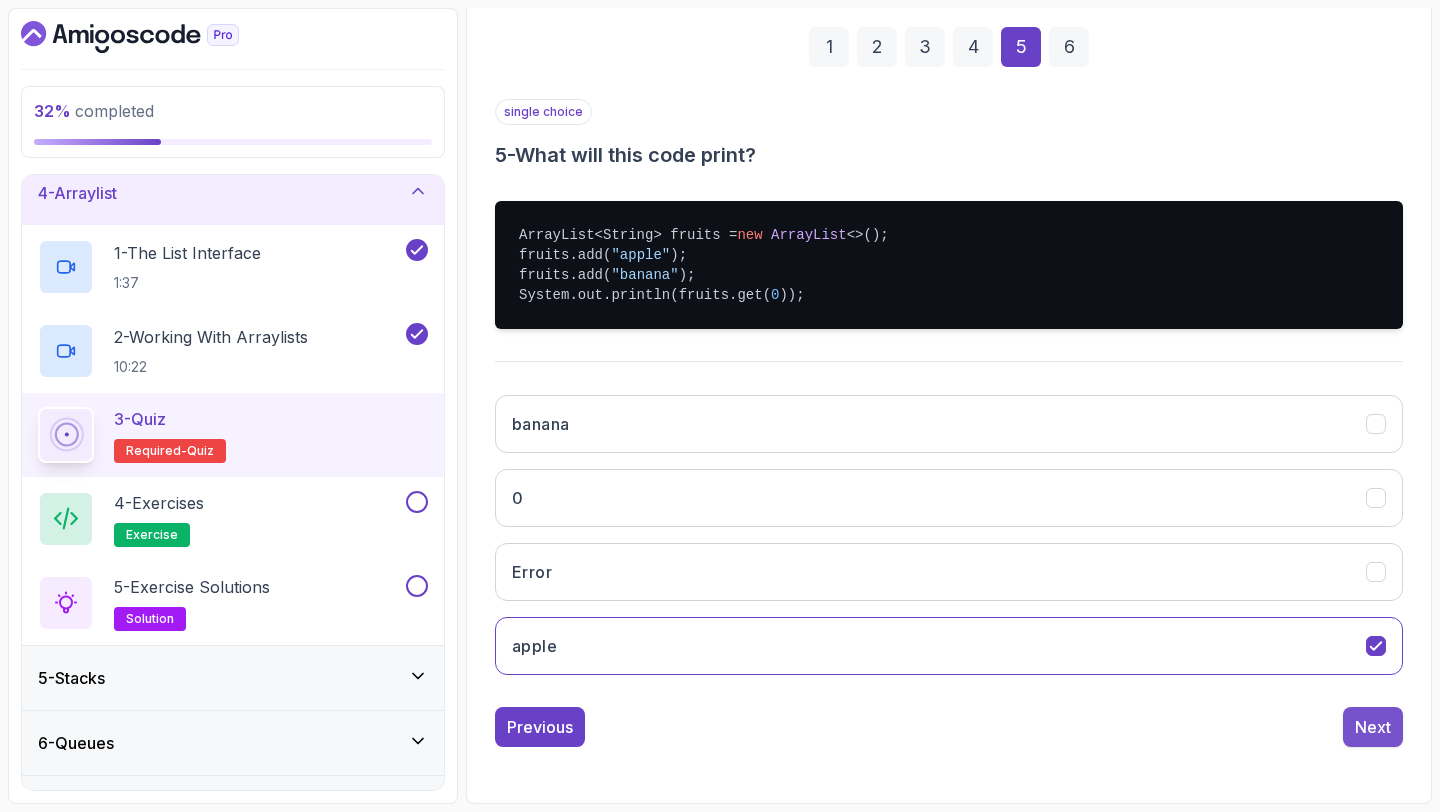 click on "Next" at bounding box center [1373, 727] 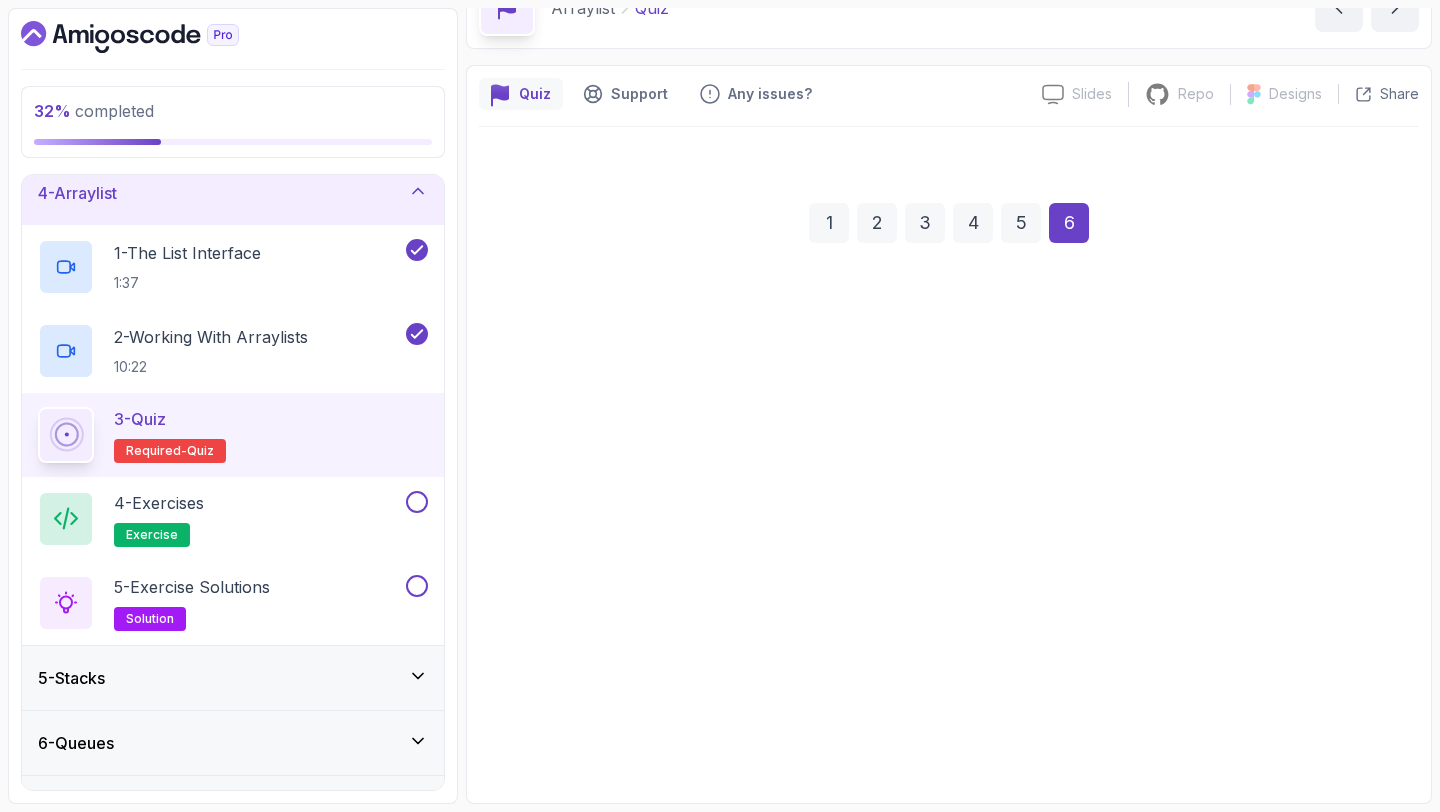 scroll, scrollTop: 113, scrollLeft: 0, axis: vertical 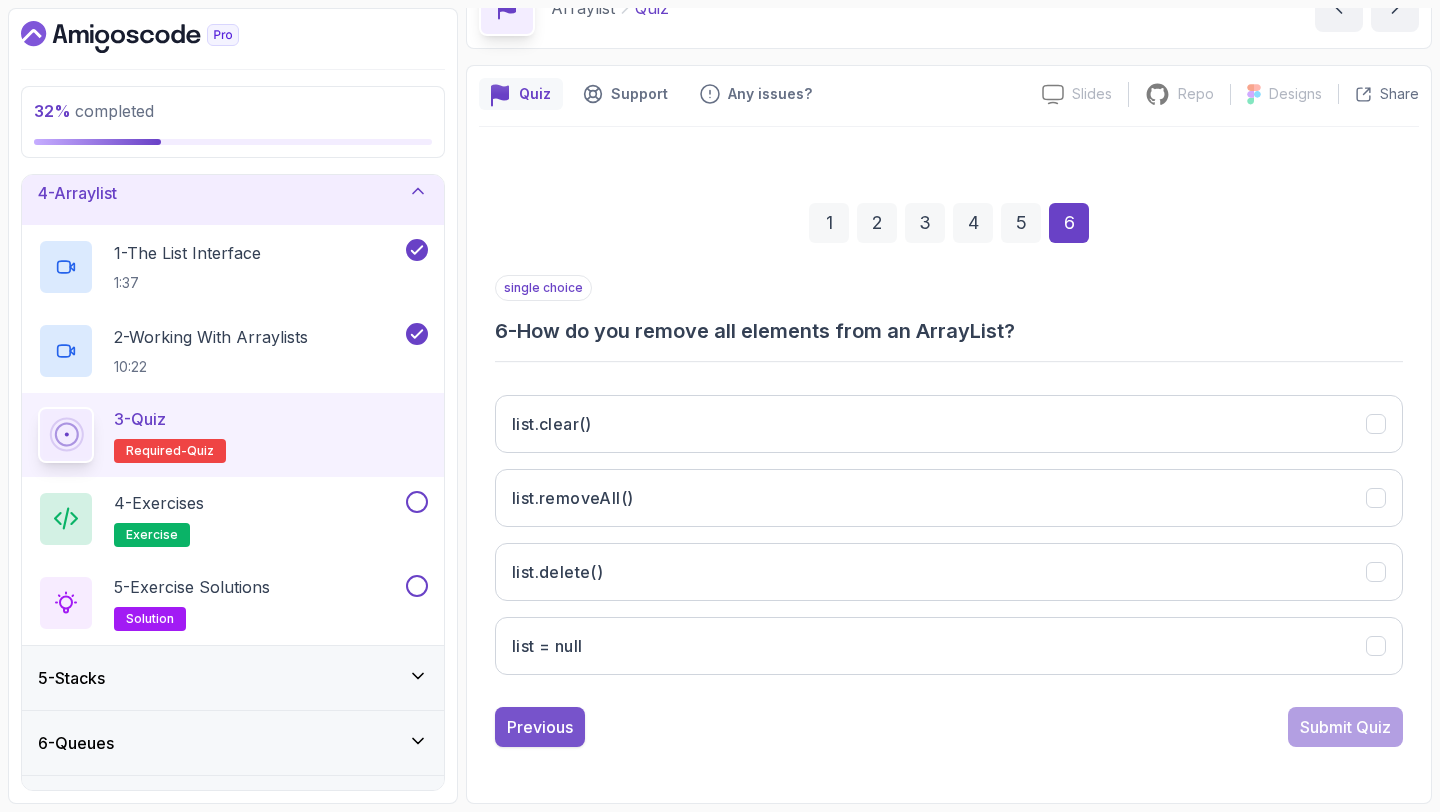 click on "Previous" at bounding box center (540, 727) 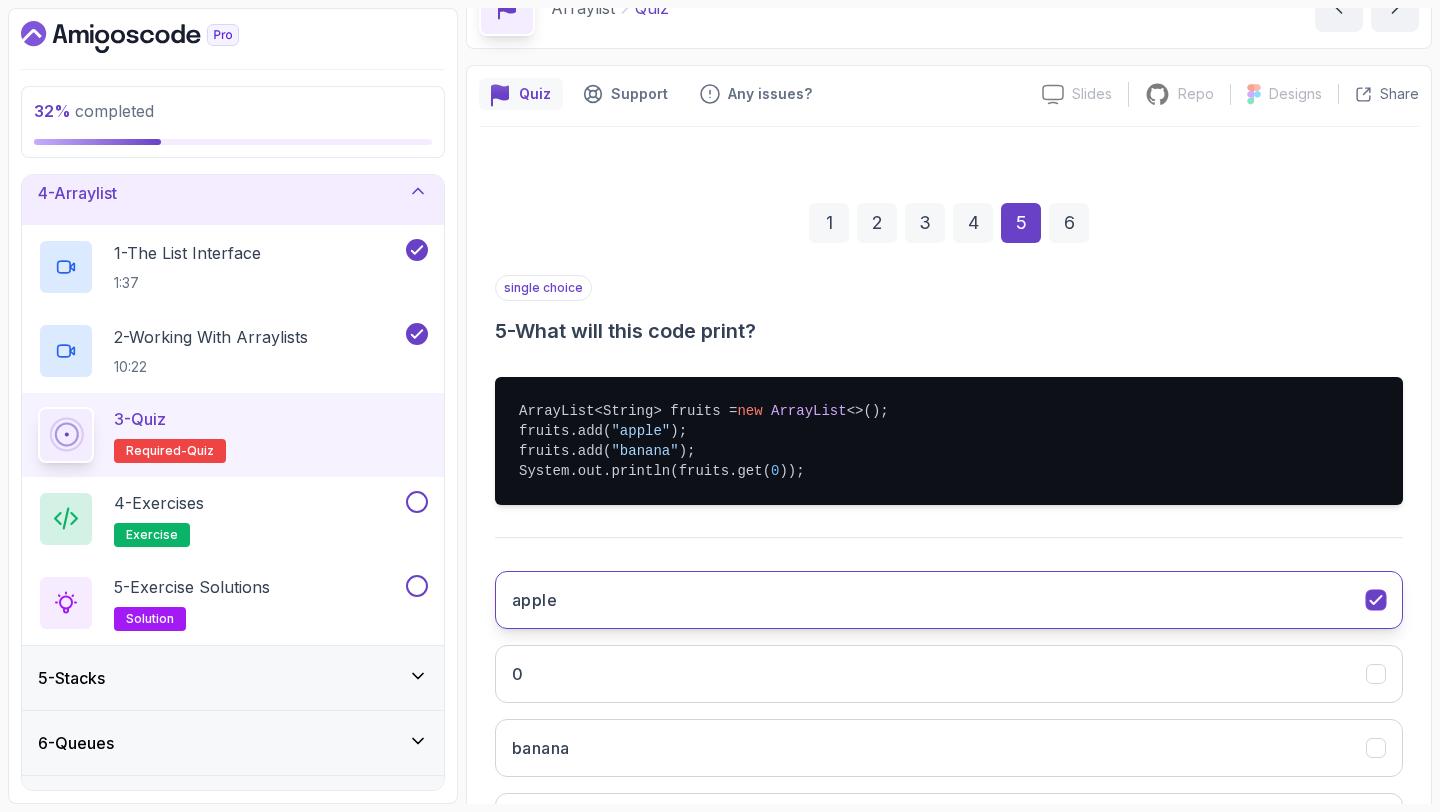 scroll, scrollTop: 289, scrollLeft: 0, axis: vertical 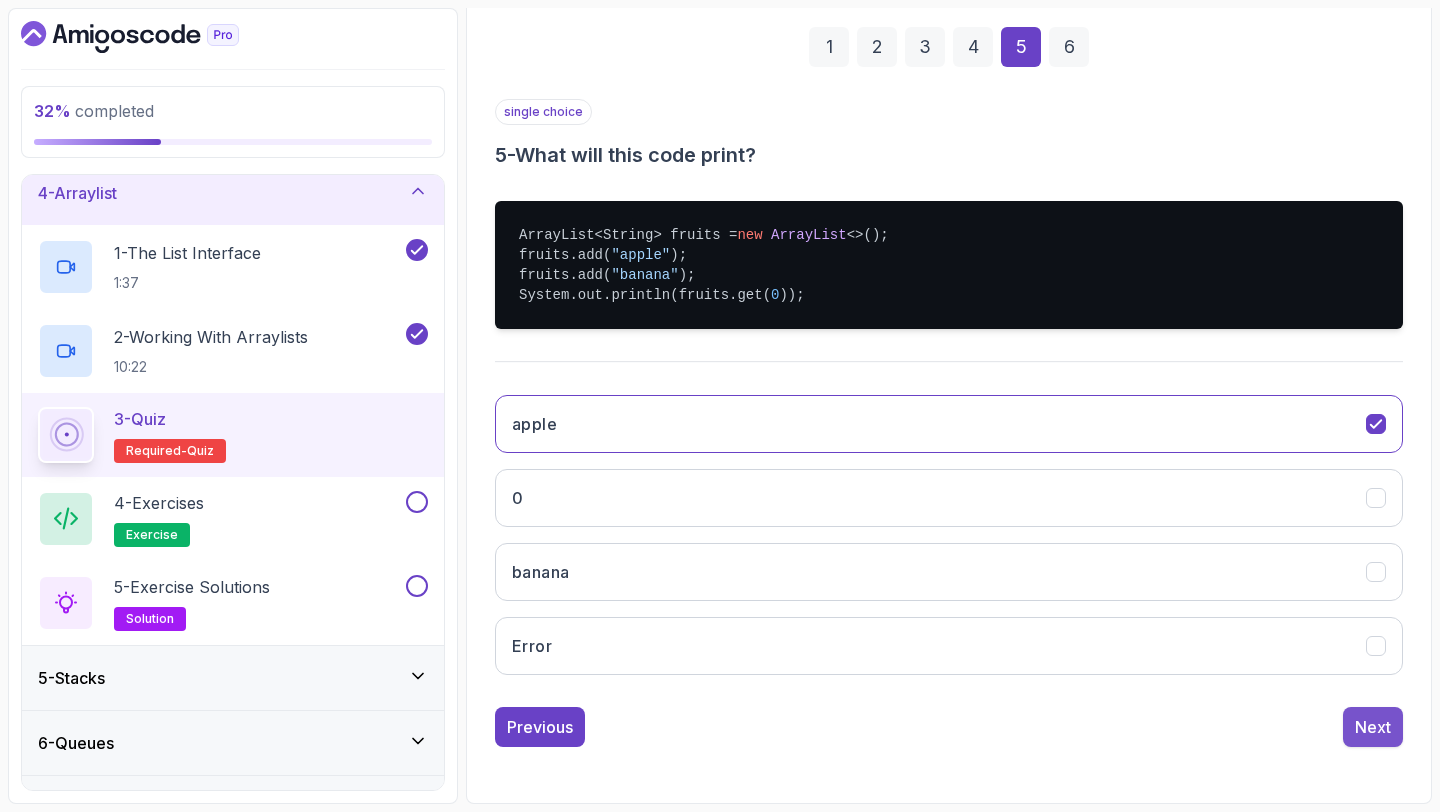 click on "Next" at bounding box center [1373, 727] 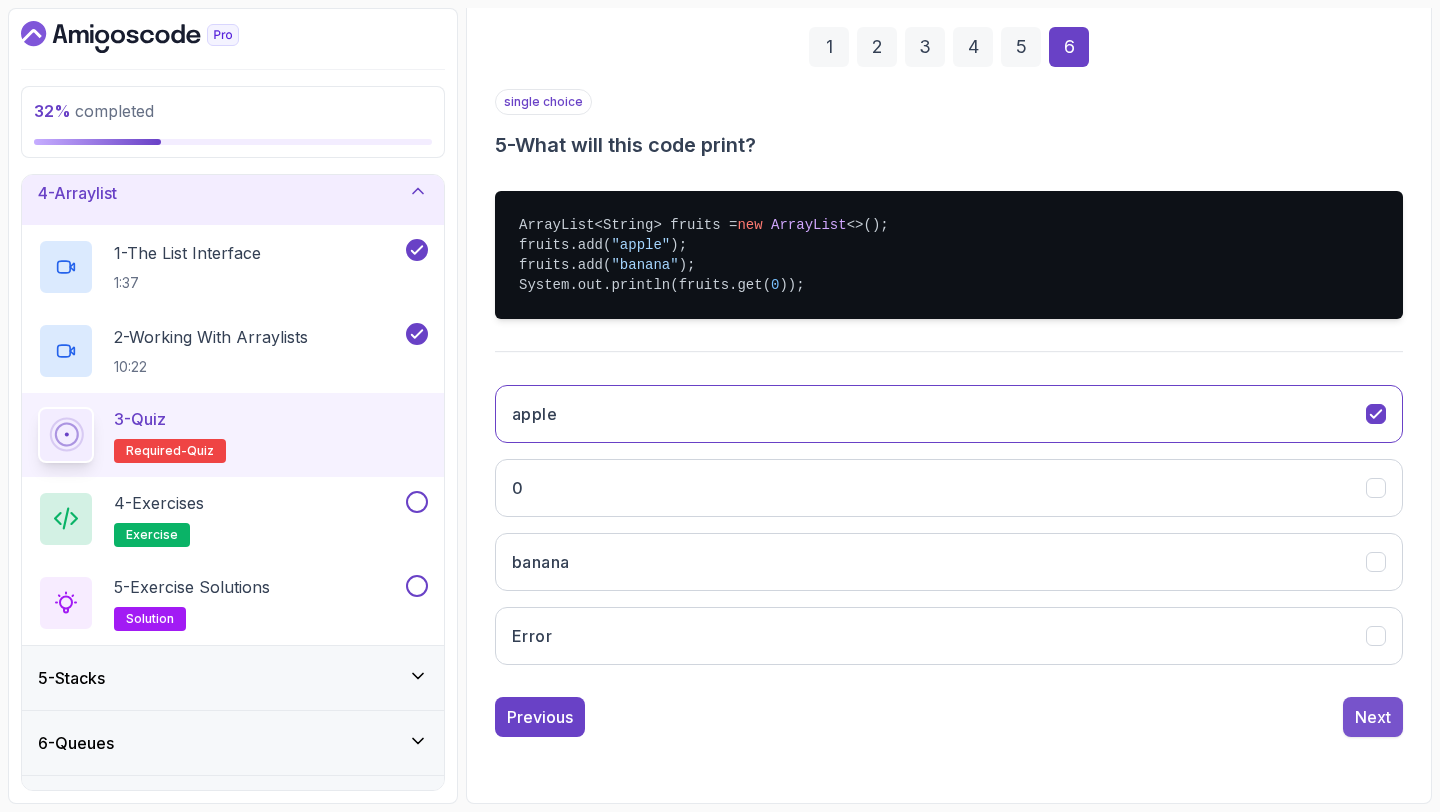 scroll, scrollTop: 113, scrollLeft: 0, axis: vertical 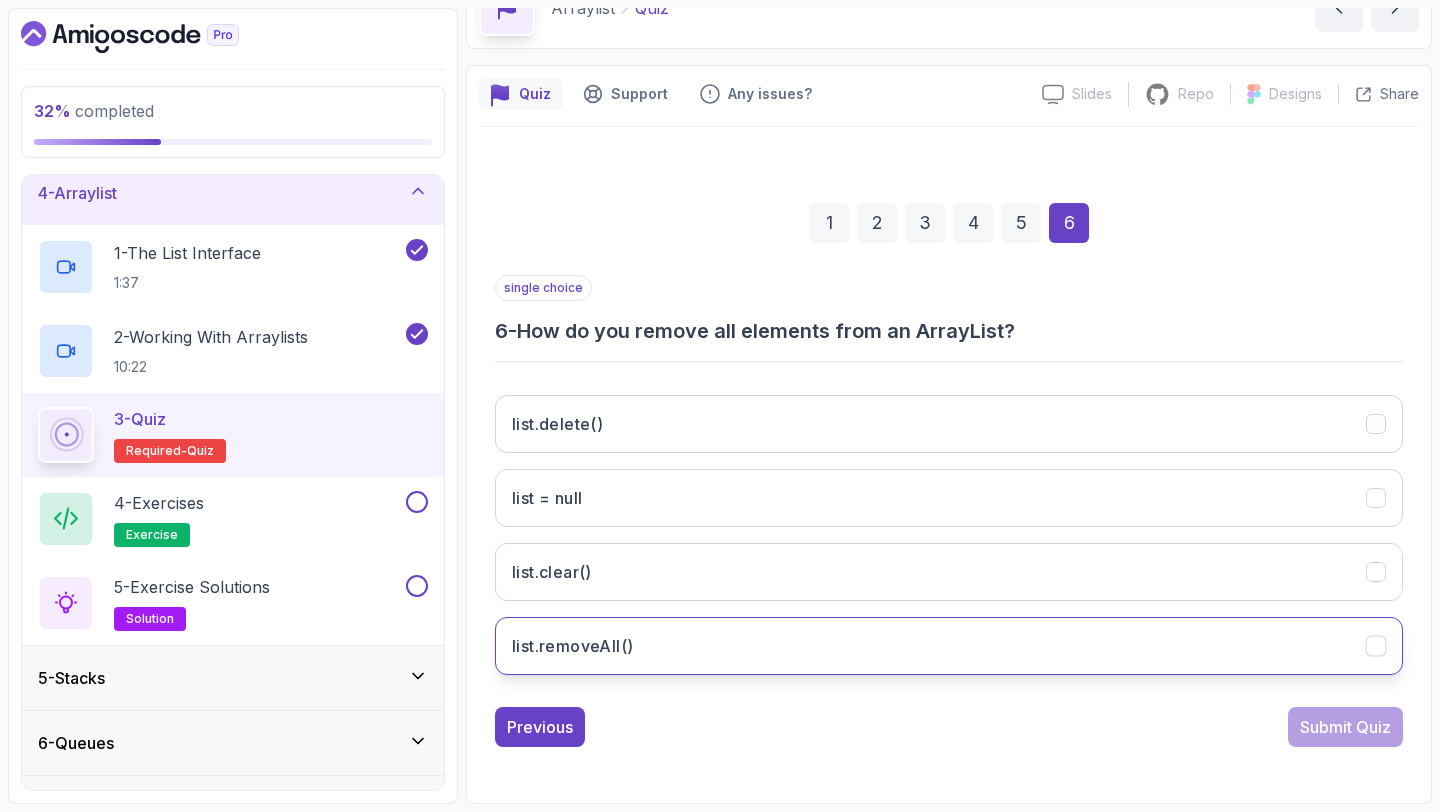 click on "list.removeAll()" at bounding box center [949, 646] 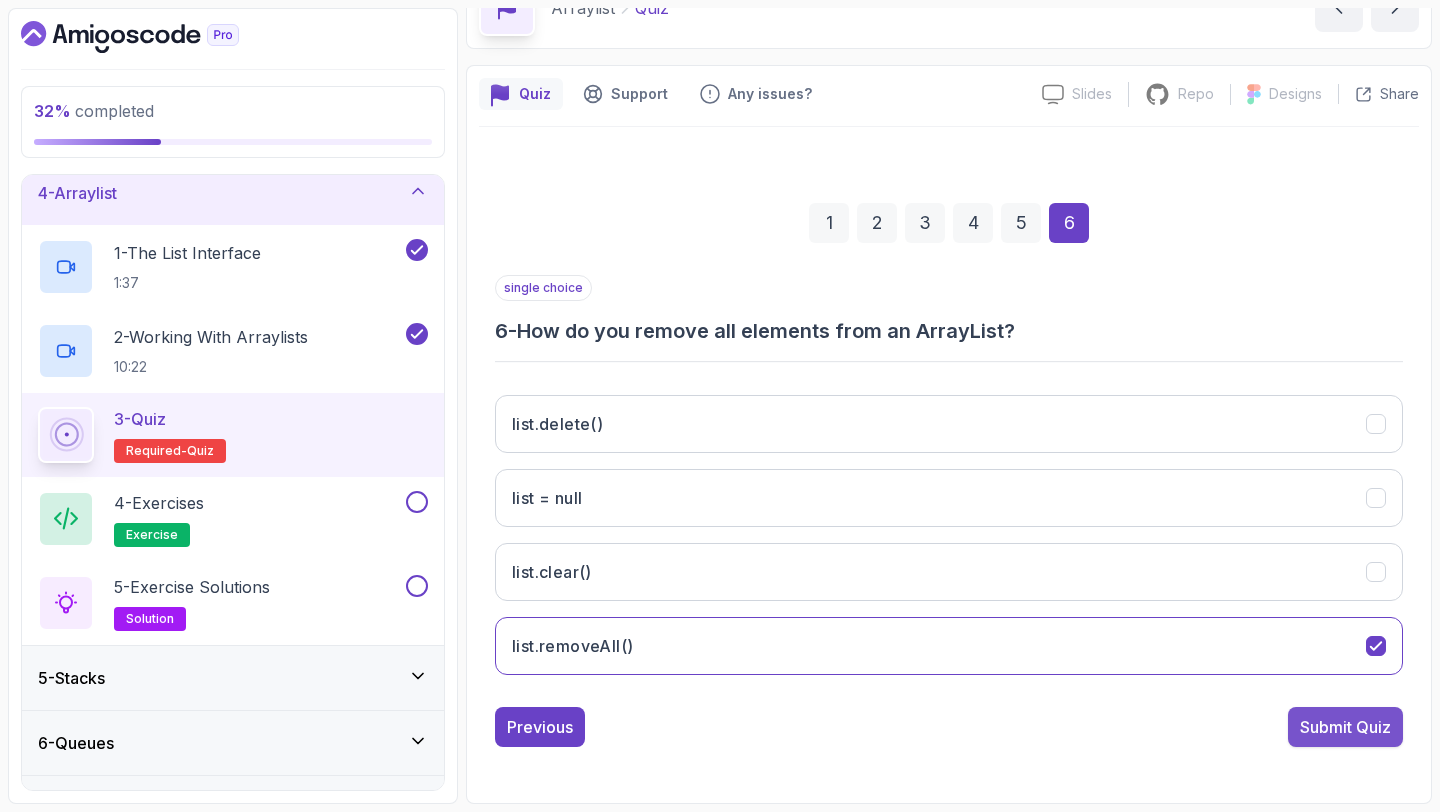 click on "Submit Quiz" at bounding box center (1345, 727) 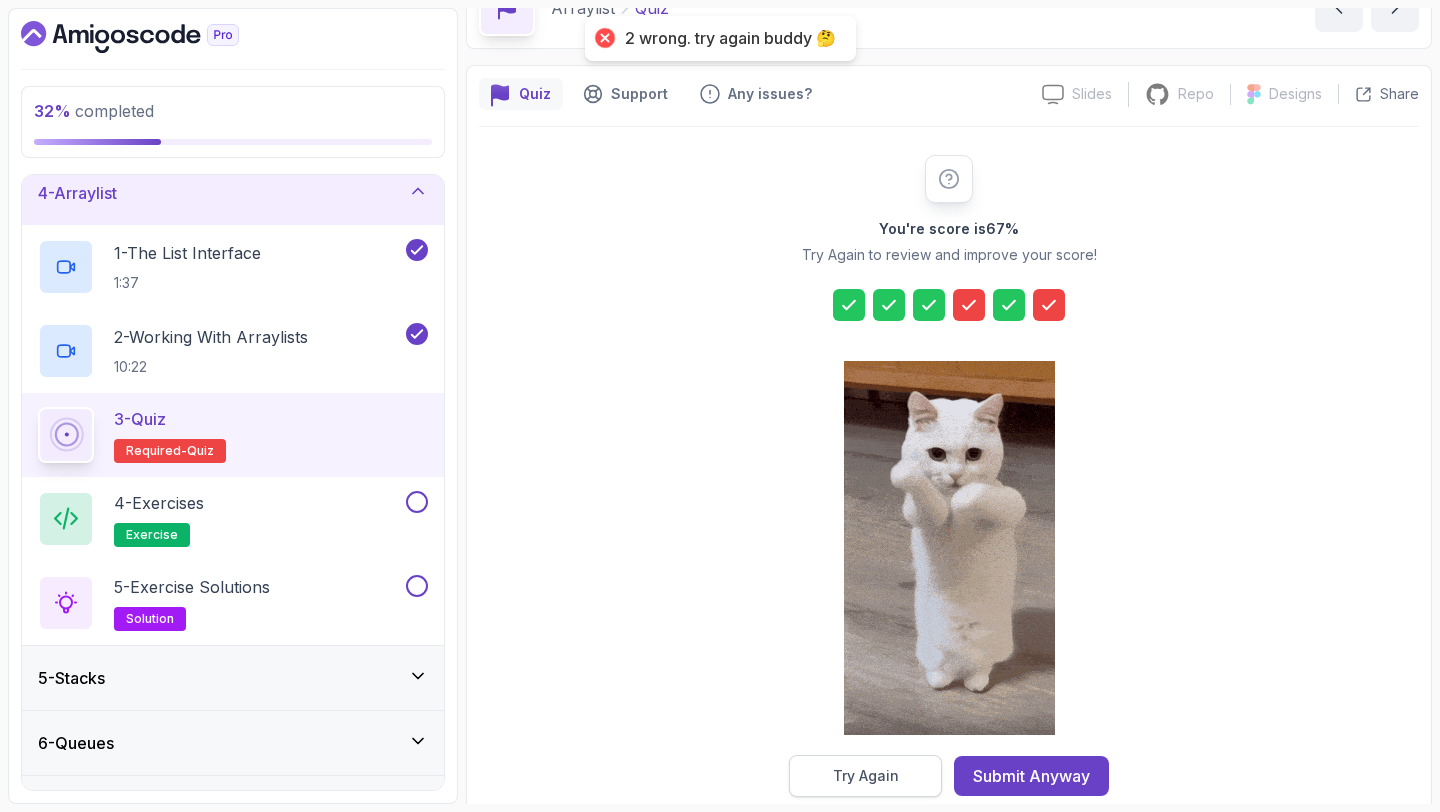 click on "Try Again" at bounding box center (866, 776) 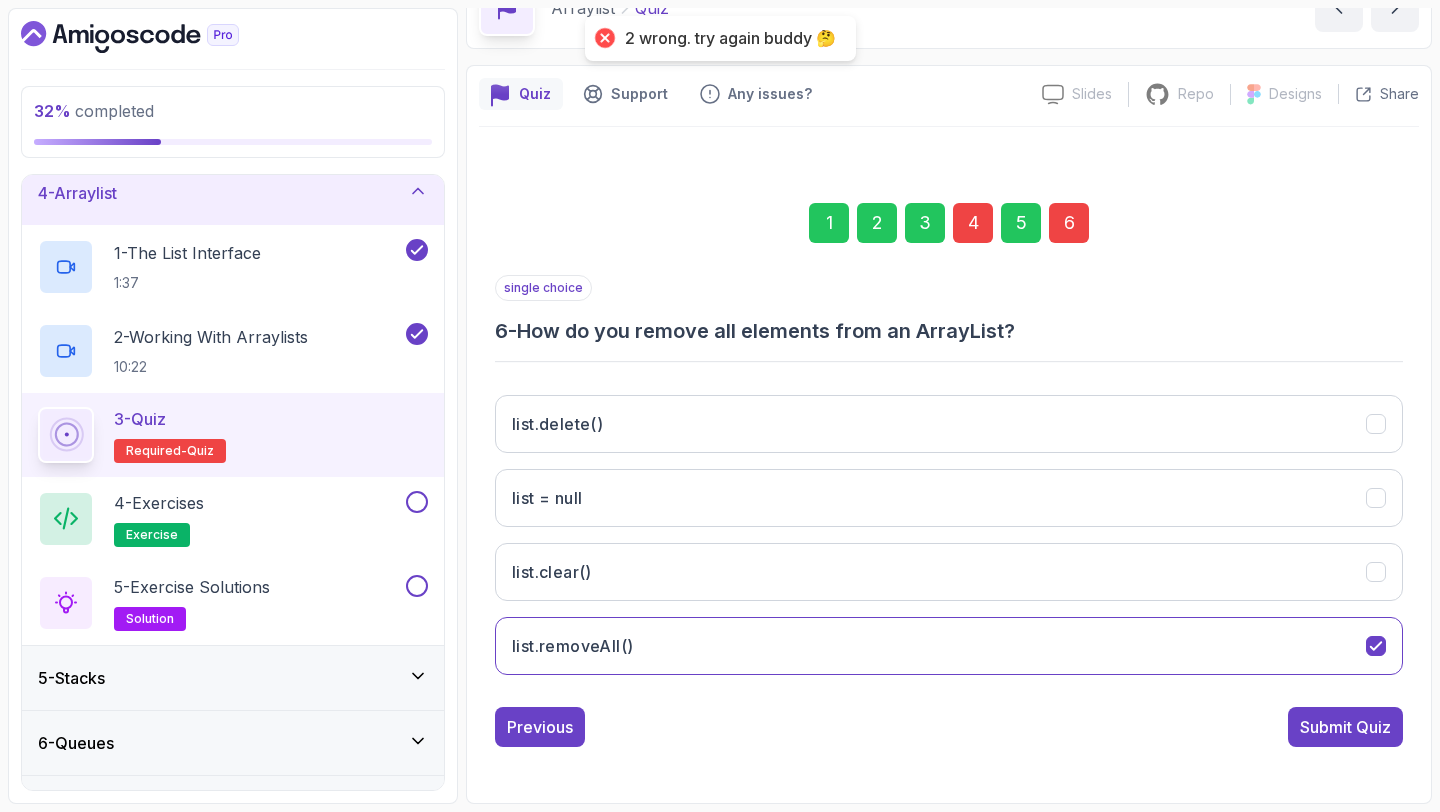 click on "4" at bounding box center (973, 223) 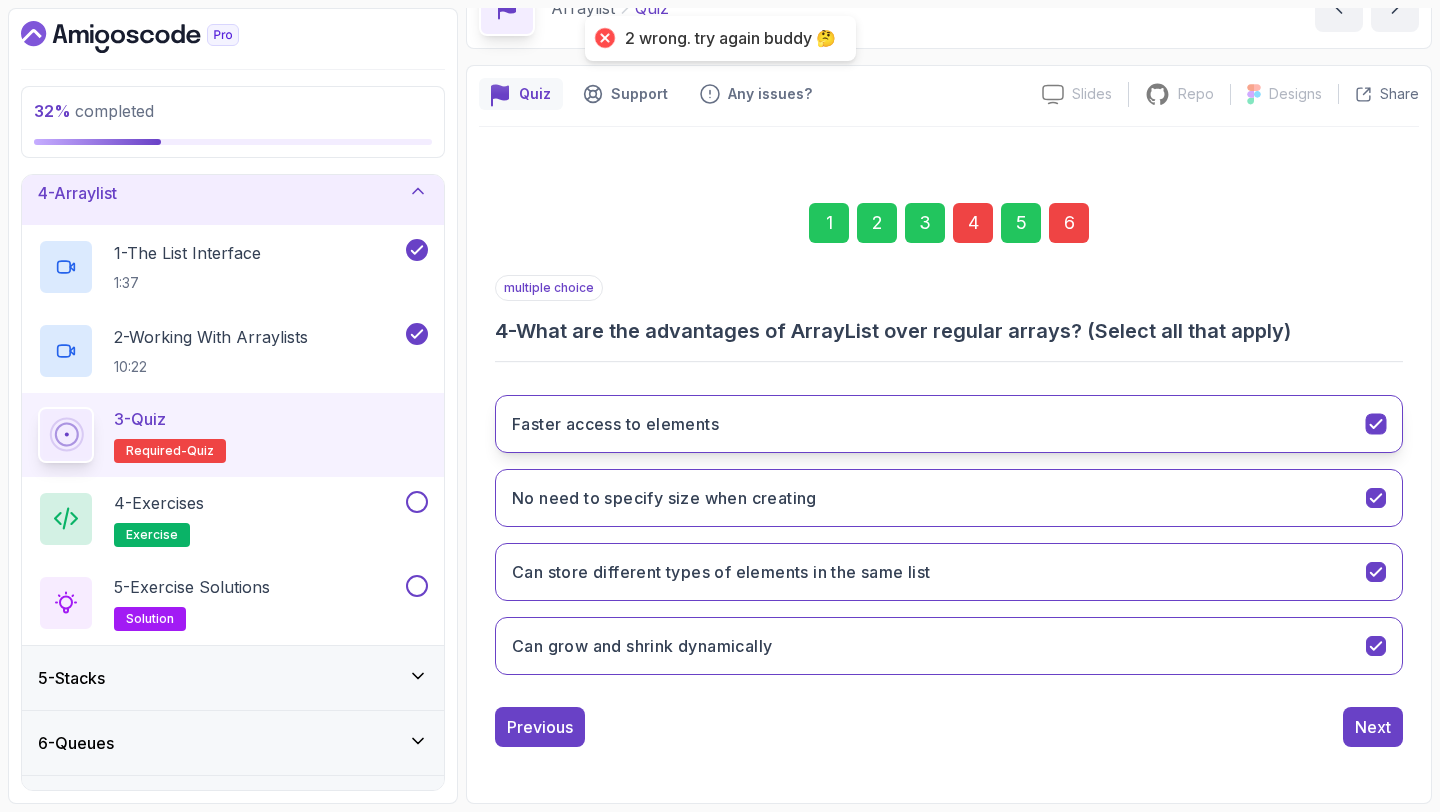 click on "Faster access to elements" at bounding box center [949, 424] 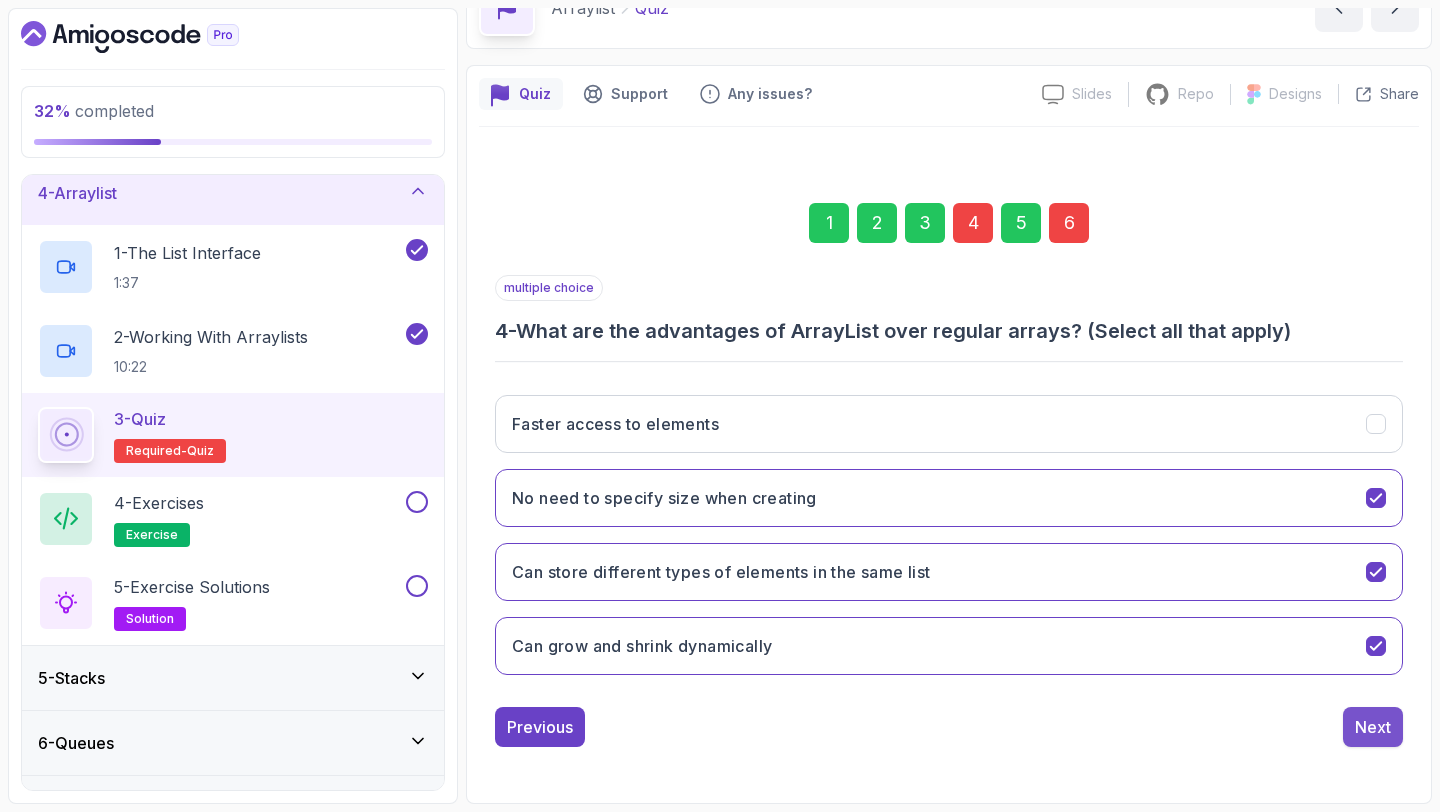 click on "Next" at bounding box center [1373, 727] 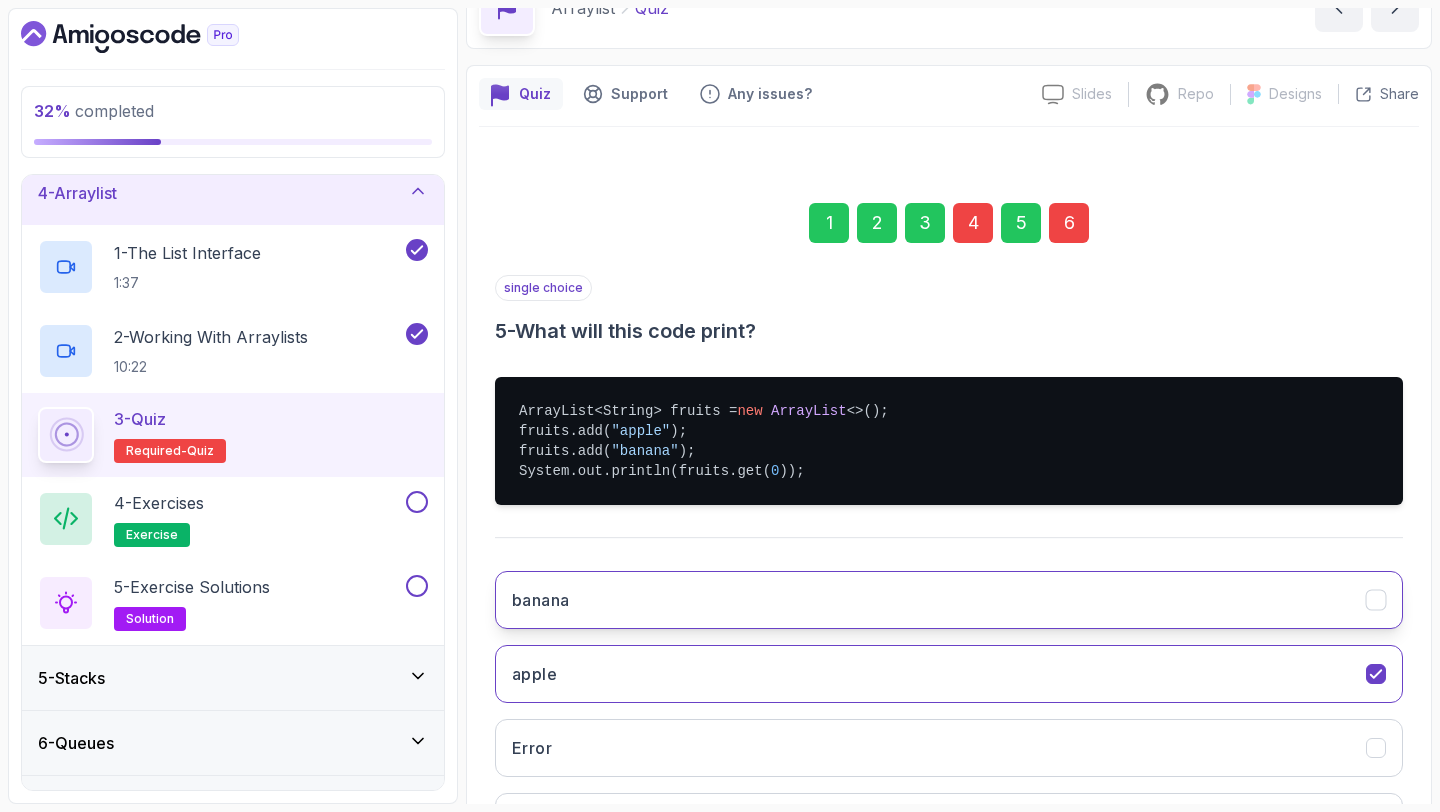 scroll, scrollTop: 289, scrollLeft: 0, axis: vertical 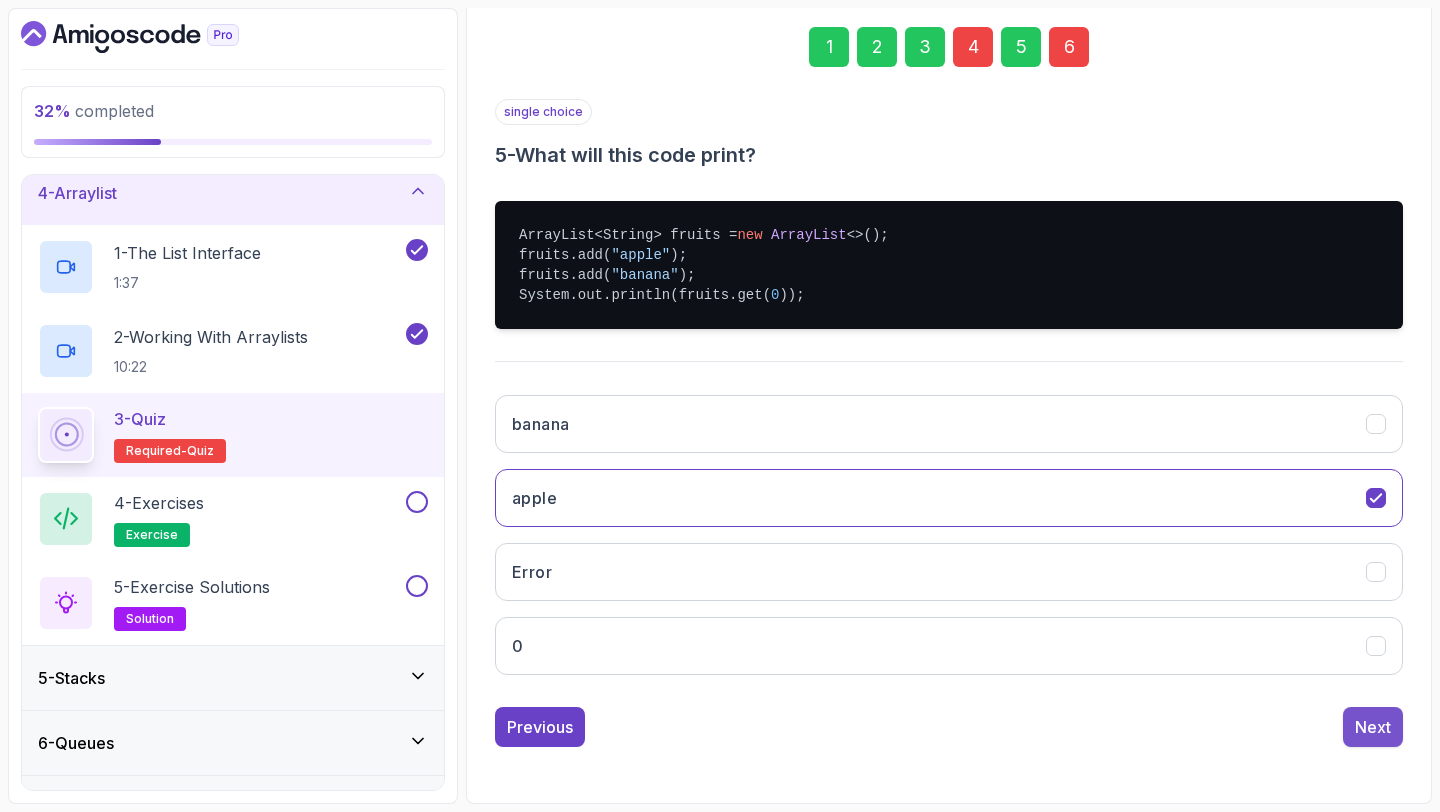 click on "Next" at bounding box center [1373, 727] 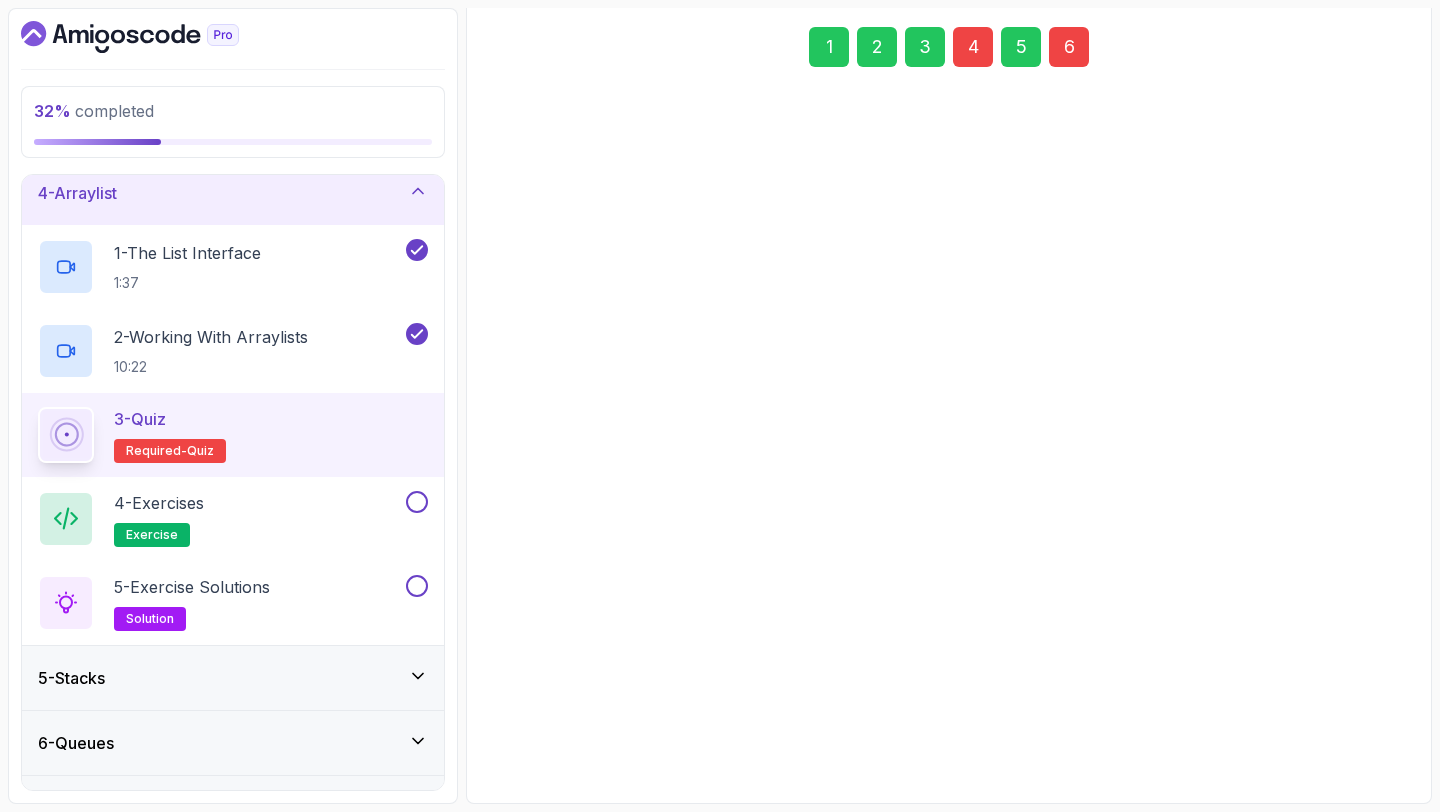 scroll, scrollTop: 113, scrollLeft: 0, axis: vertical 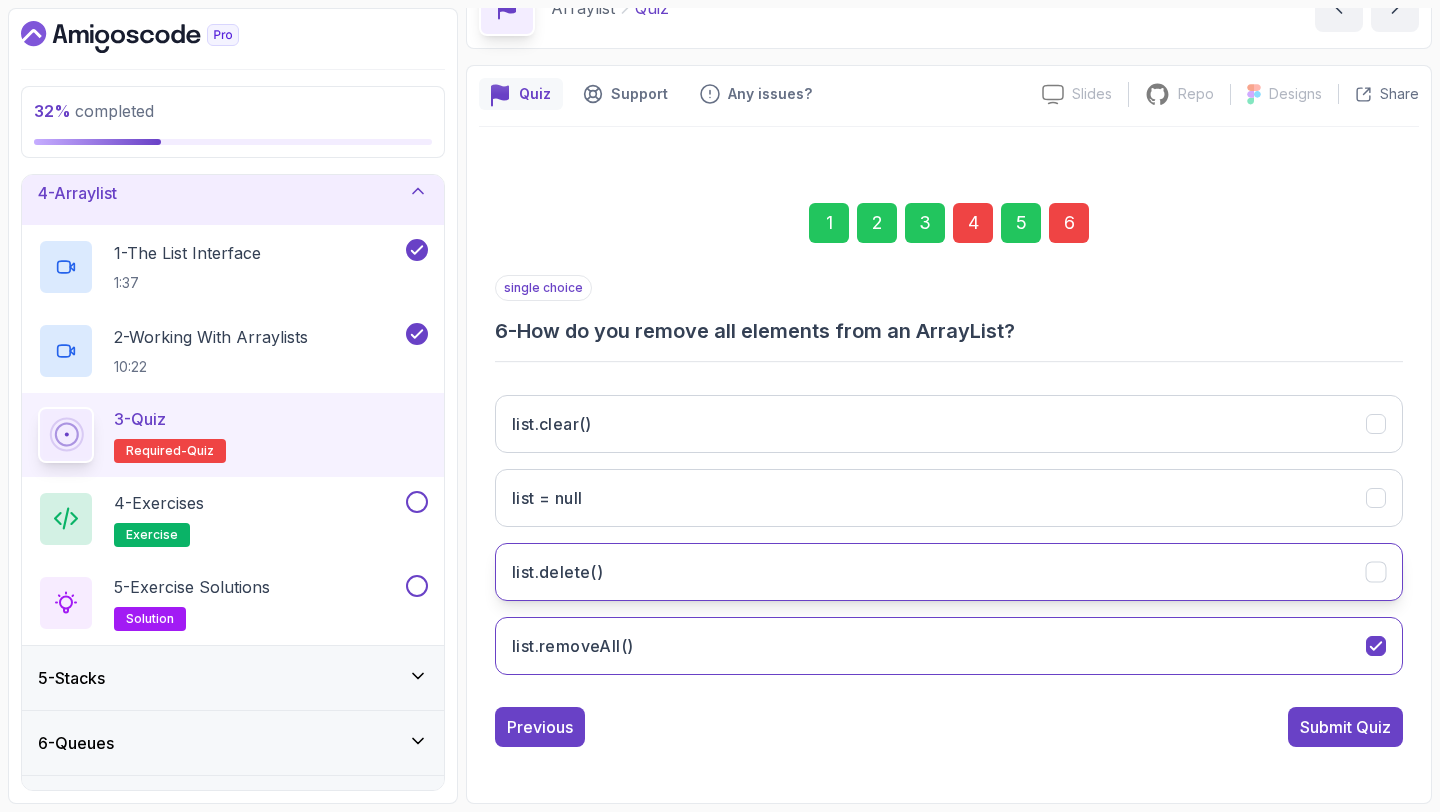 click on "list.delete()" at bounding box center (949, 572) 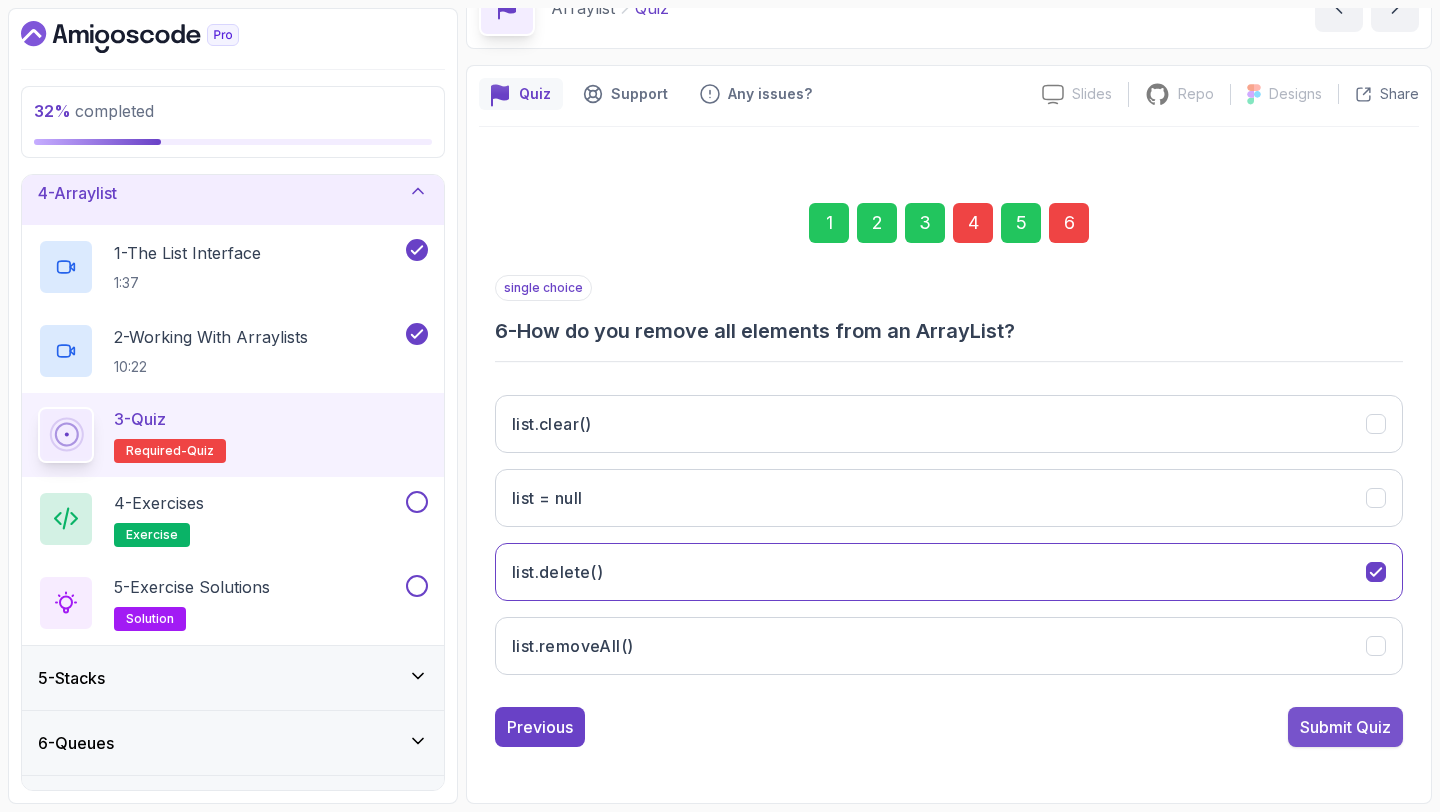 click on "Submit Quiz" at bounding box center (1345, 727) 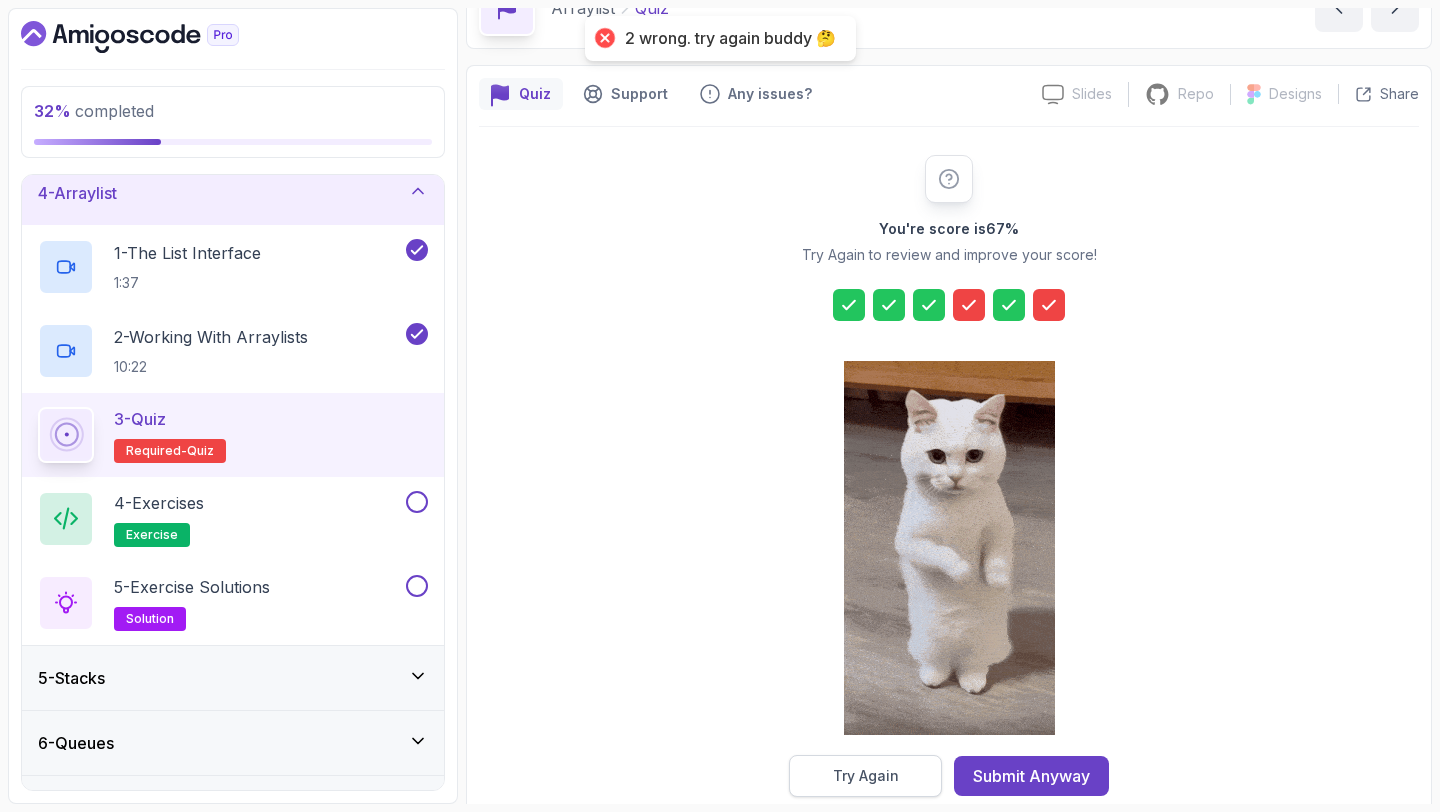 click on "Try Again" at bounding box center (866, 776) 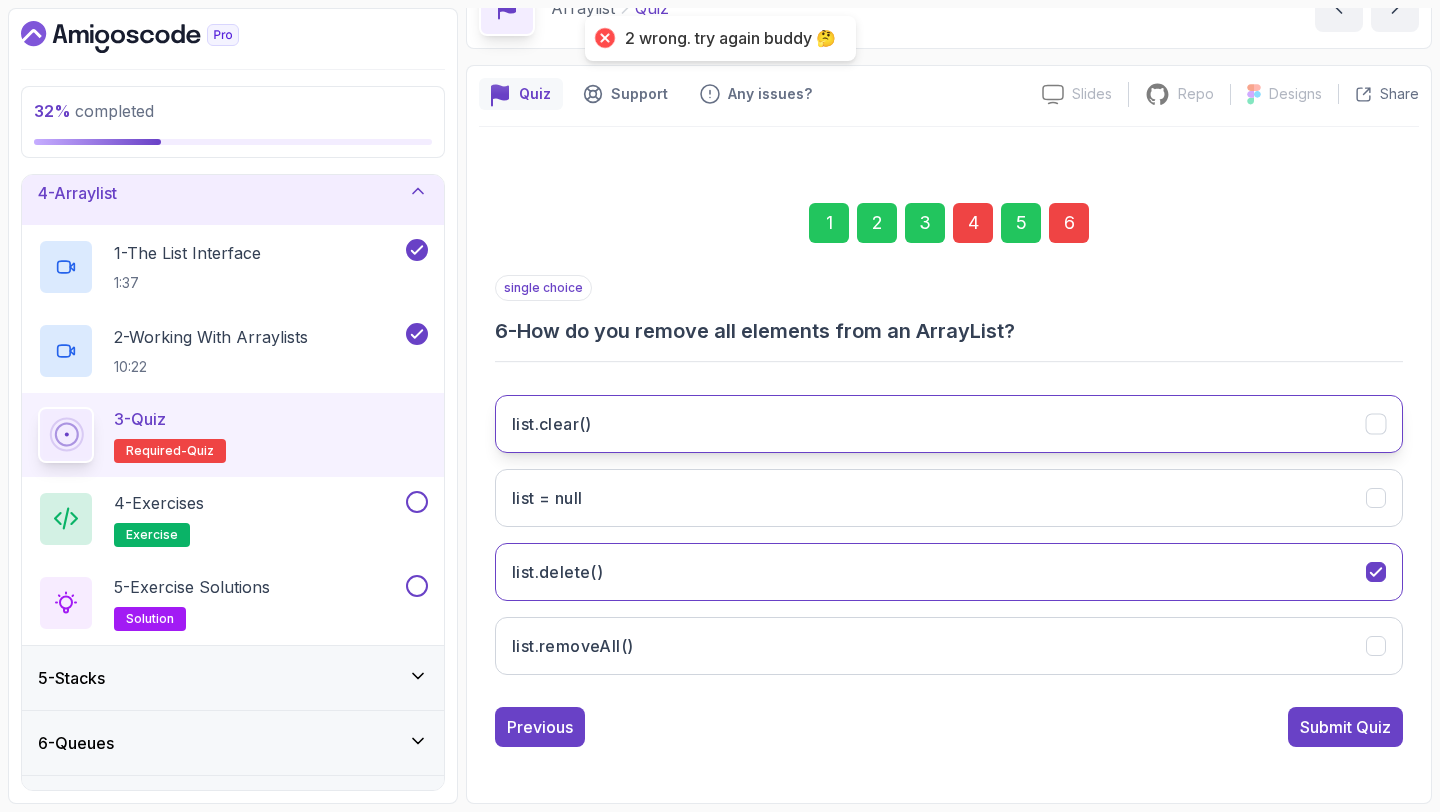click on "list.clear()" at bounding box center [949, 424] 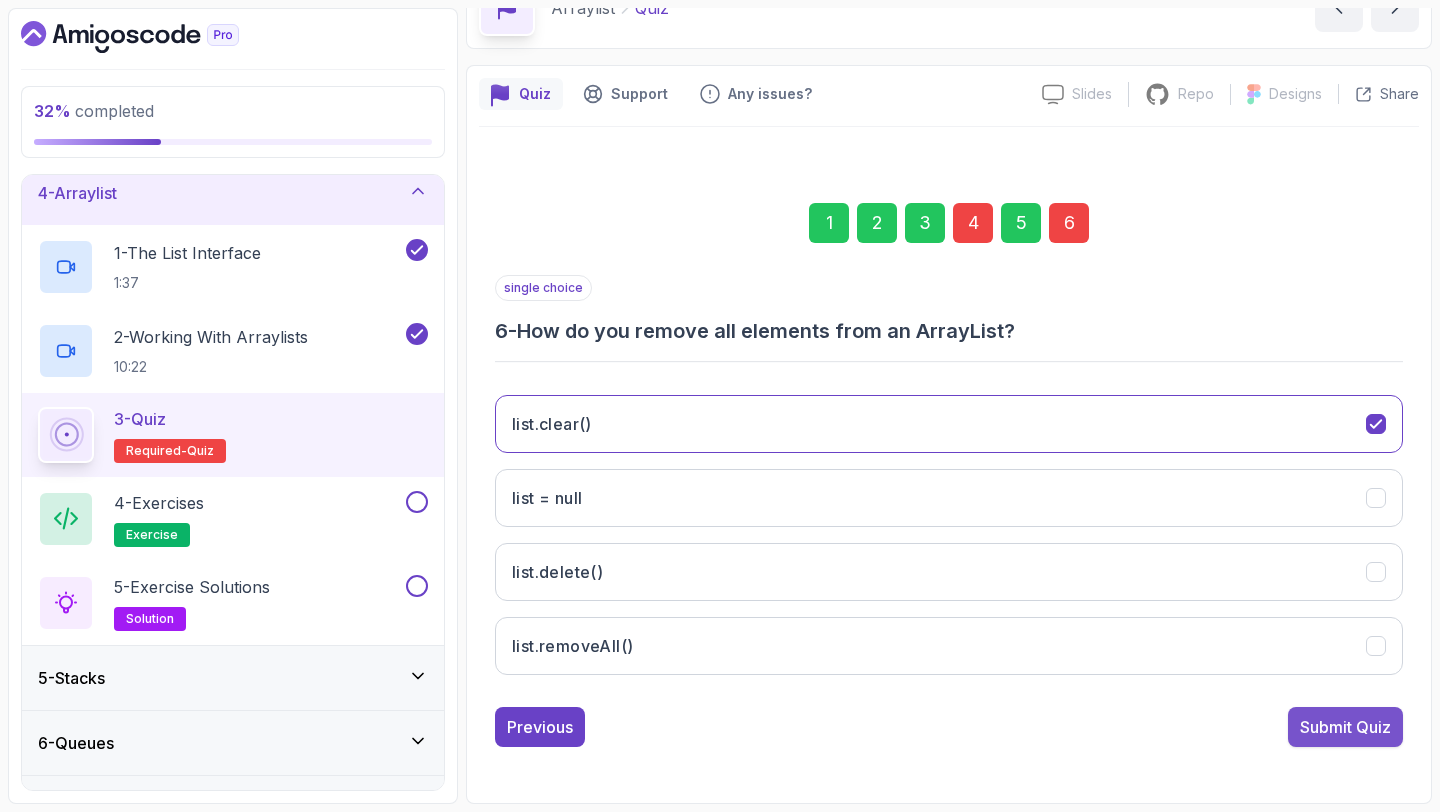 click on "Submit Quiz" at bounding box center [1345, 727] 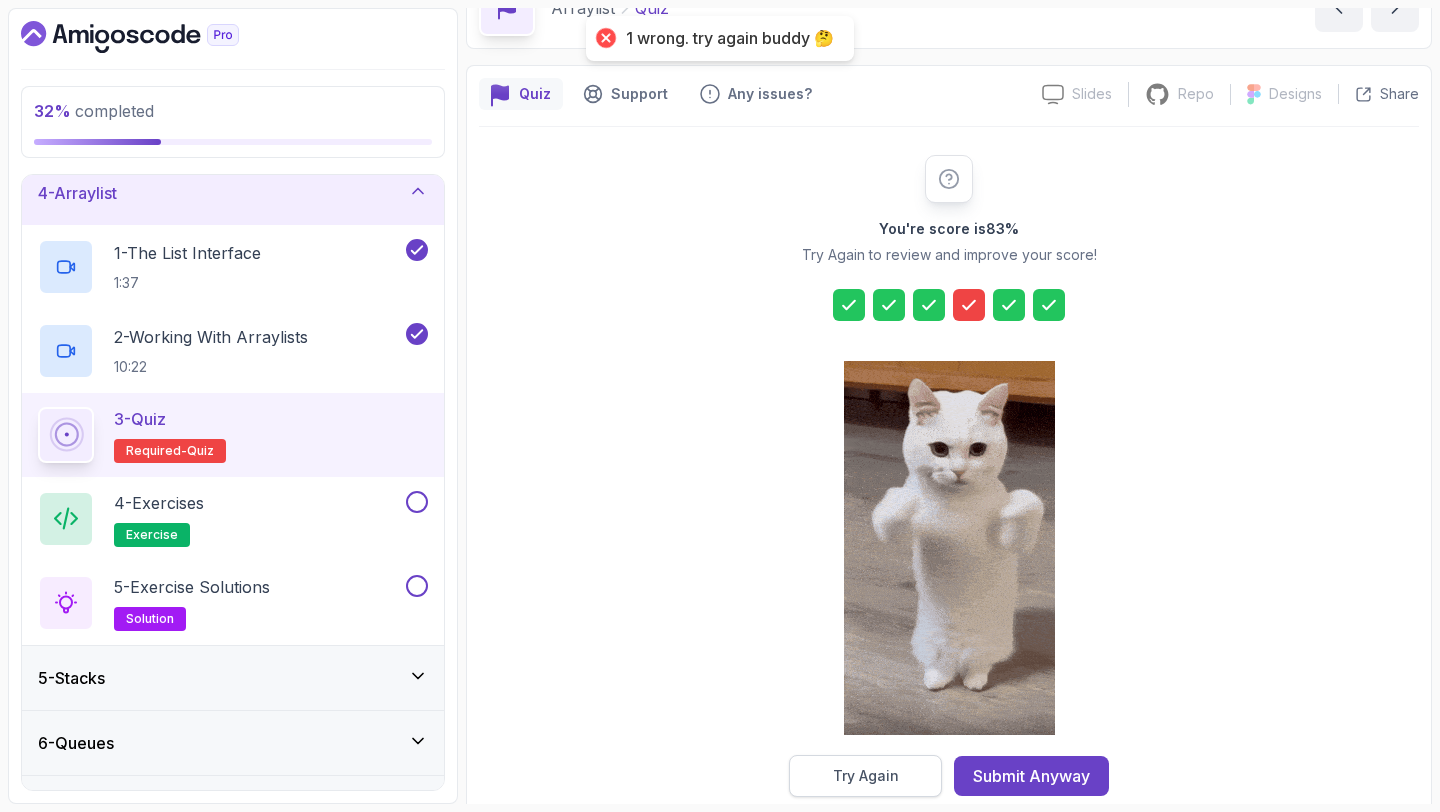 click on "Try Again" at bounding box center (866, 776) 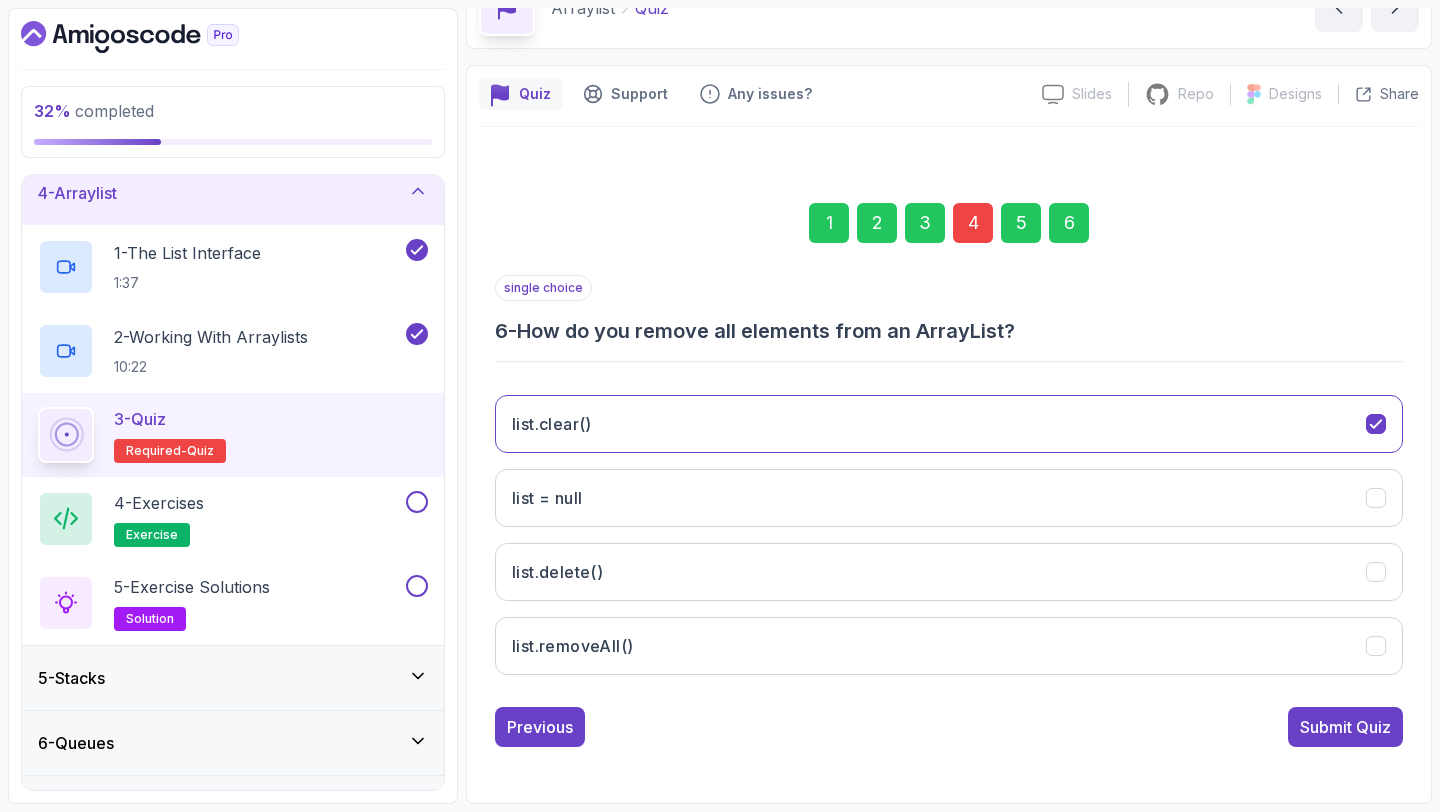 click on "4" at bounding box center (973, 223) 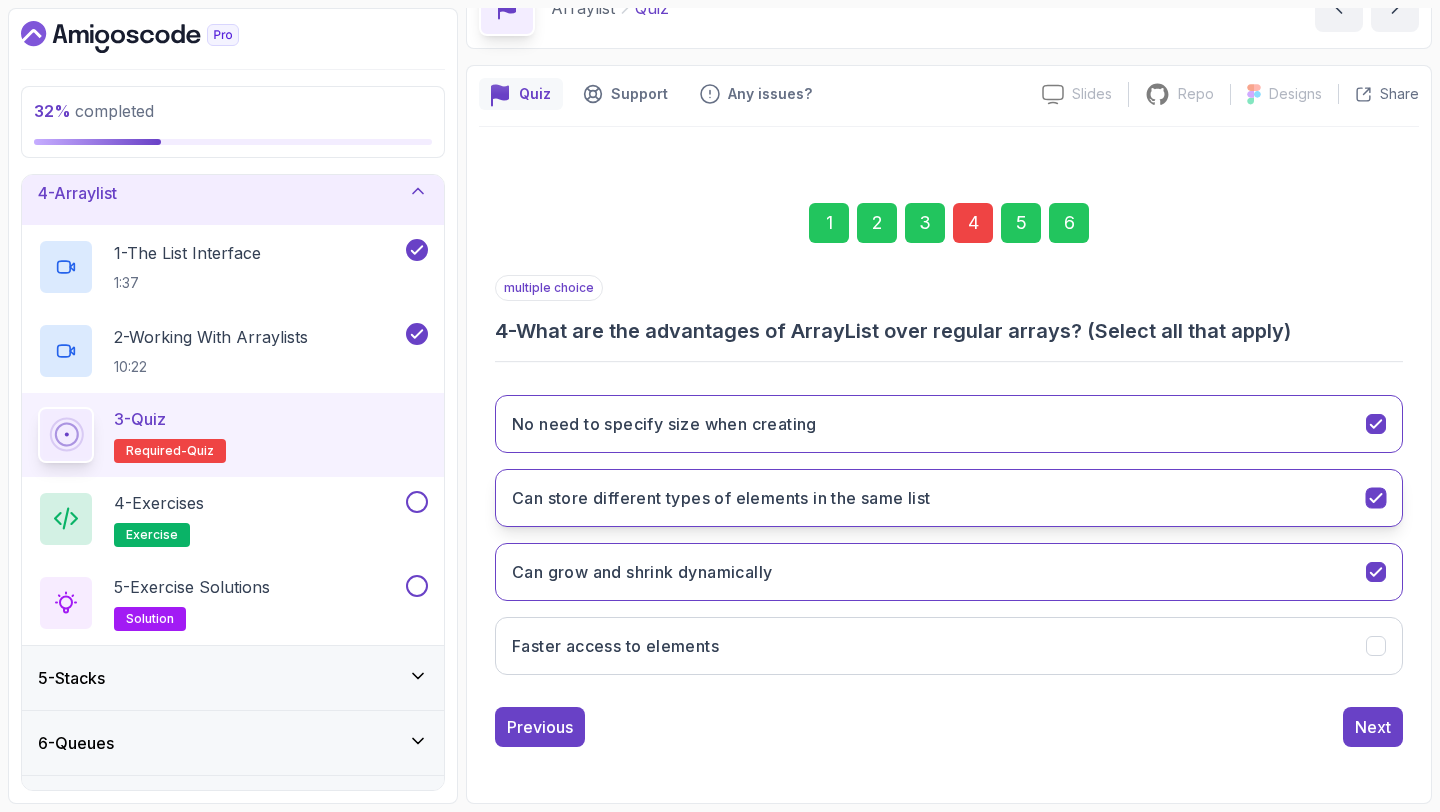 click on "Can store different types of elements in the same list" at bounding box center (721, 498) 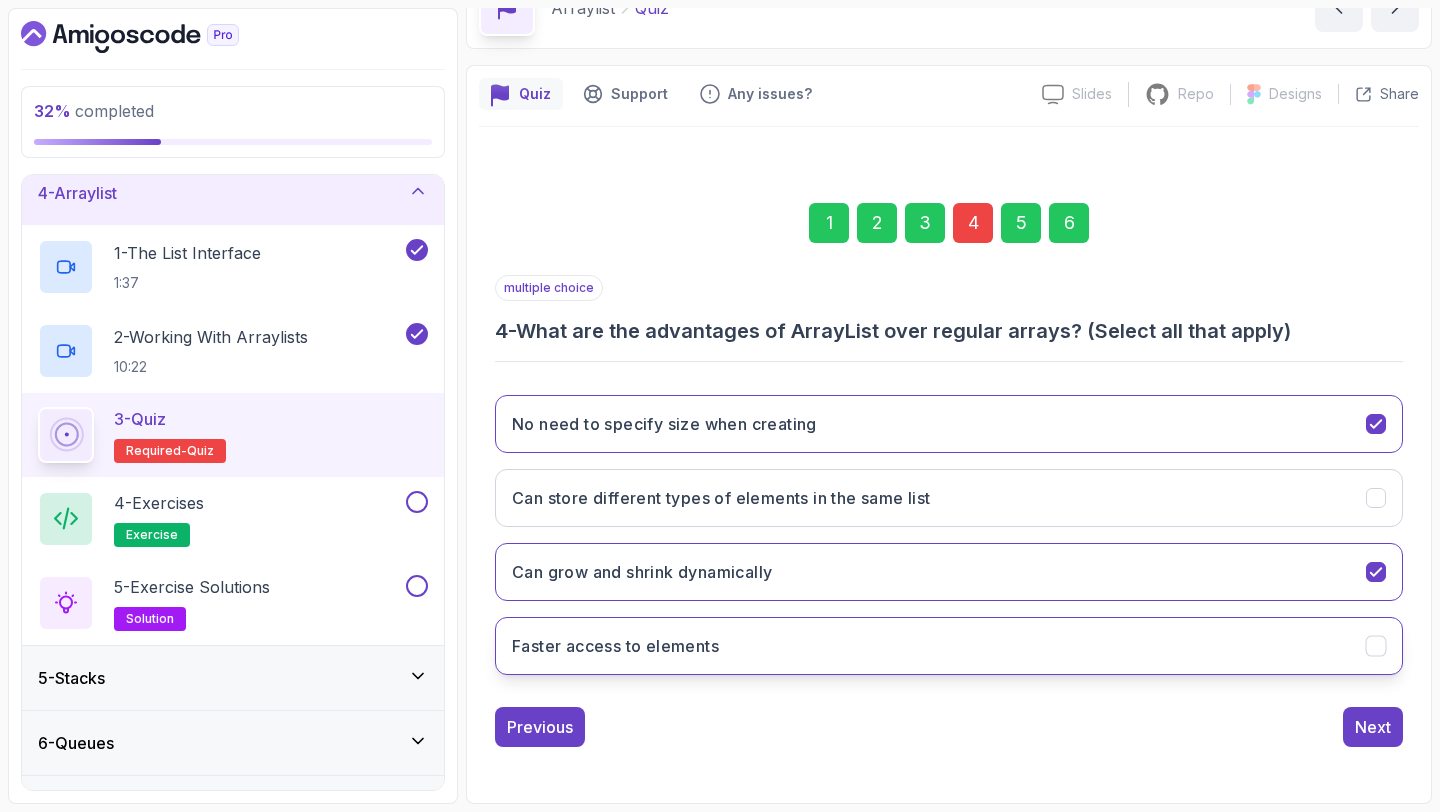 click on "Faster access to elements" at bounding box center (615, 646) 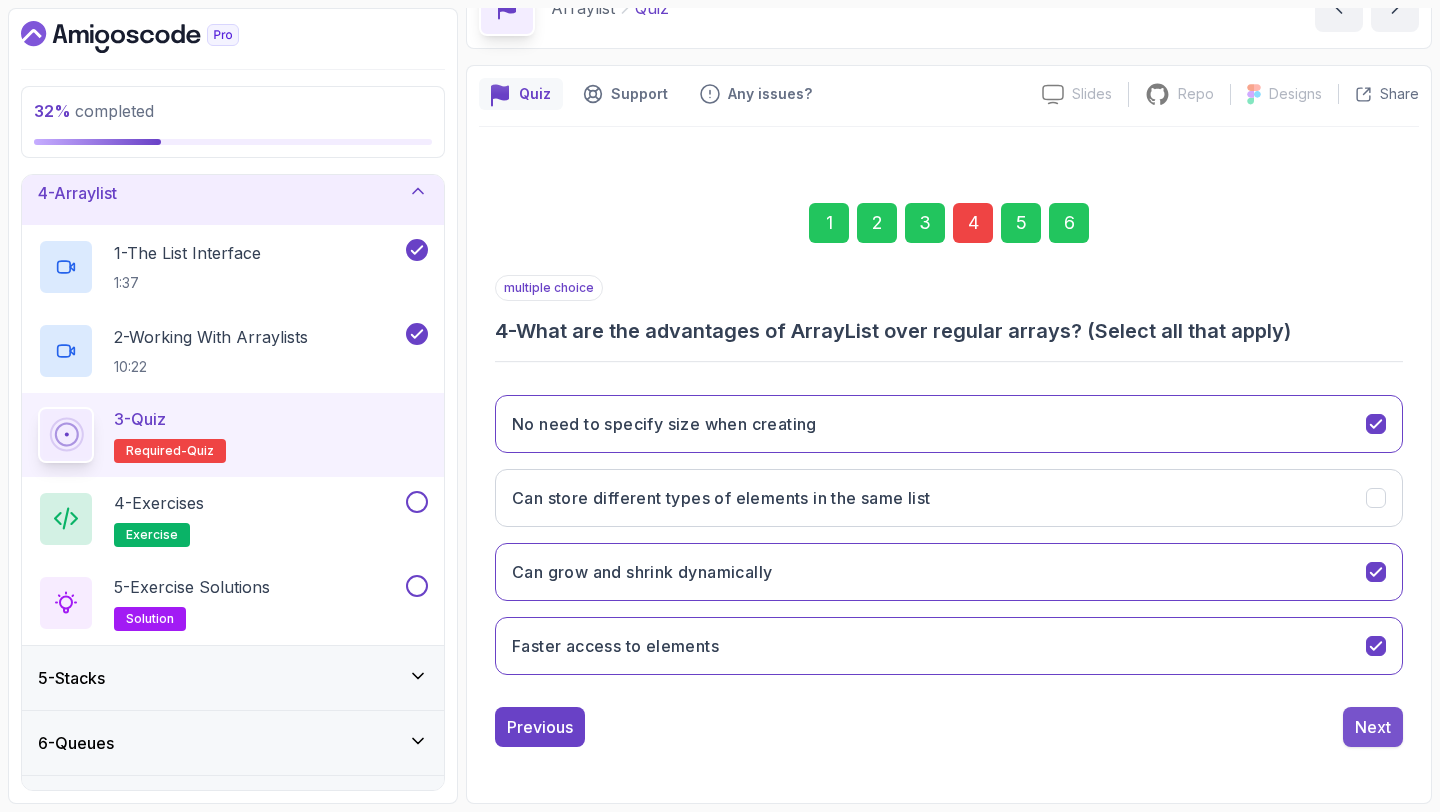 click on "Next" at bounding box center [1373, 727] 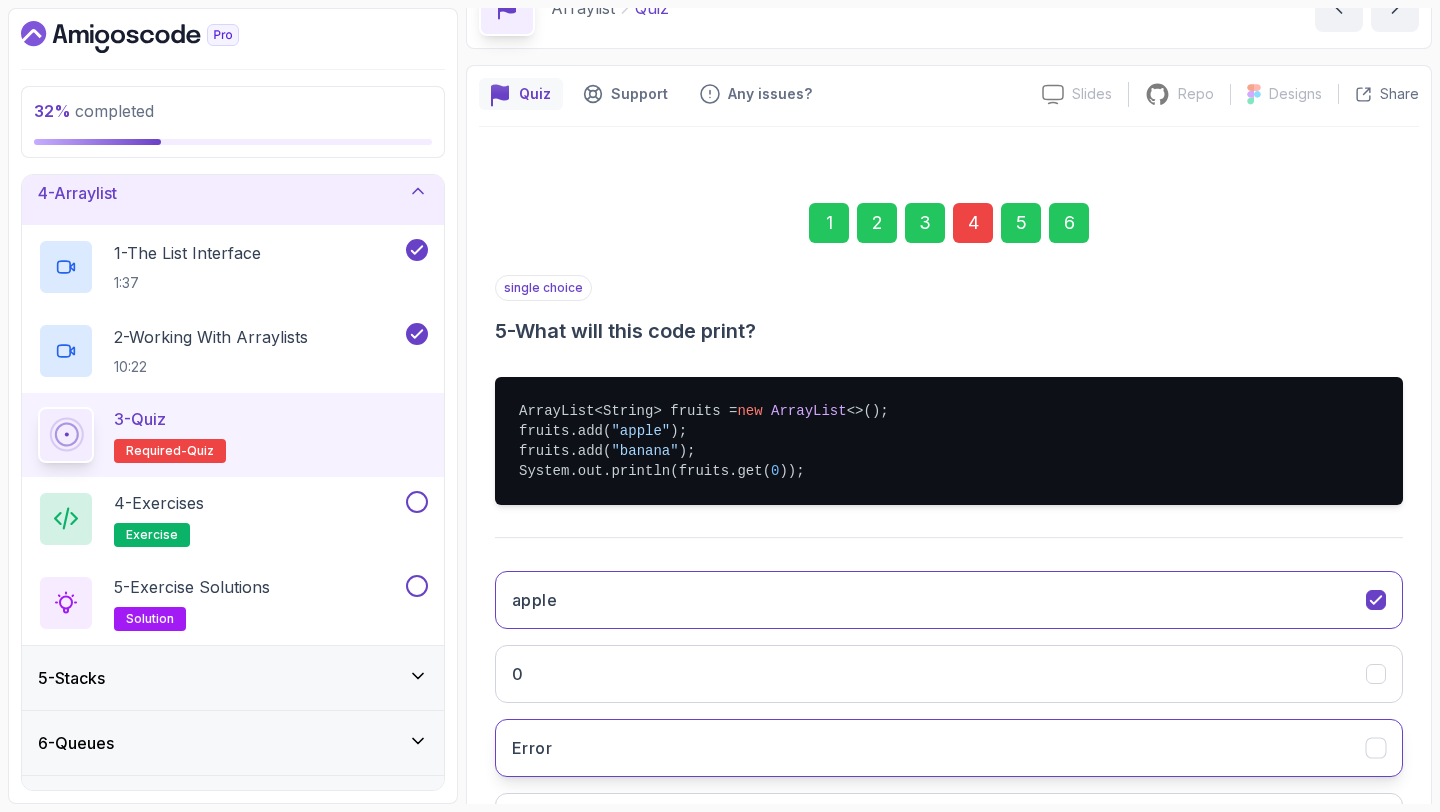scroll, scrollTop: 289, scrollLeft: 0, axis: vertical 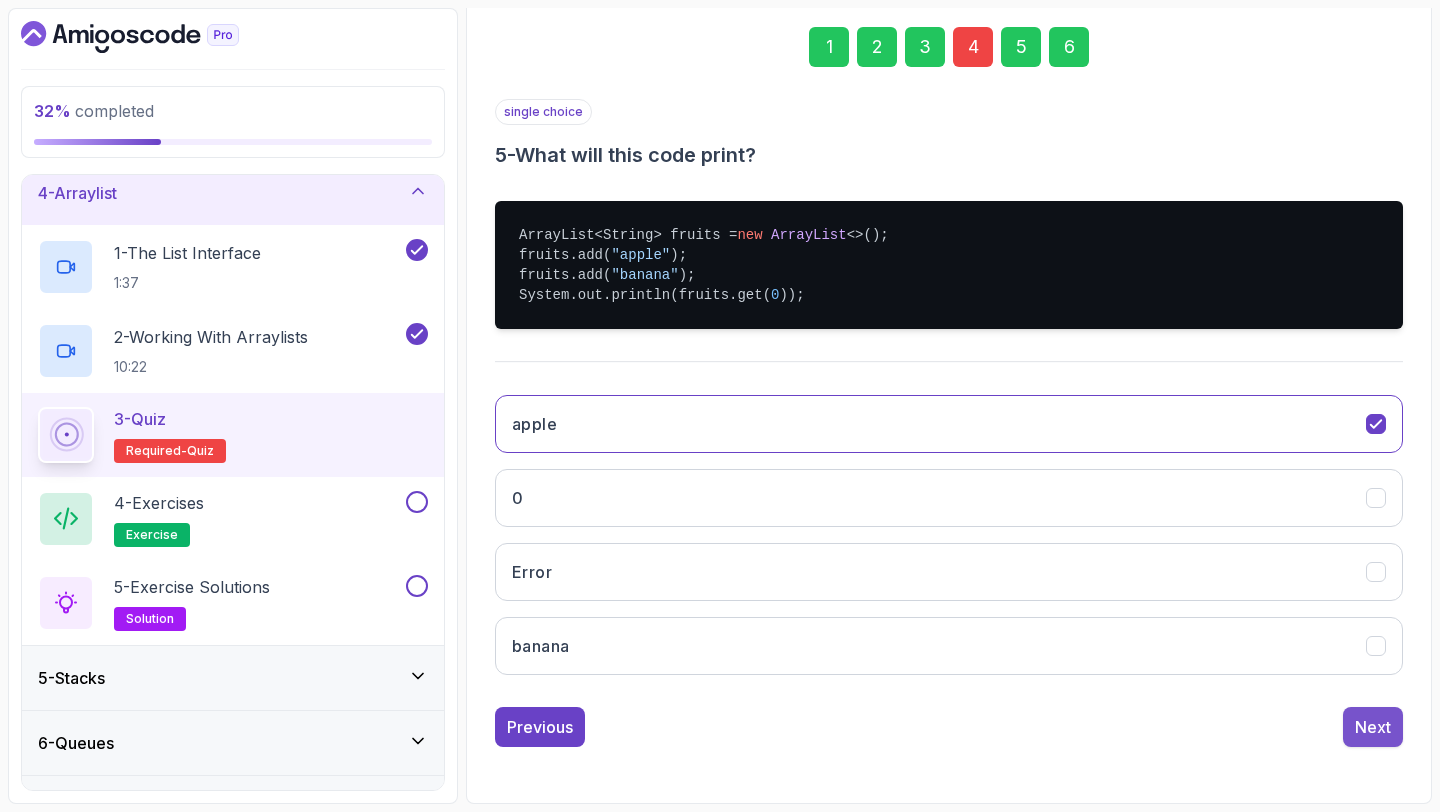 click on "Next" at bounding box center [1373, 727] 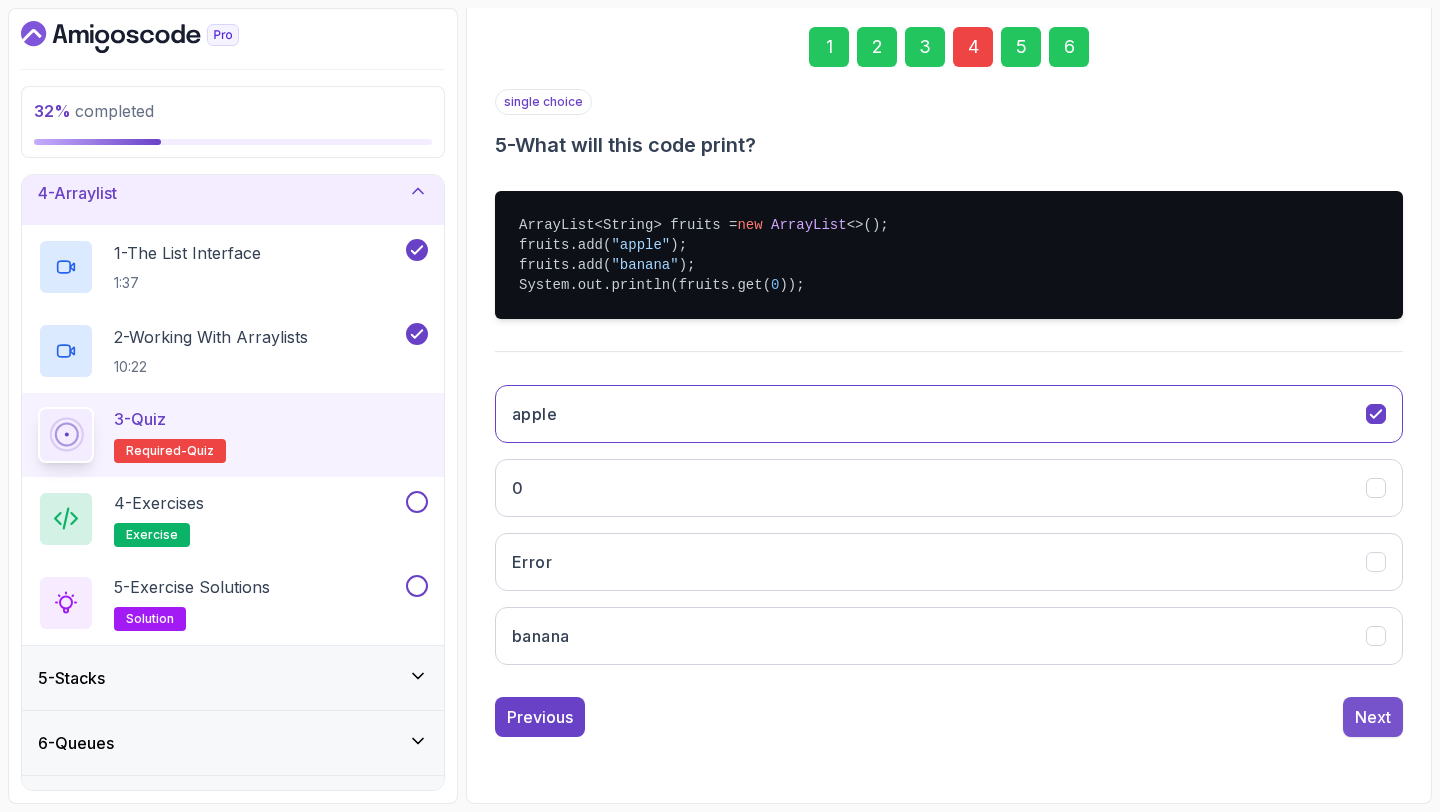 scroll, scrollTop: 113, scrollLeft: 0, axis: vertical 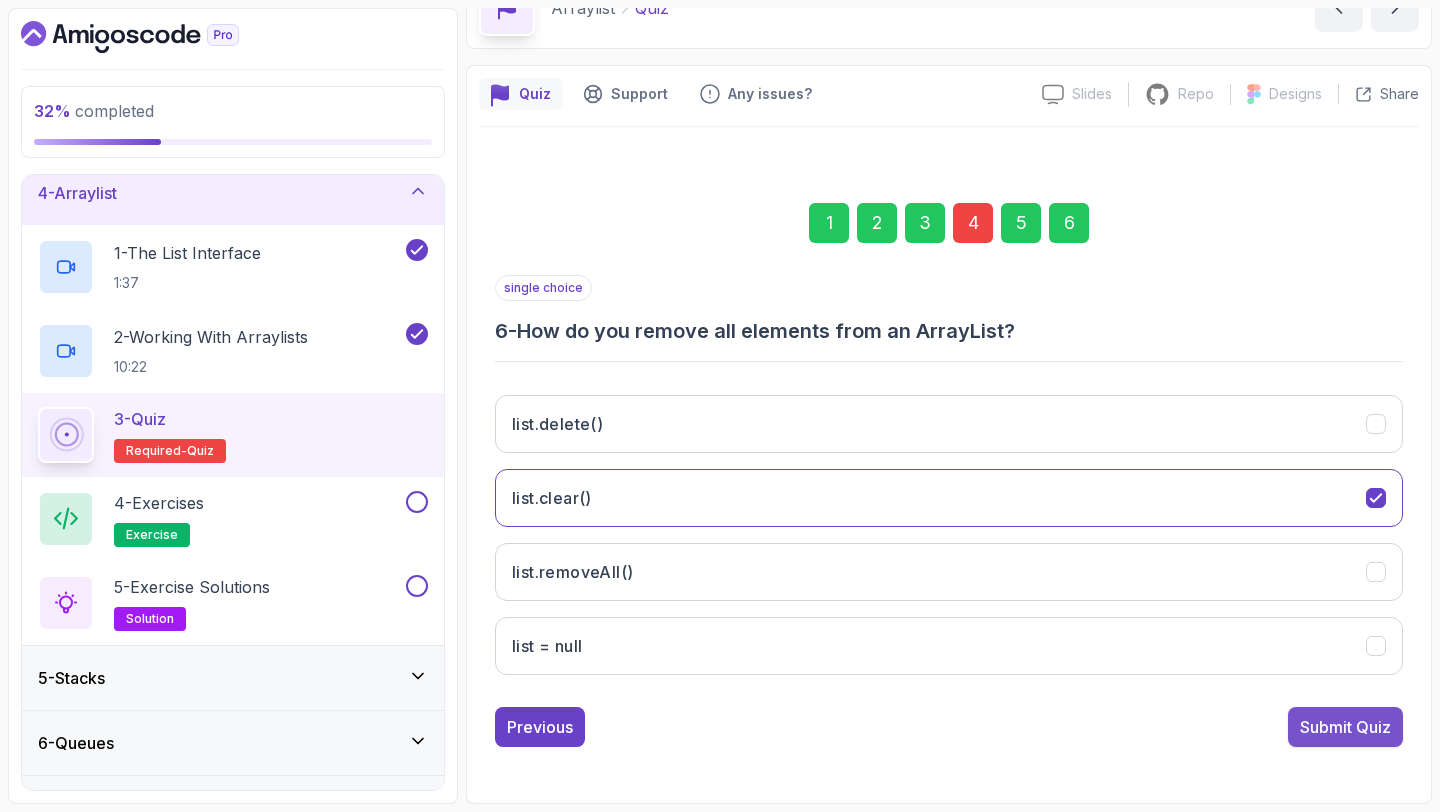 click on "Submit Quiz" at bounding box center (1345, 727) 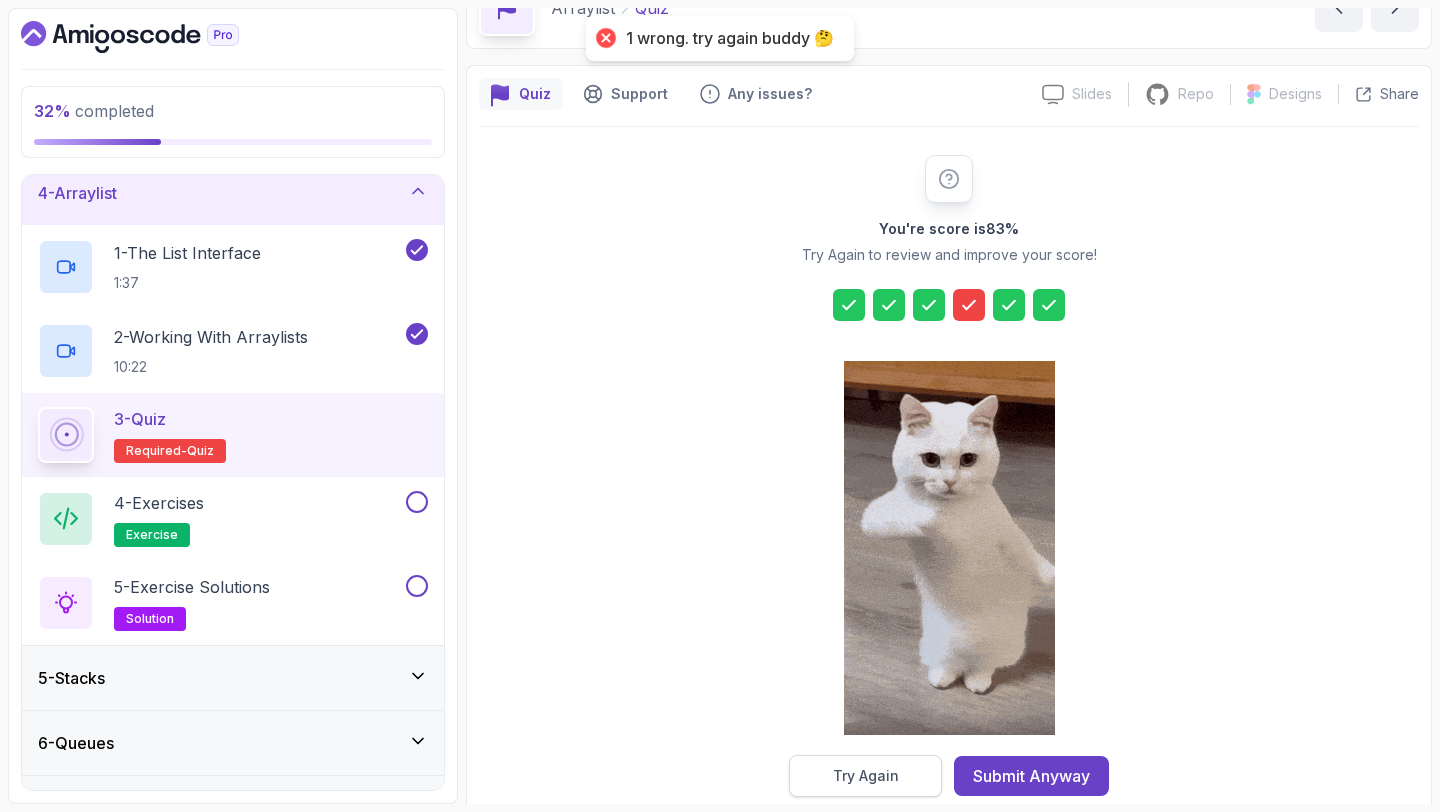 click on "Try Again" at bounding box center [866, 776] 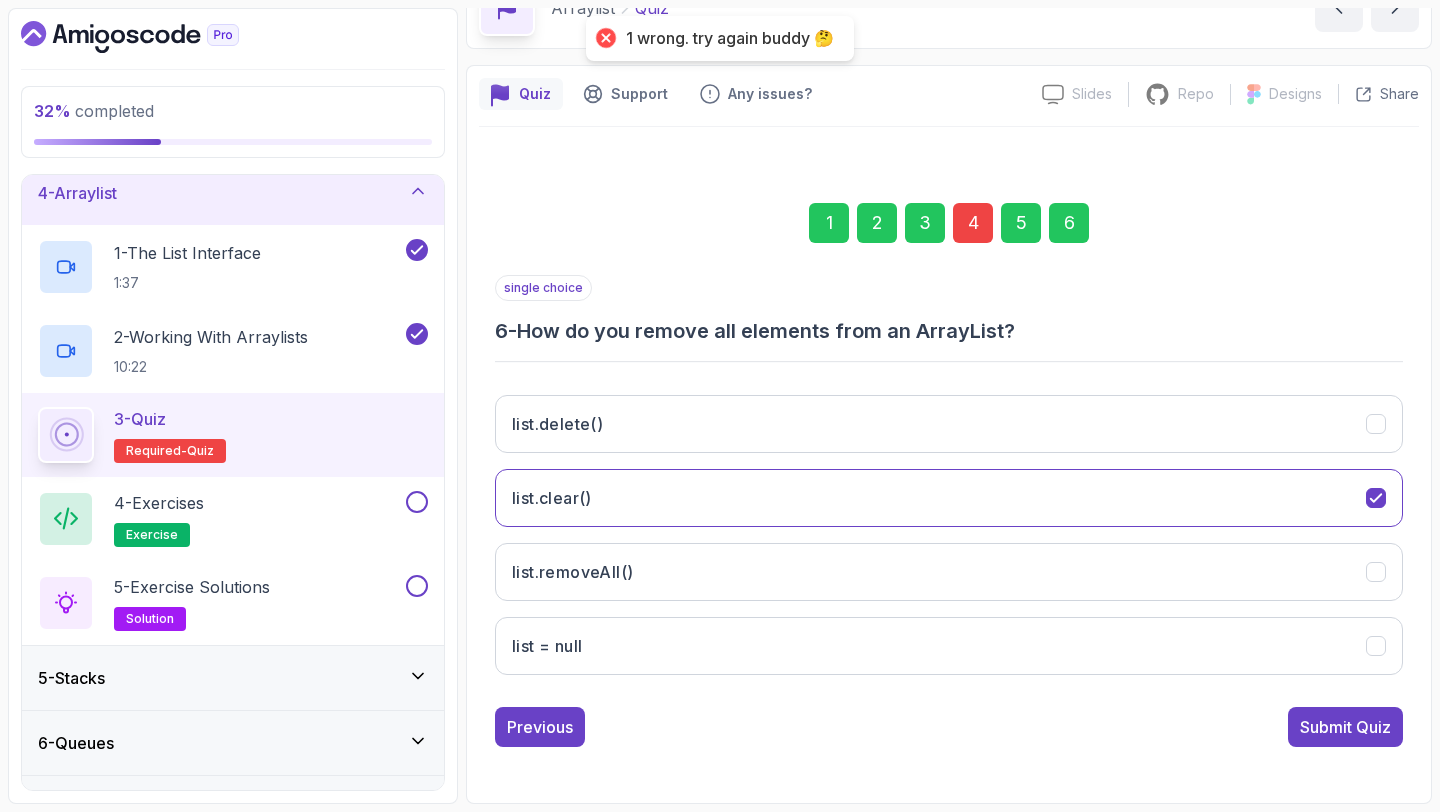 click on "4" at bounding box center [973, 223] 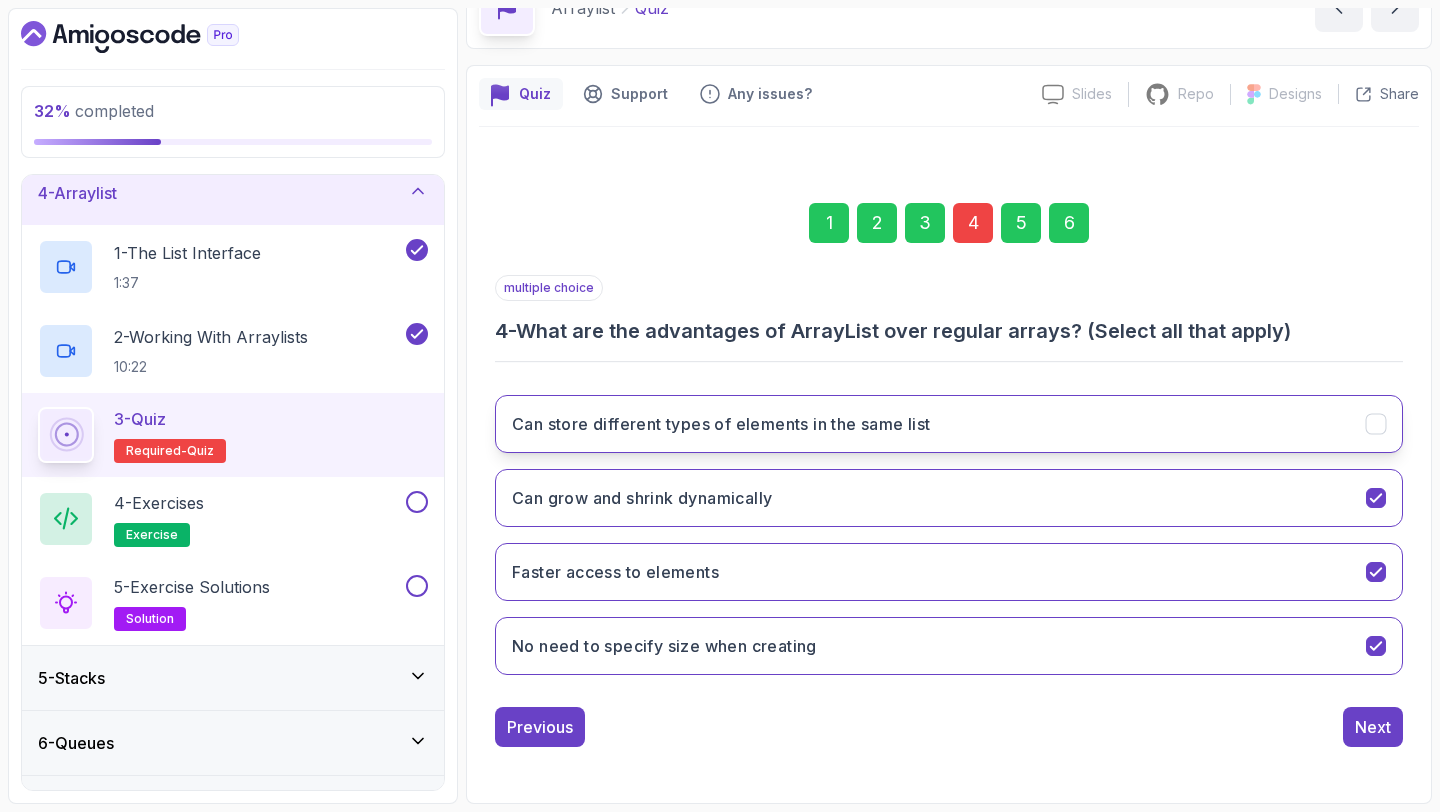 click on "Can store different types of elements in the same list" at bounding box center (721, 424) 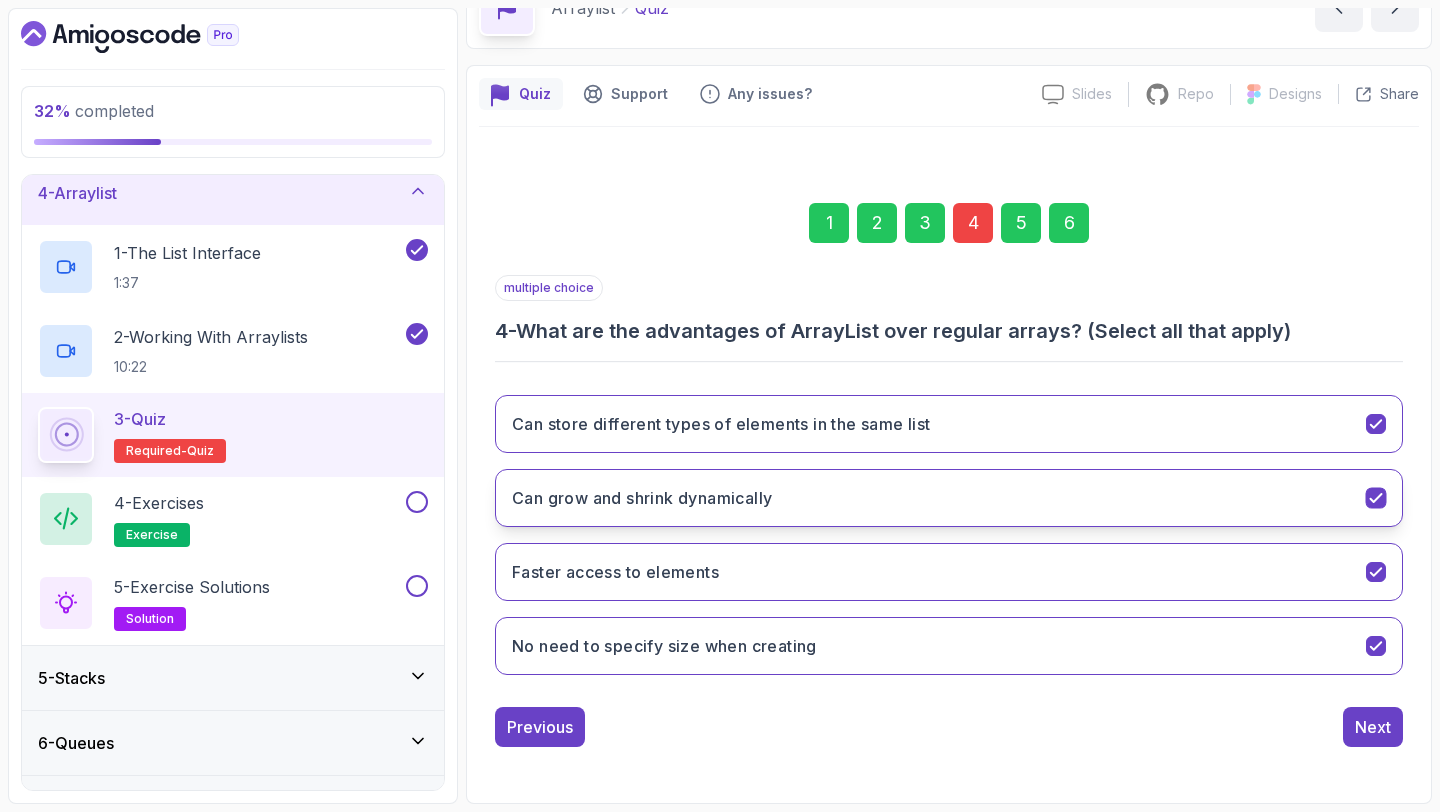 click on "Can grow and shrink dynamically" at bounding box center [949, 498] 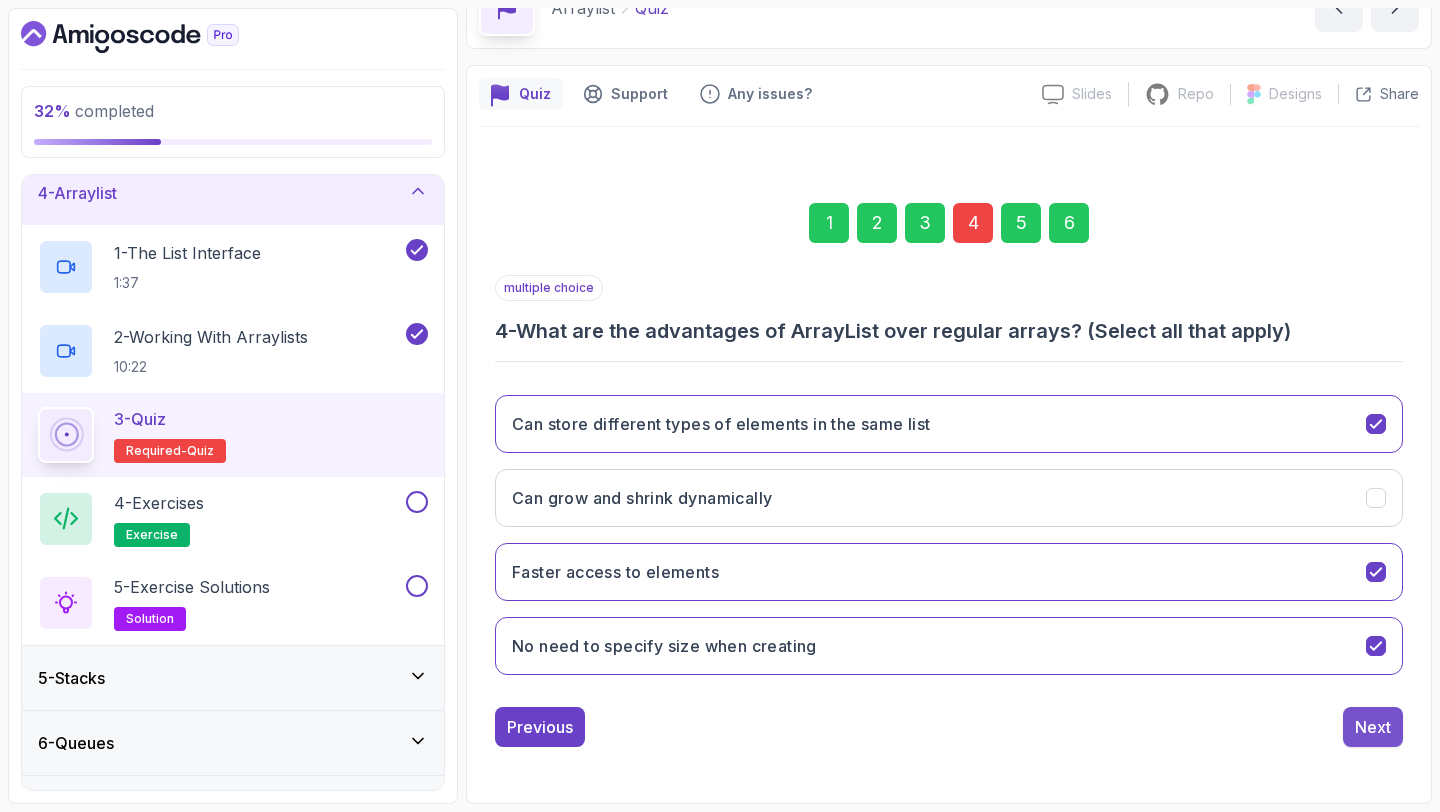 click on "Next" at bounding box center (1373, 727) 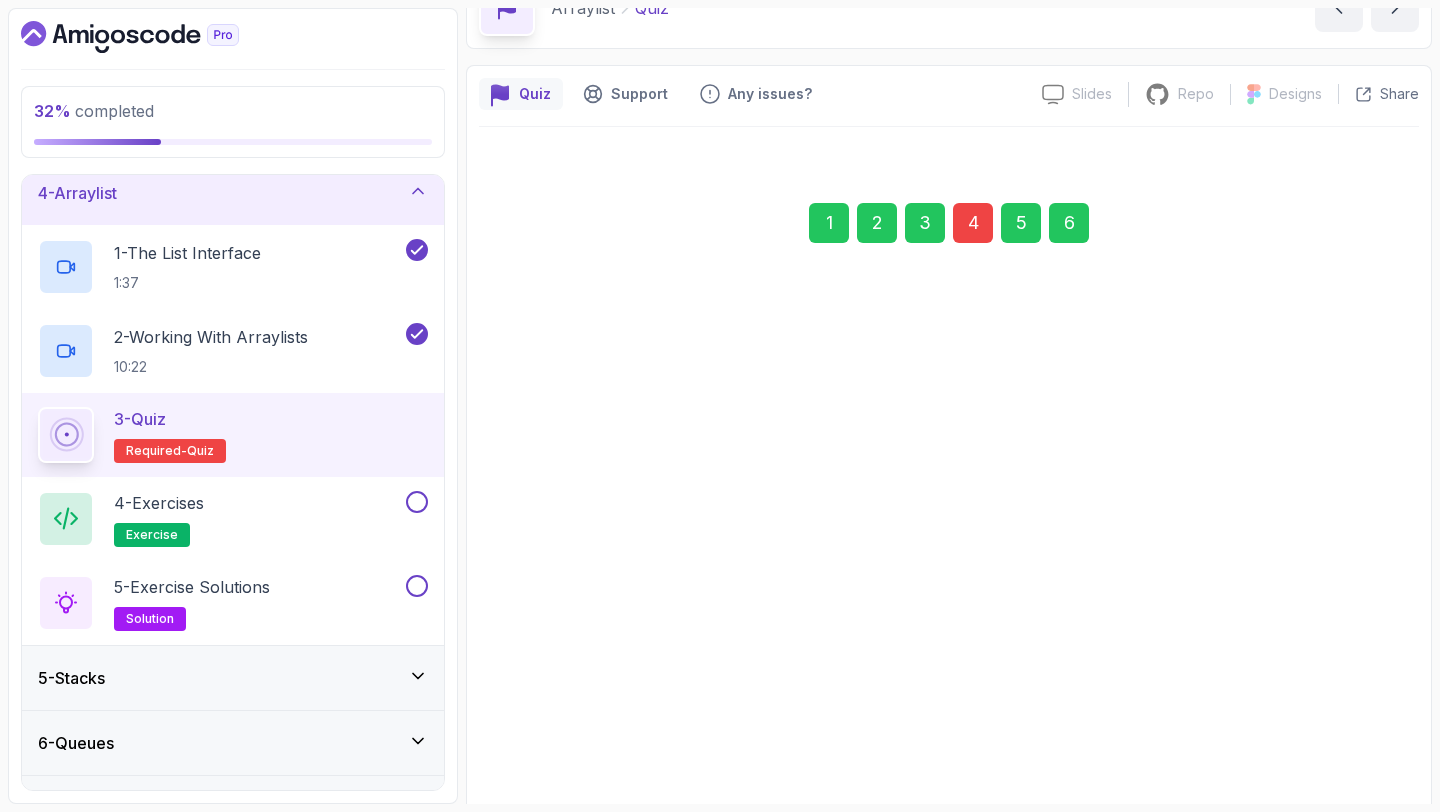 scroll, scrollTop: 289, scrollLeft: 0, axis: vertical 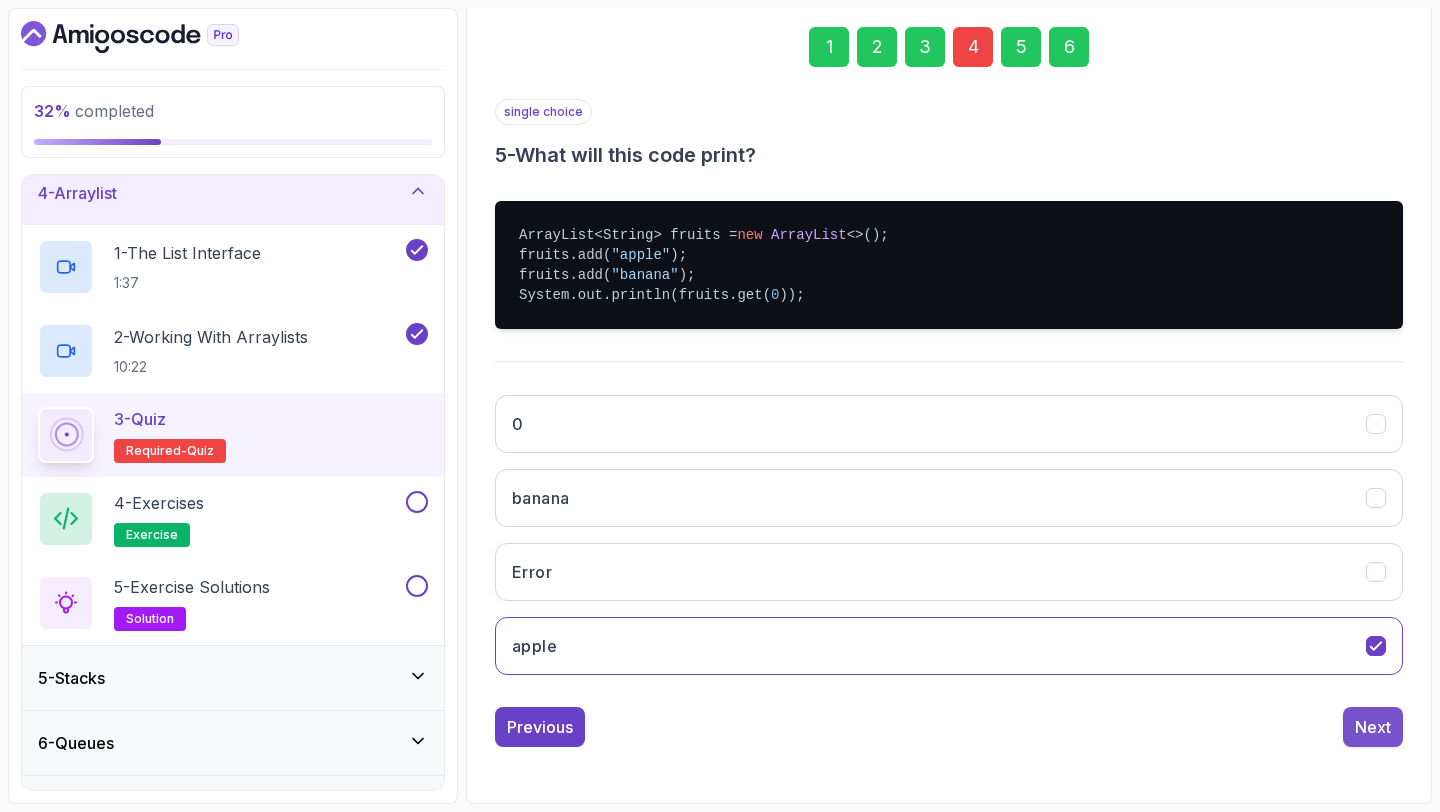 click on "Next" at bounding box center (1373, 727) 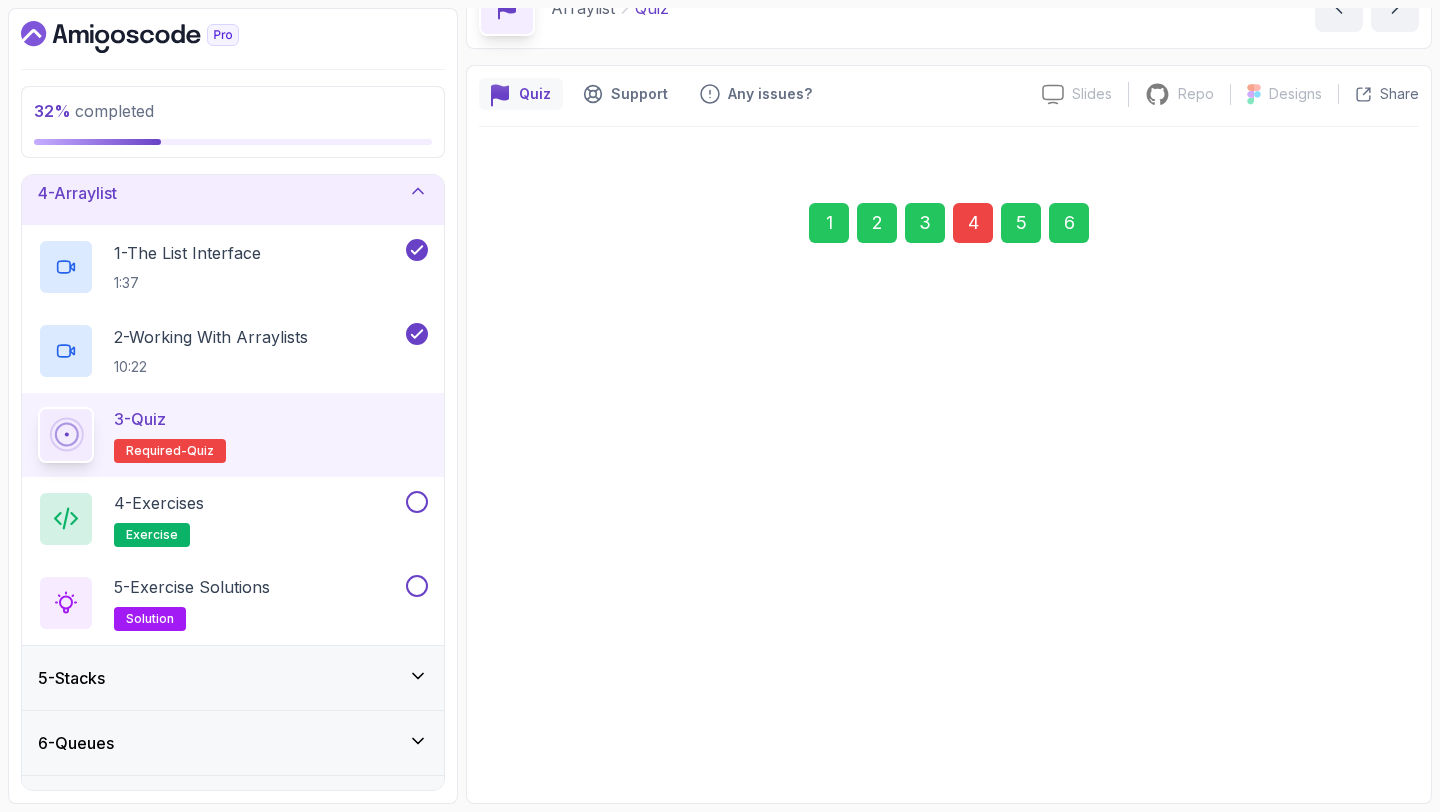 scroll, scrollTop: 113, scrollLeft: 0, axis: vertical 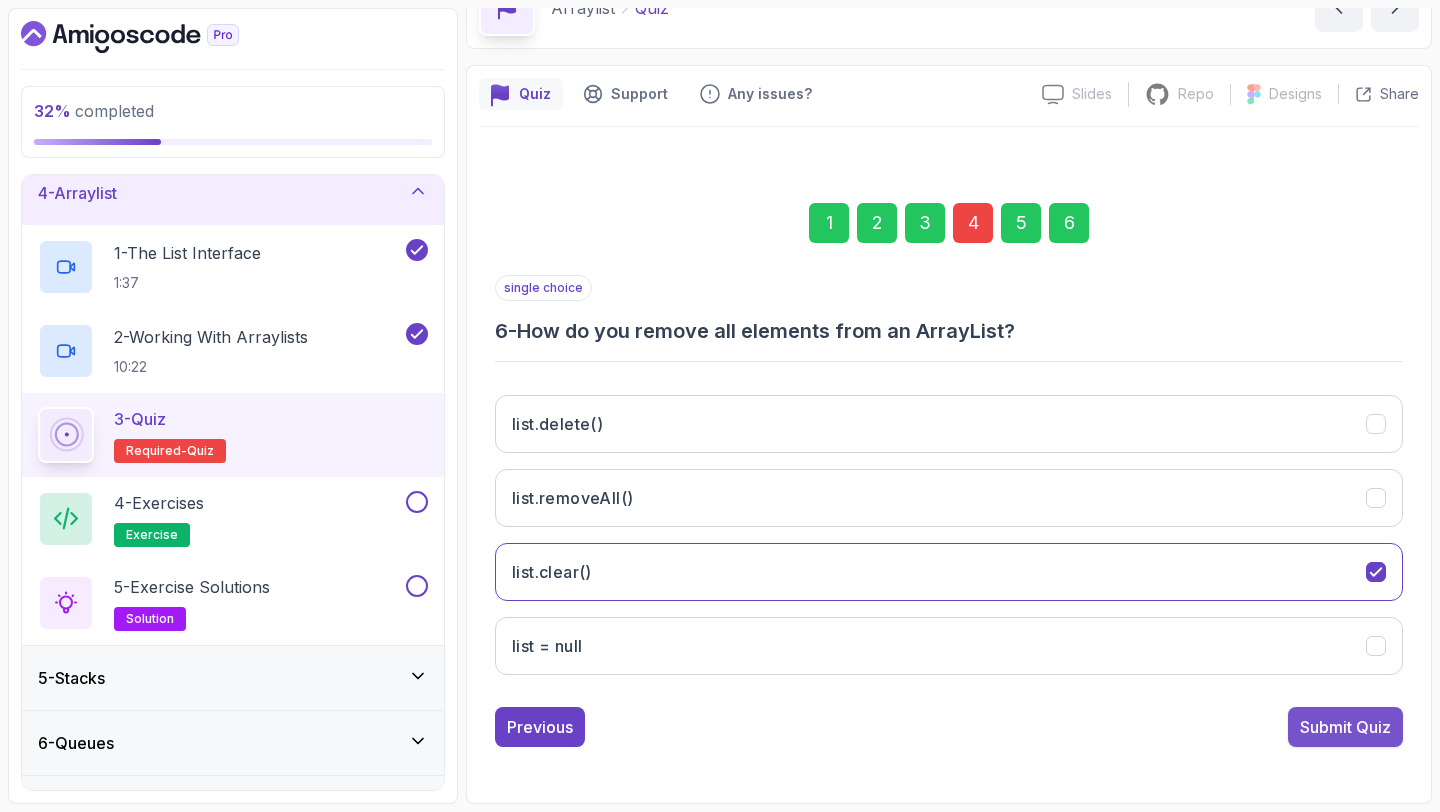 click on "Submit Quiz" at bounding box center (1345, 727) 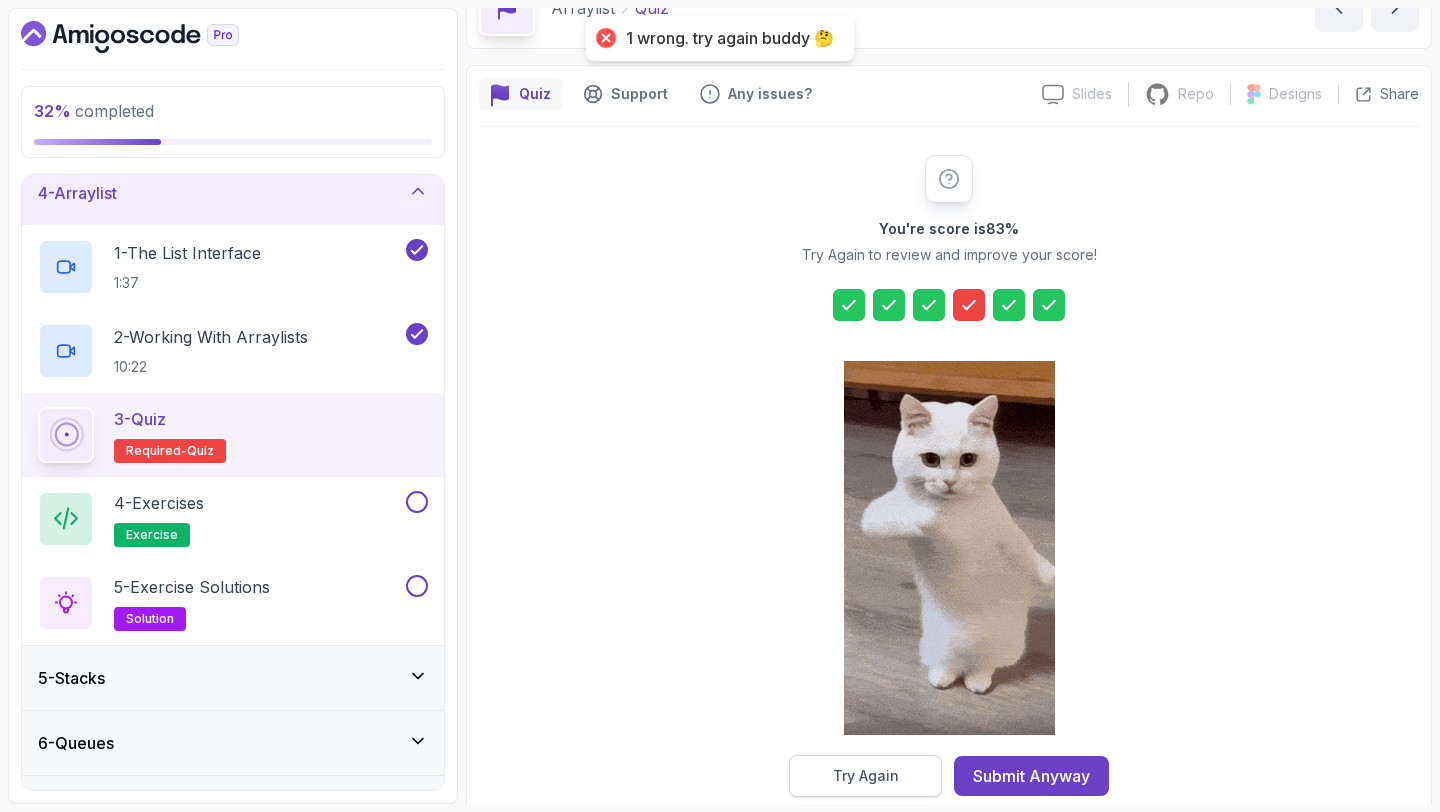 click on "Try Again" at bounding box center (865, 776) 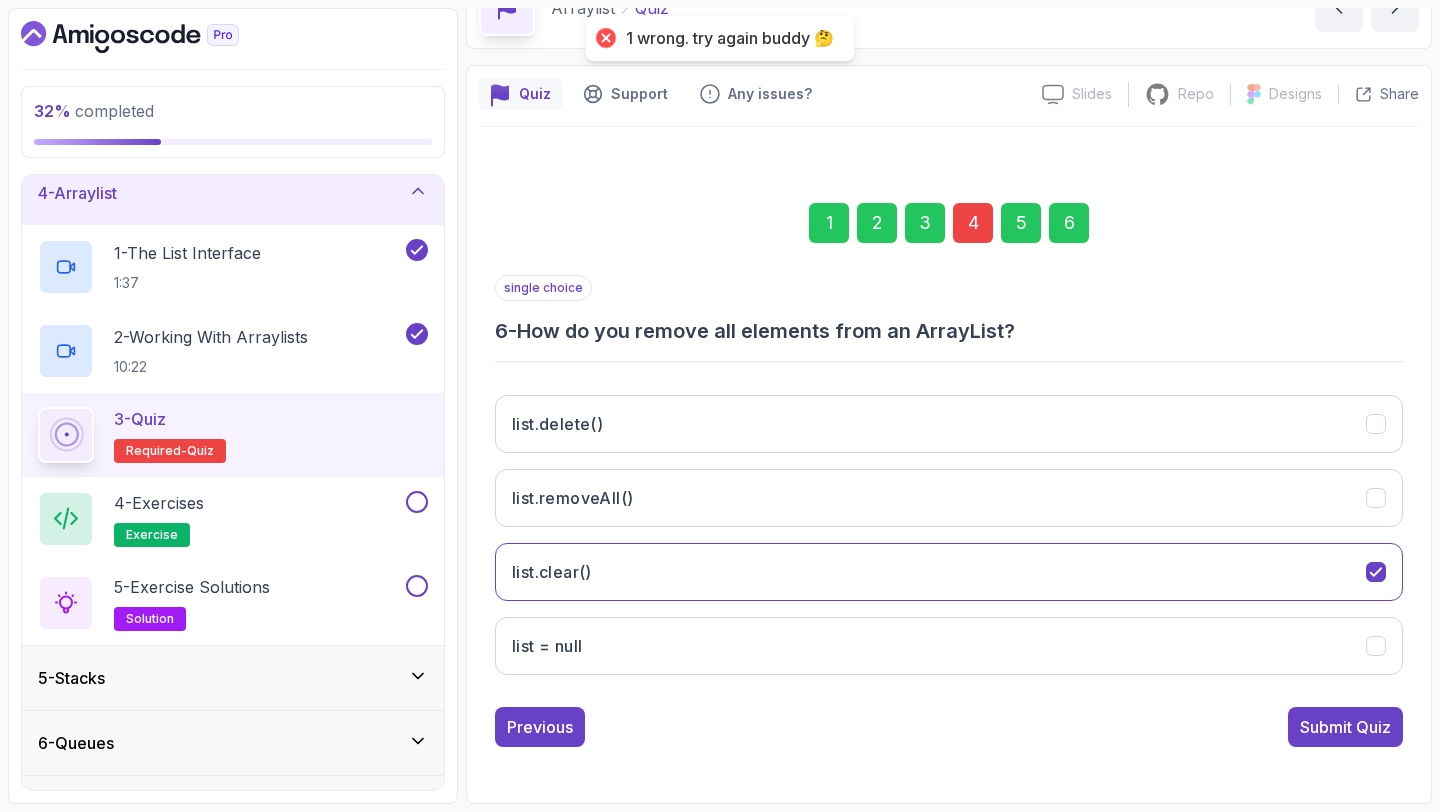 click on "4" at bounding box center [973, 223] 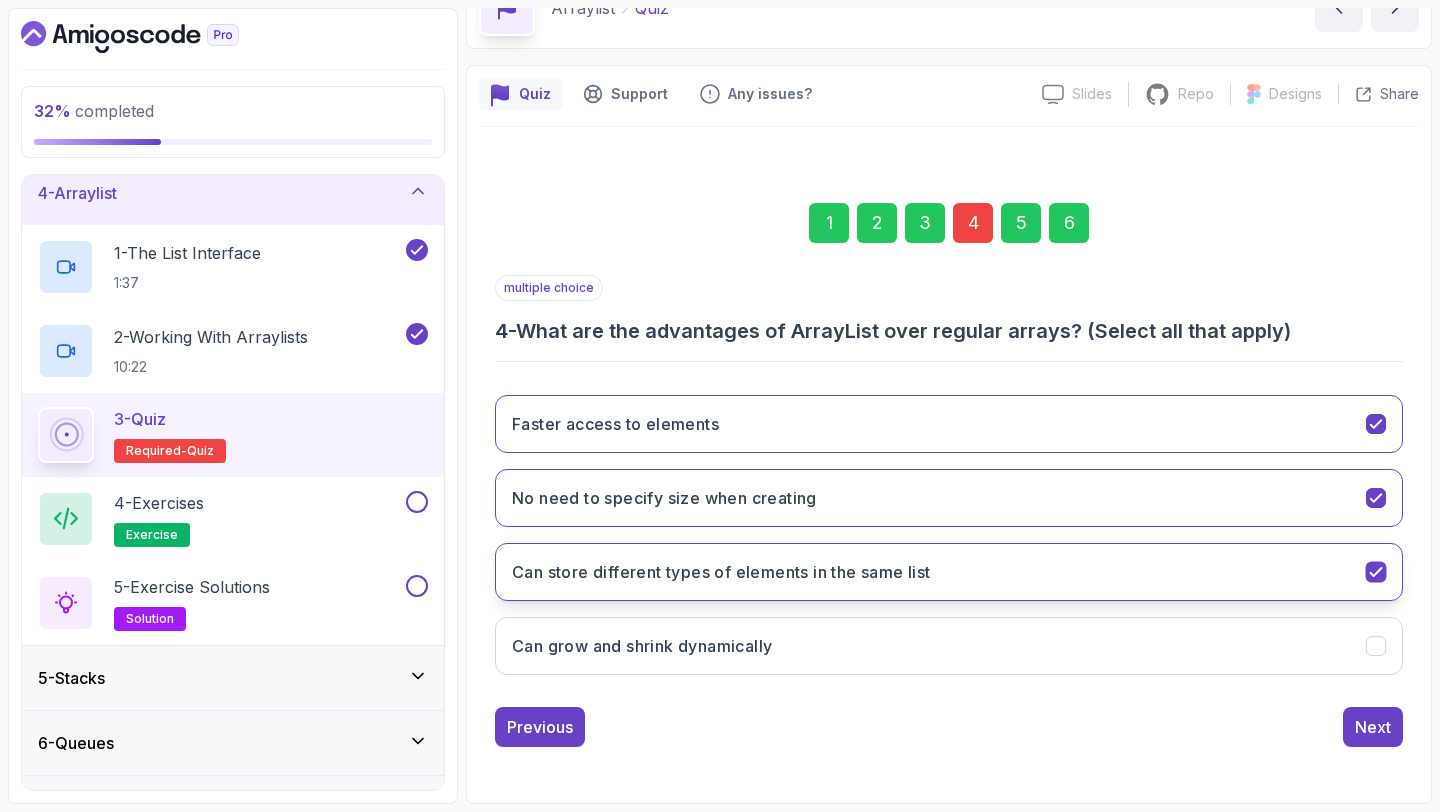 click on "Can store different types of elements in the same list" at bounding box center (949, 572) 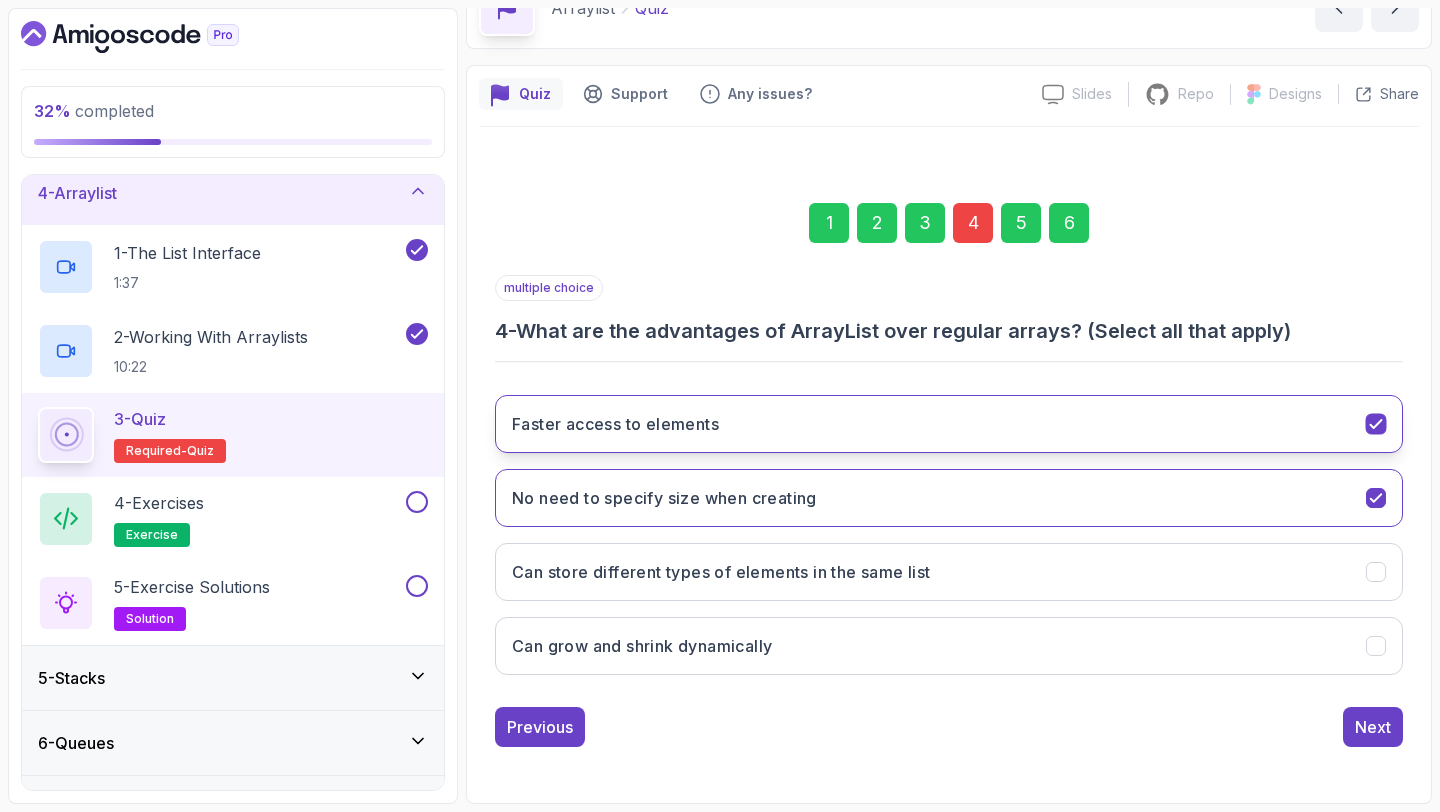 click on "Faster access to elements" at bounding box center [949, 424] 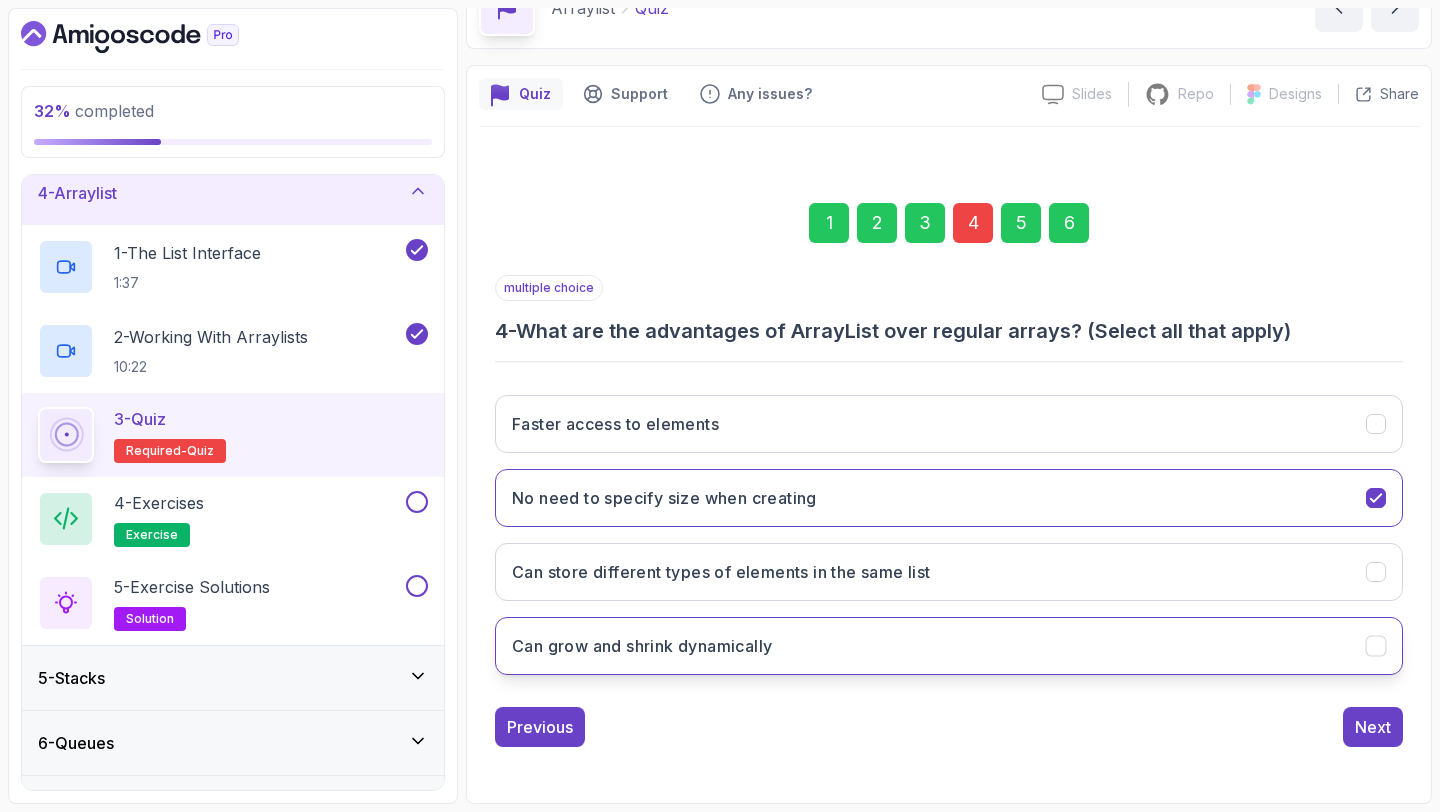 click on "Can grow and shrink dynamically" at bounding box center [949, 646] 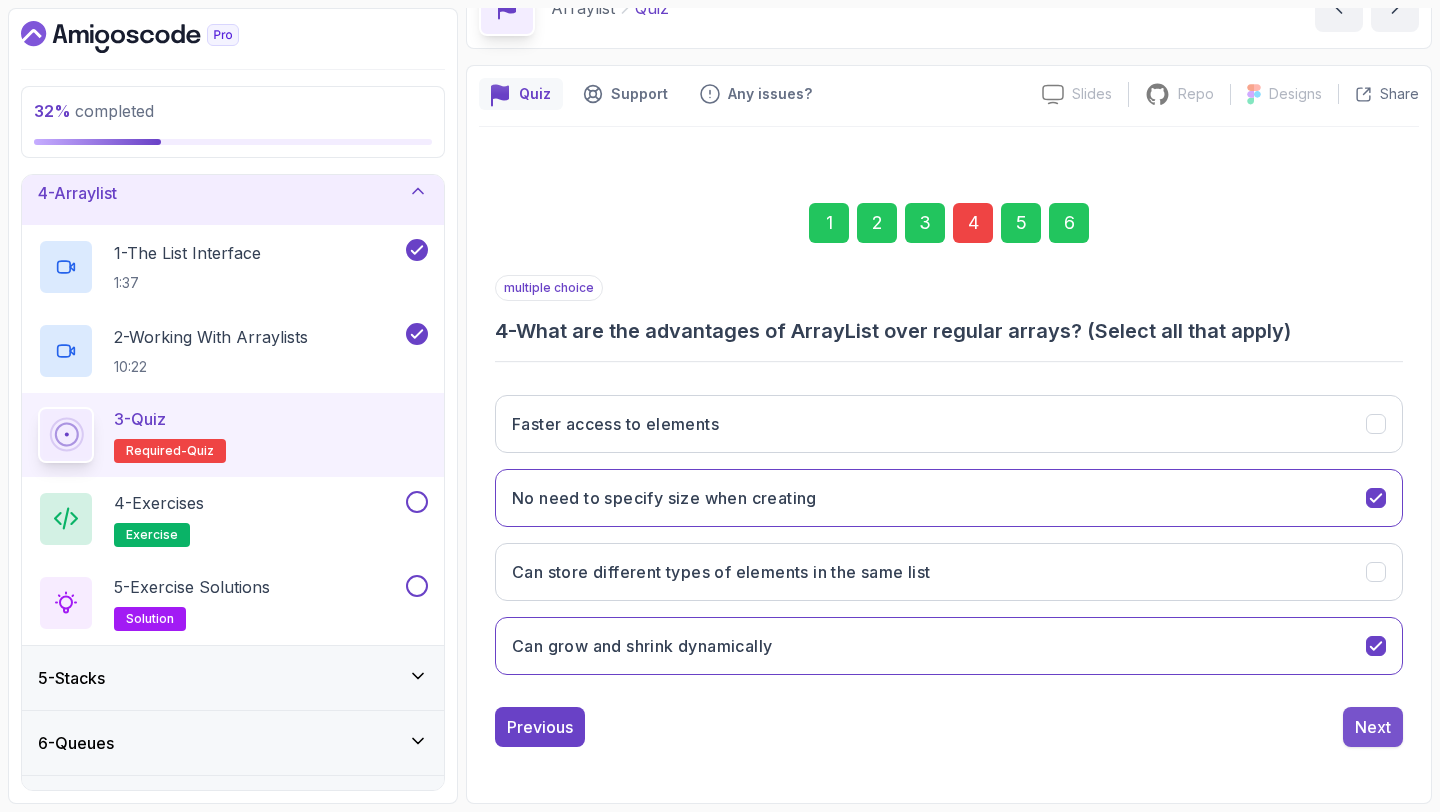 click on "Next" at bounding box center (1373, 727) 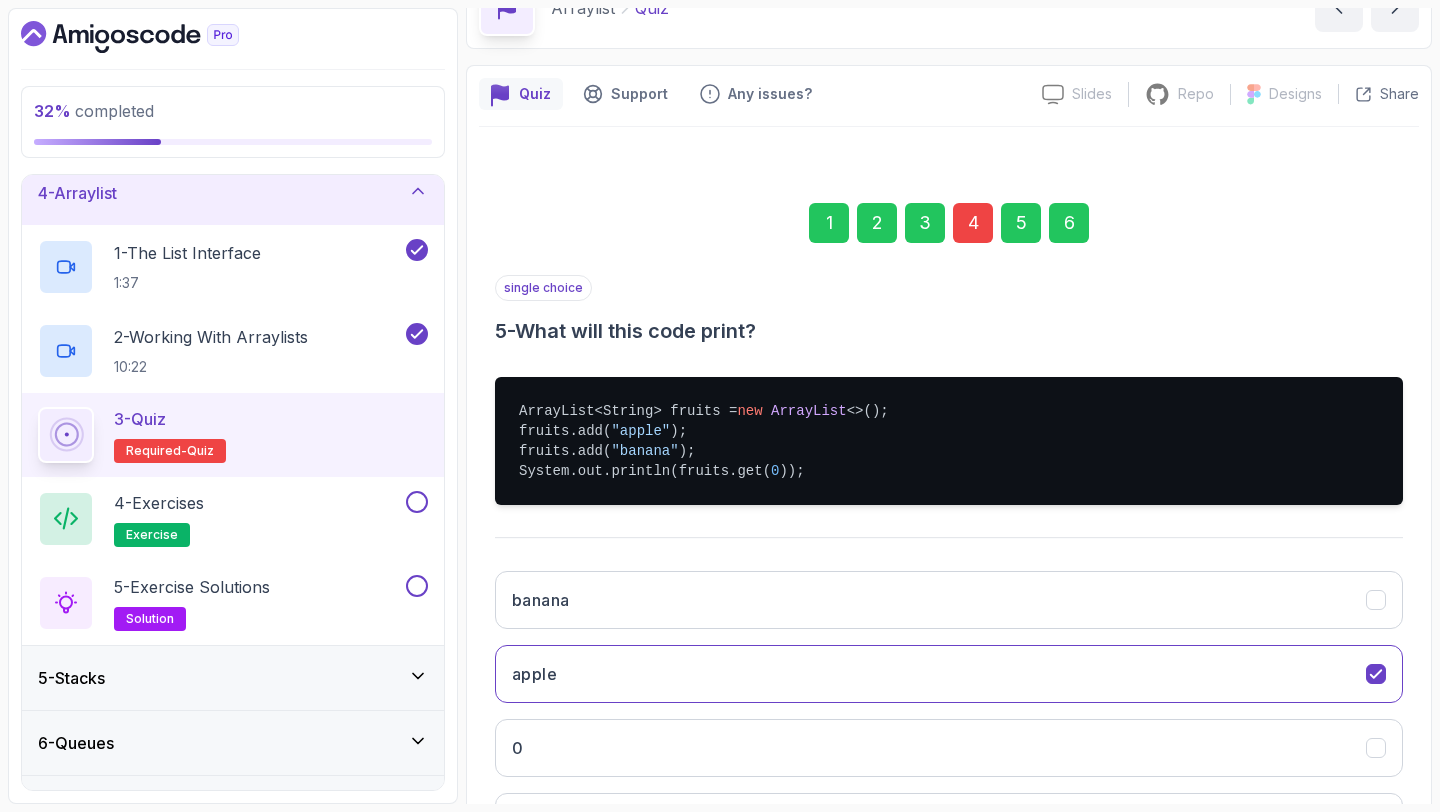 scroll, scrollTop: 289, scrollLeft: 0, axis: vertical 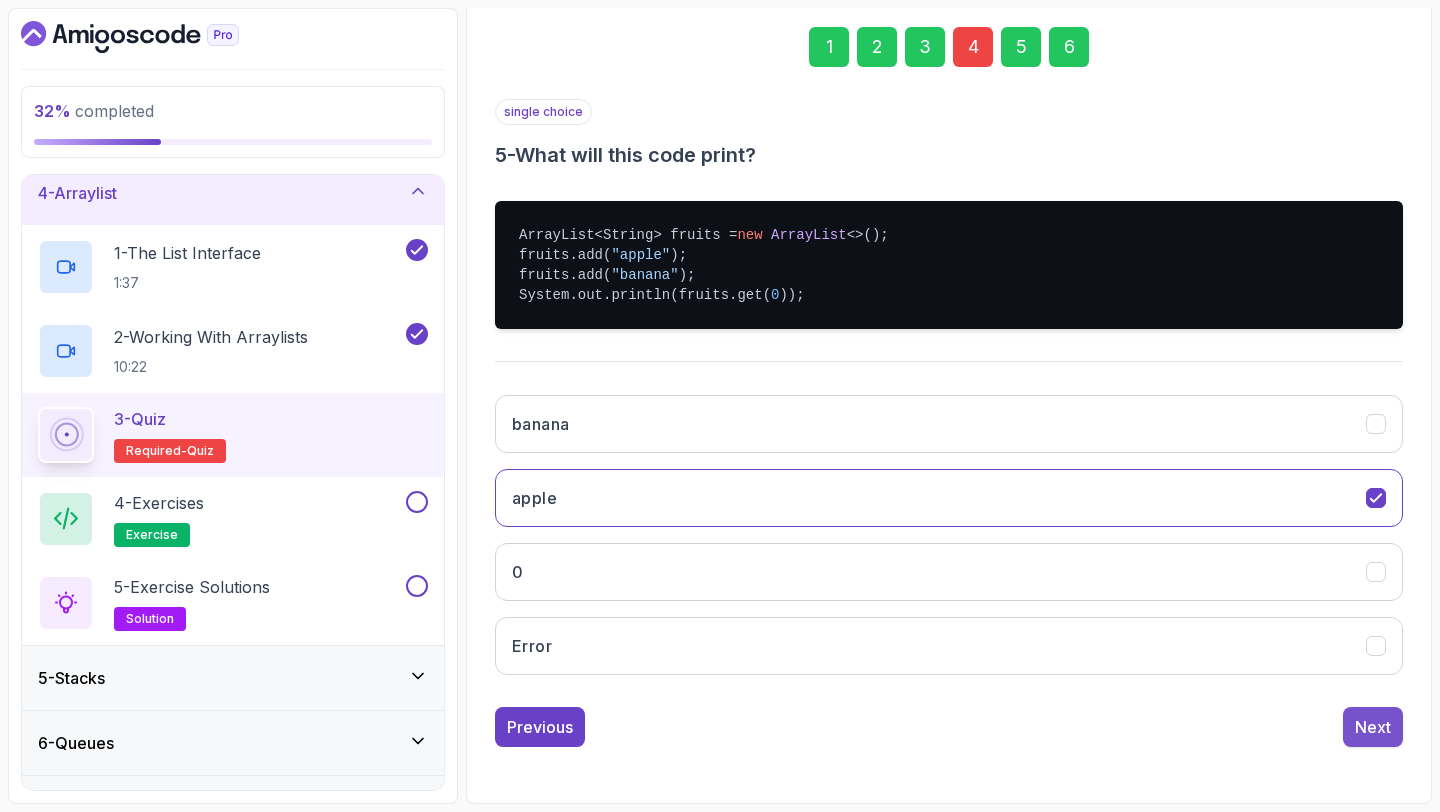 click on "Next" at bounding box center [1373, 727] 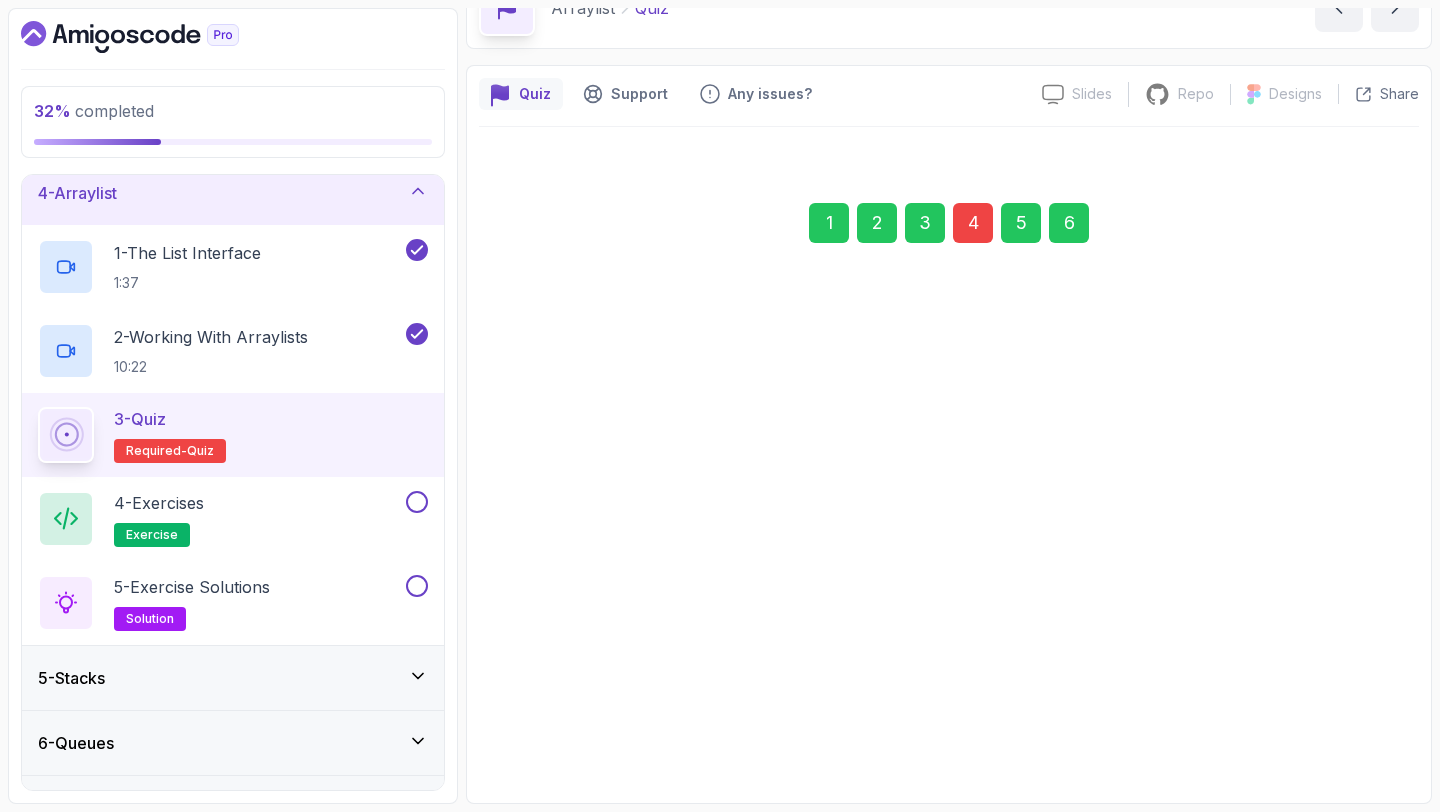 scroll, scrollTop: 113, scrollLeft: 0, axis: vertical 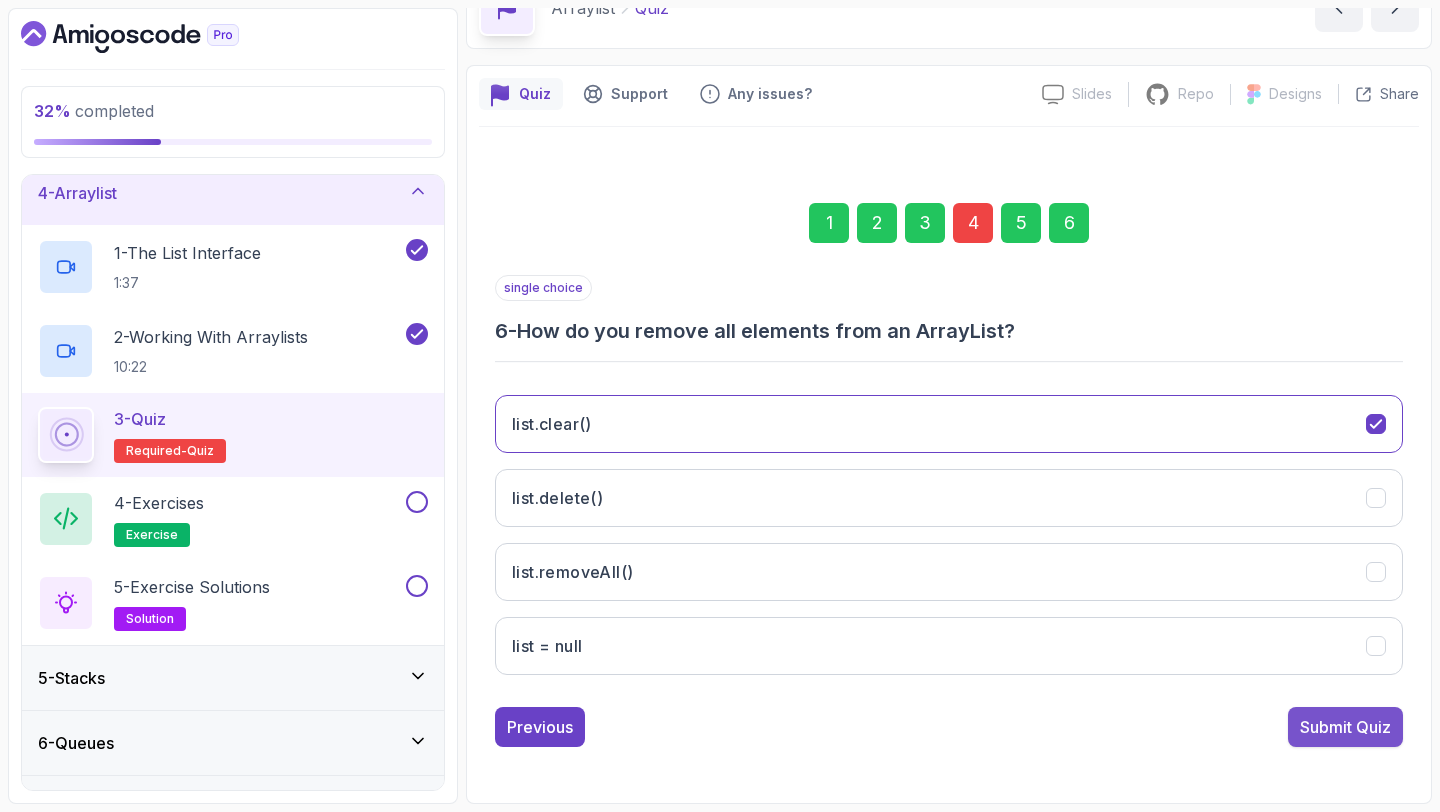click on "Submit Quiz" at bounding box center [1345, 727] 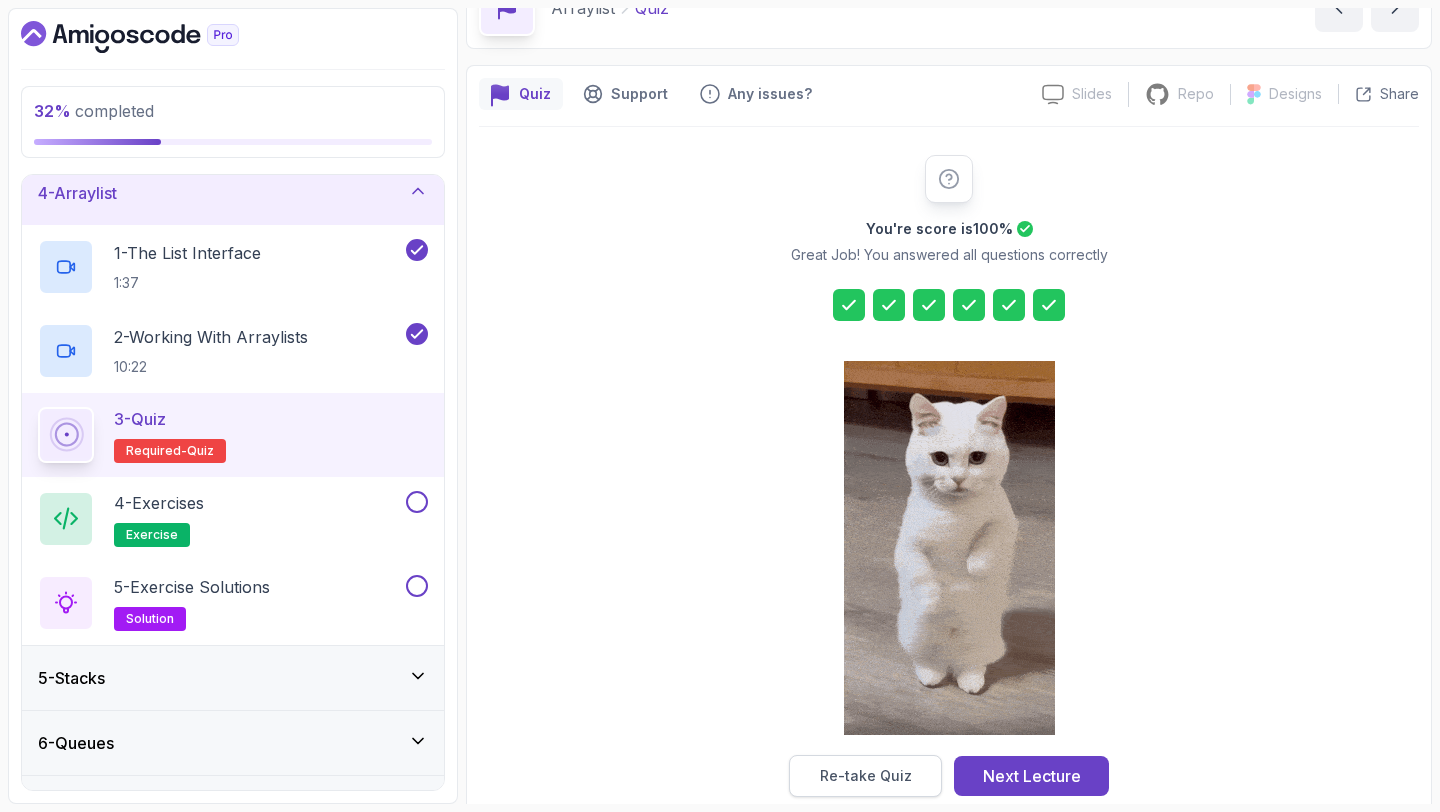 click on "Re-take Quiz" at bounding box center (866, 776) 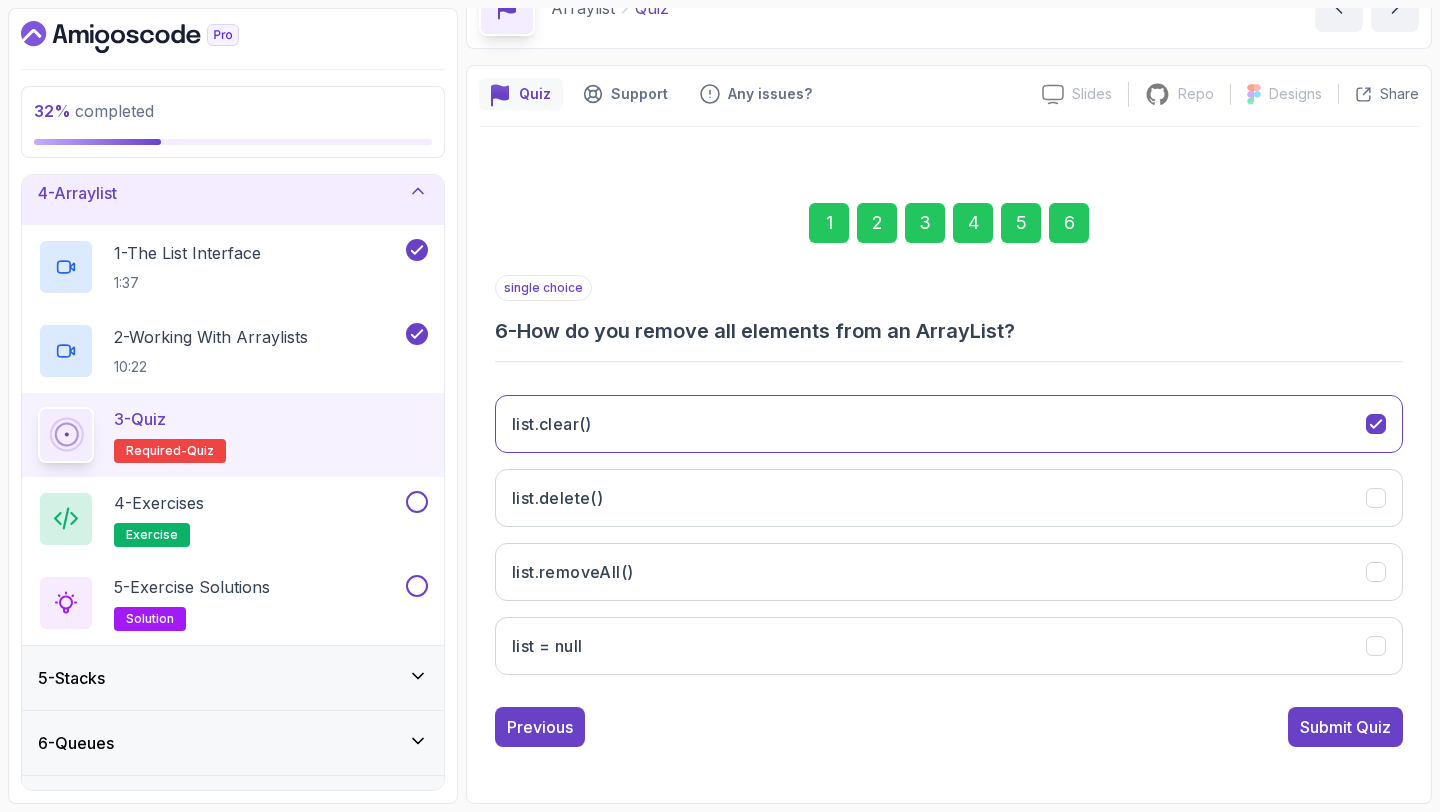 click on "4" at bounding box center (973, 223) 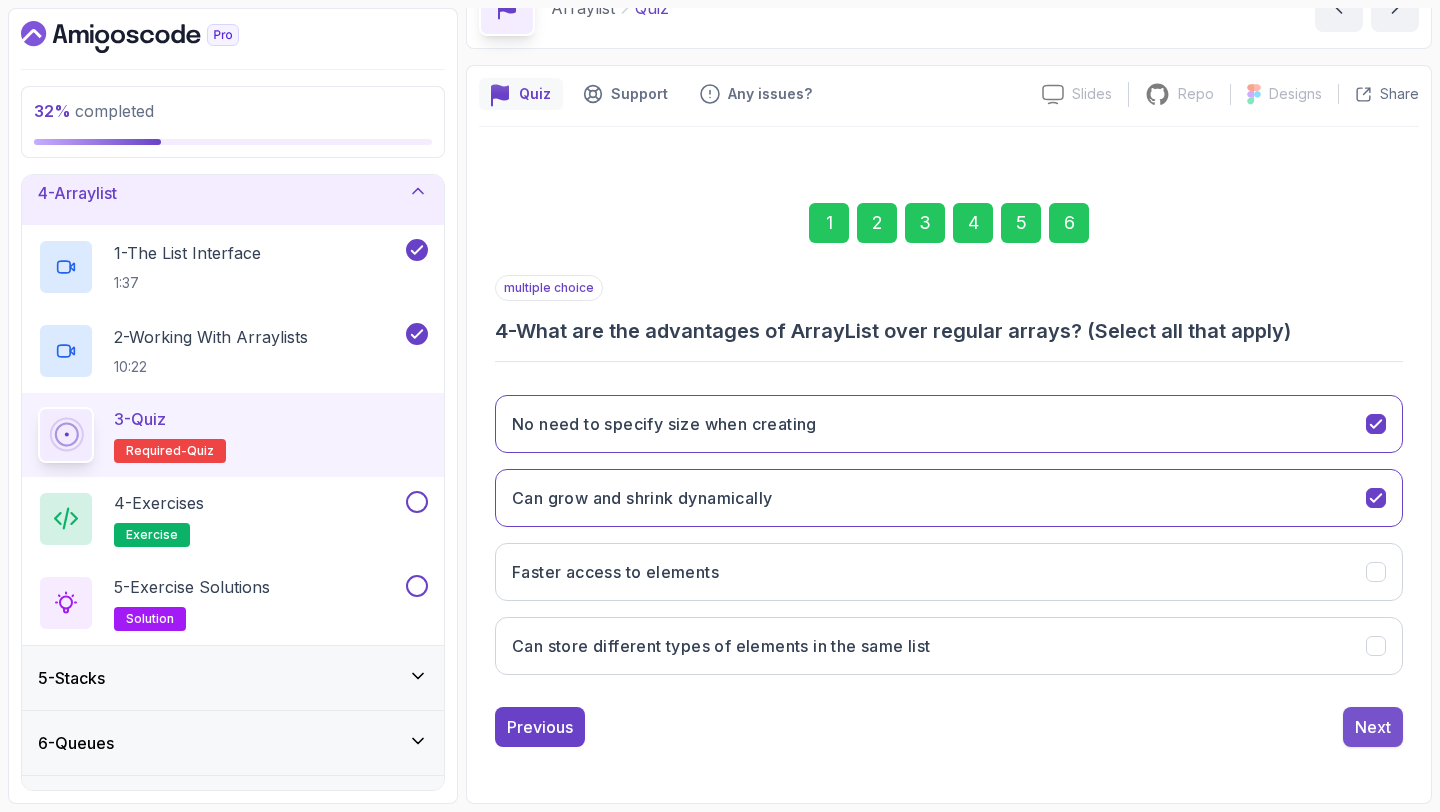 click on "Next" at bounding box center (1373, 727) 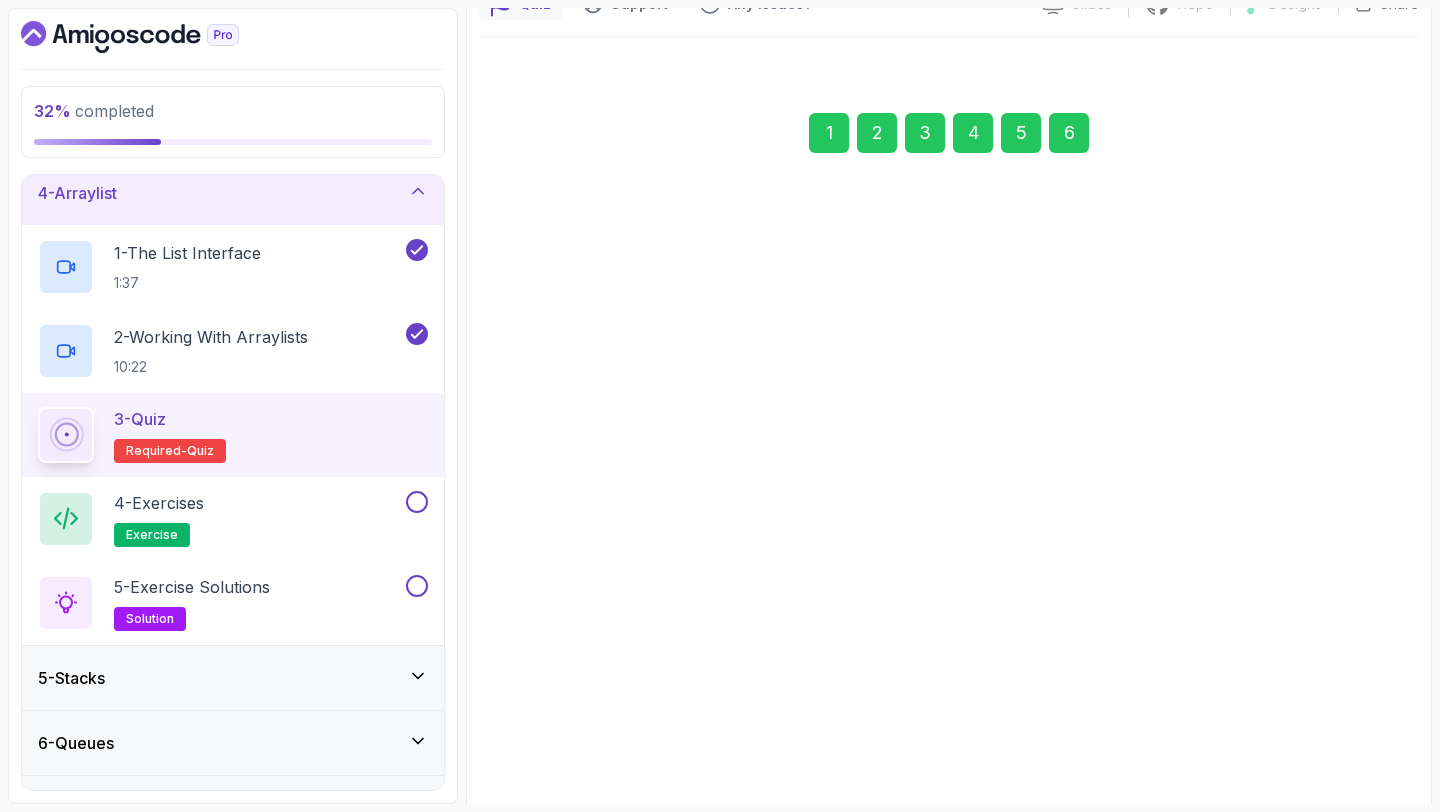 scroll, scrollTop: 289, scrollLeft: 0, axis: vertical 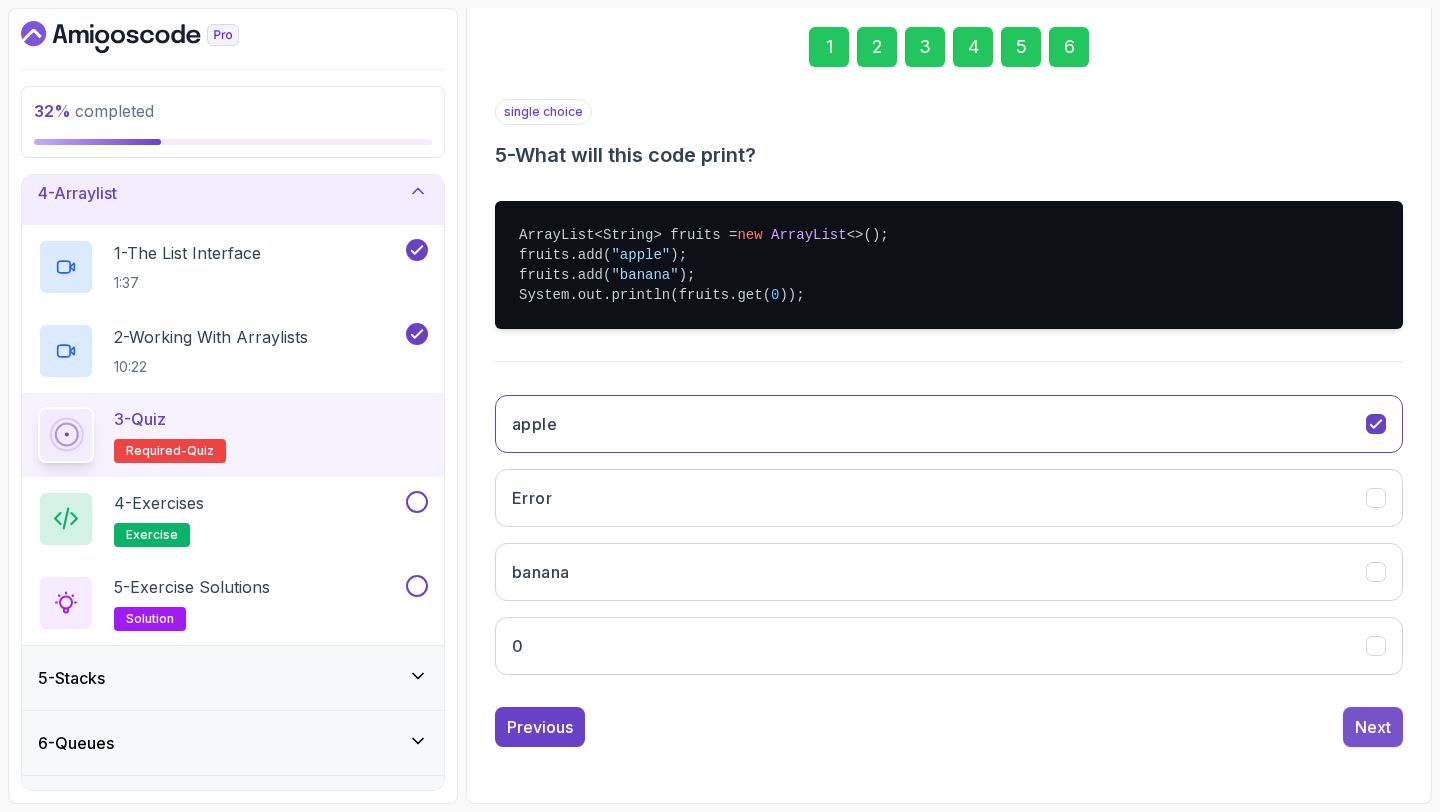 click on "Next" at bounding box center (1373, 727) 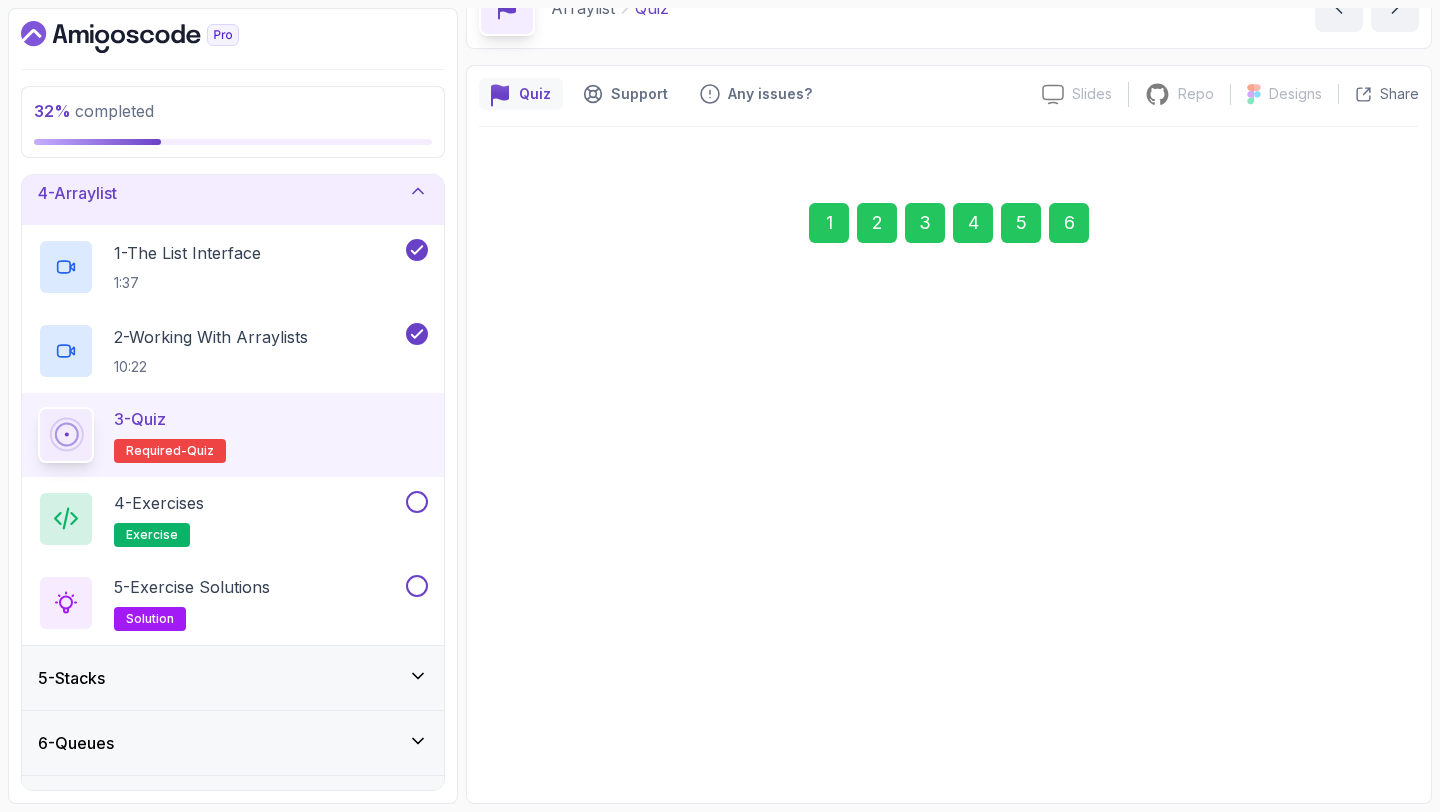 scroll, scrollTop: 113, scrollLeft: 0, axis: vertical 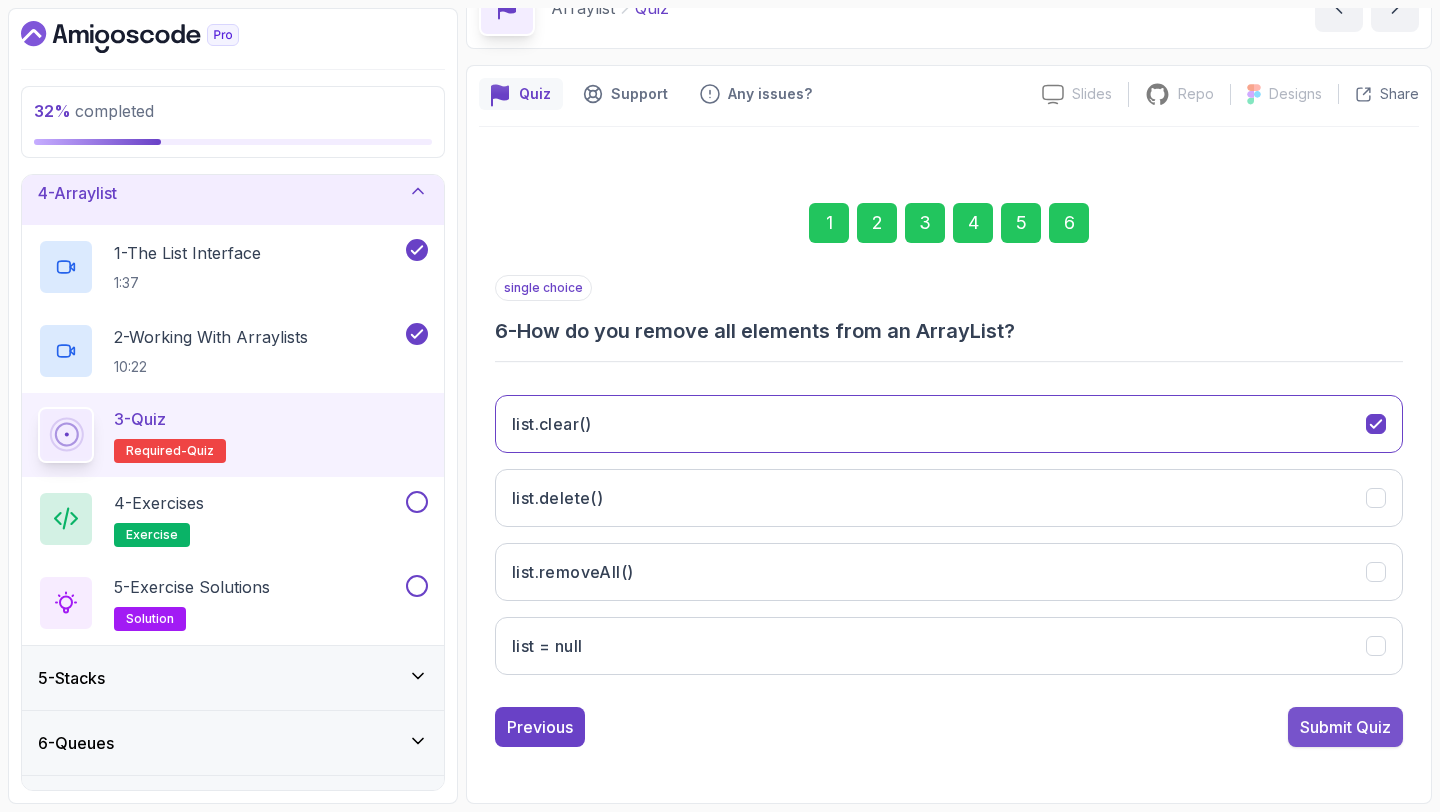 click on "Submit Quiz" at bounding box center (1345, 727) 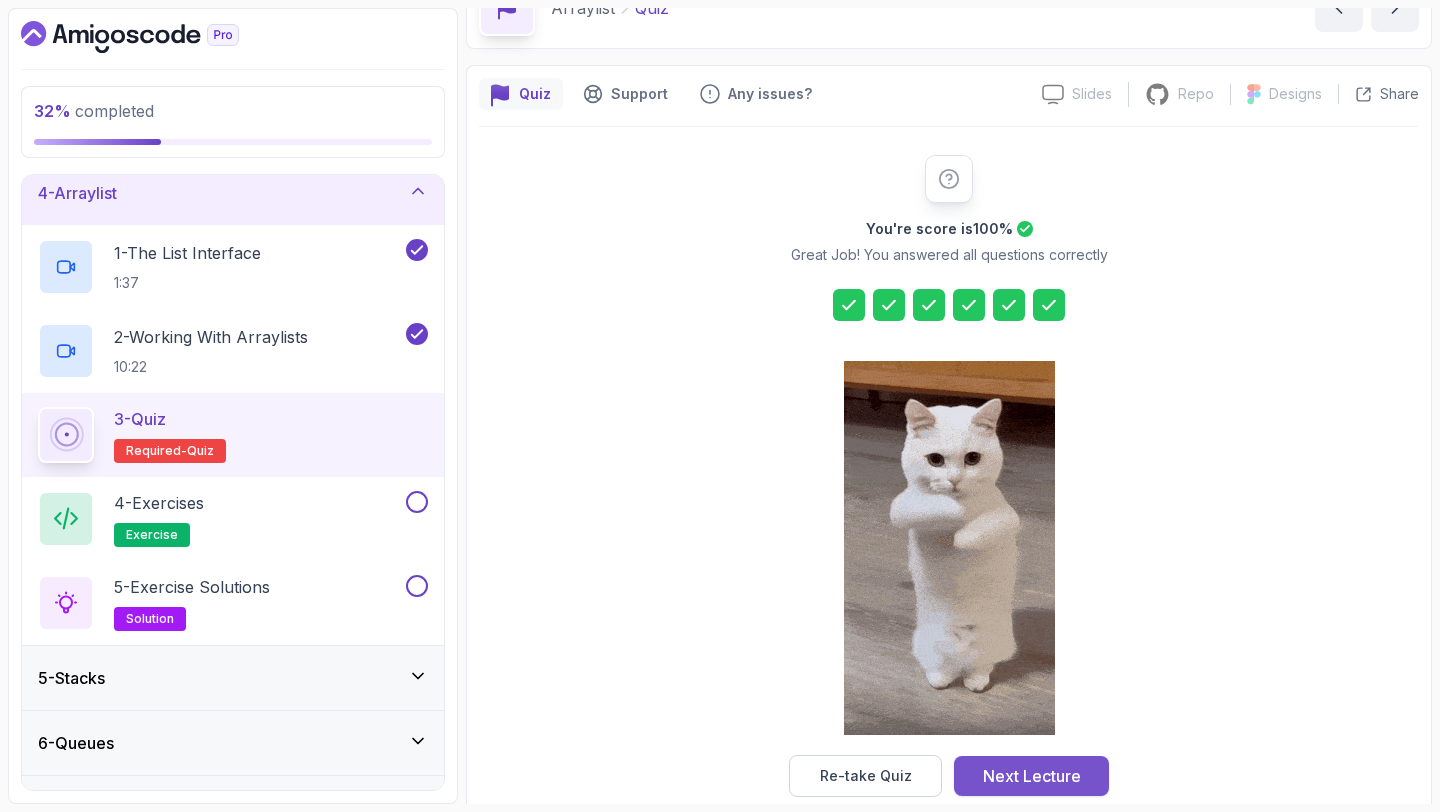 click on "Next Lecture" at bounding box center (1032, 776) 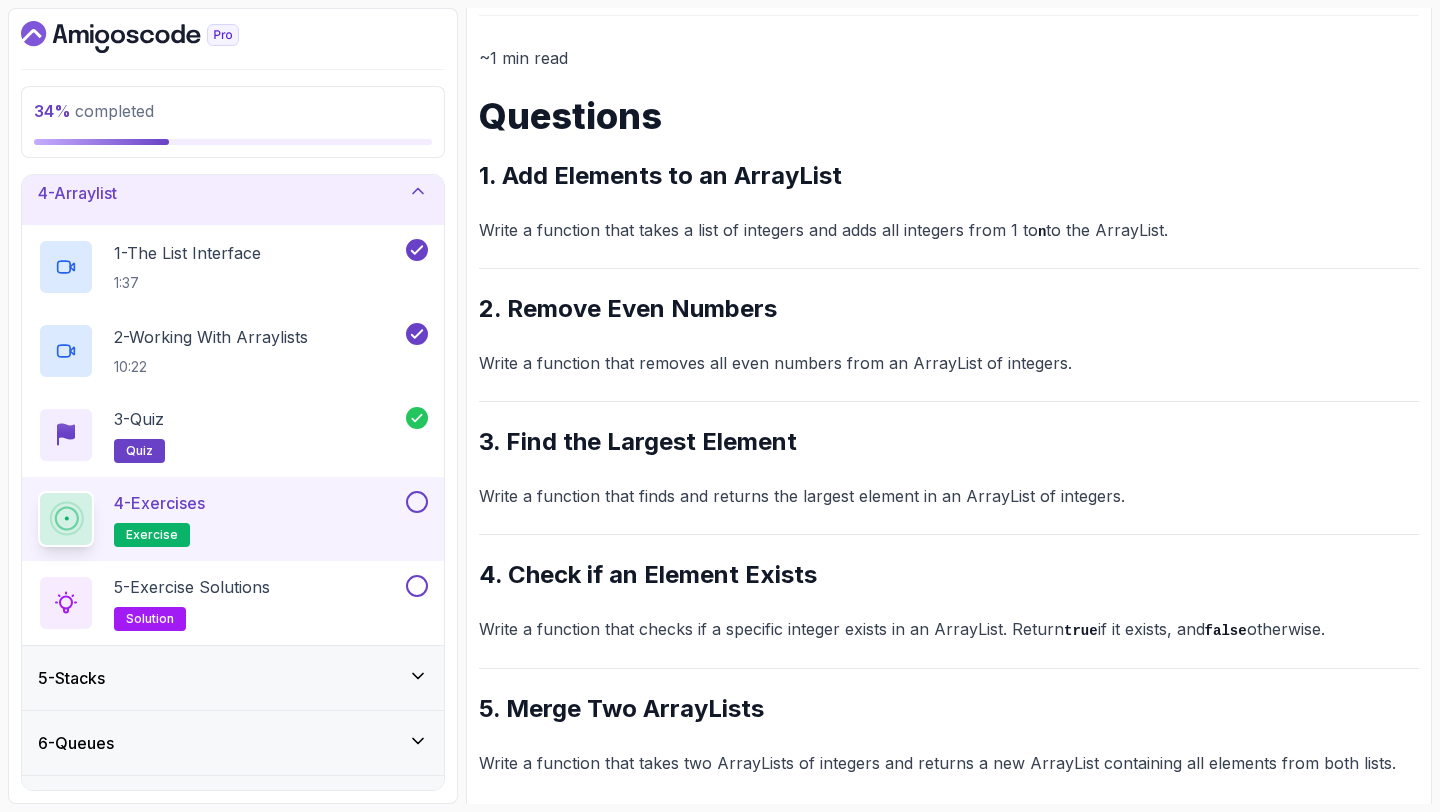 scroll, scrollTop: 220, scrollLeft: 0, axis: vertical 